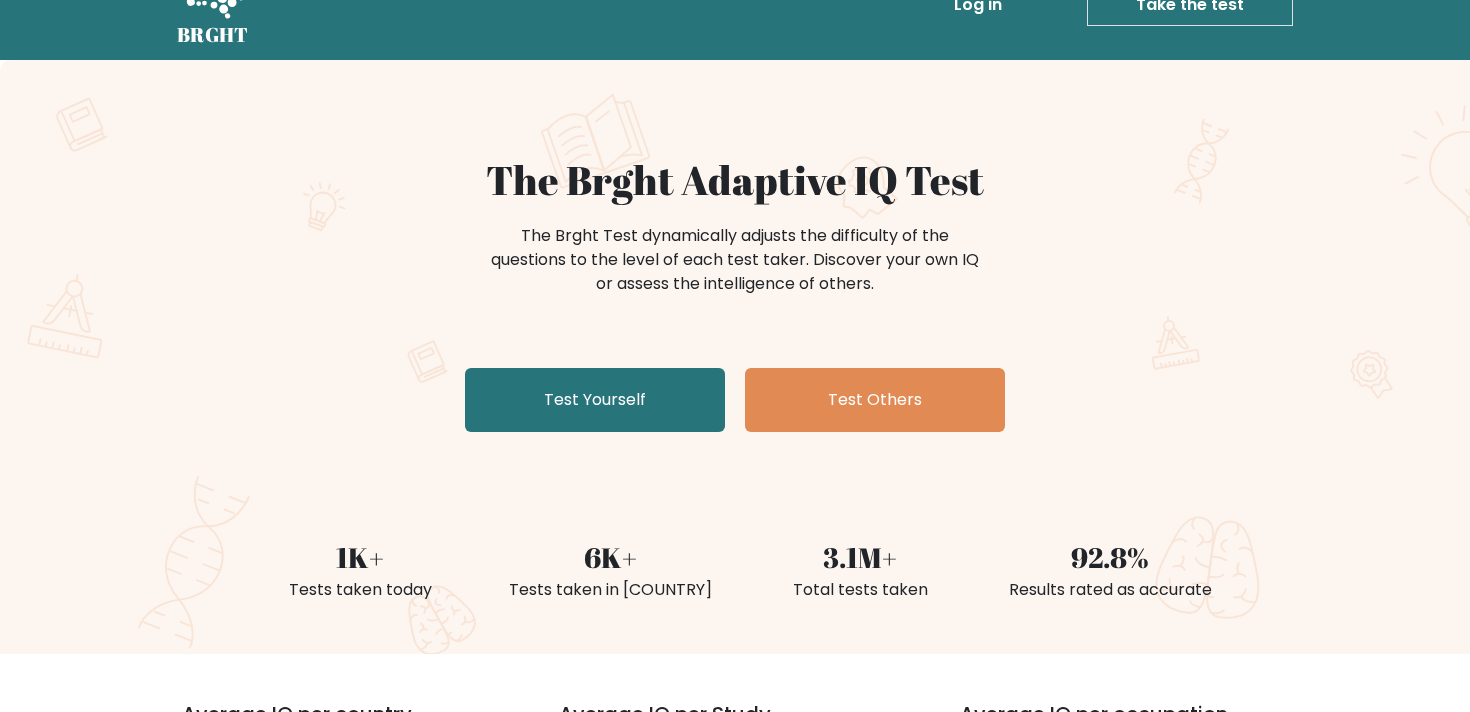 scroll, scrollTop: 51, scrollLeft: 0, axis: vertical 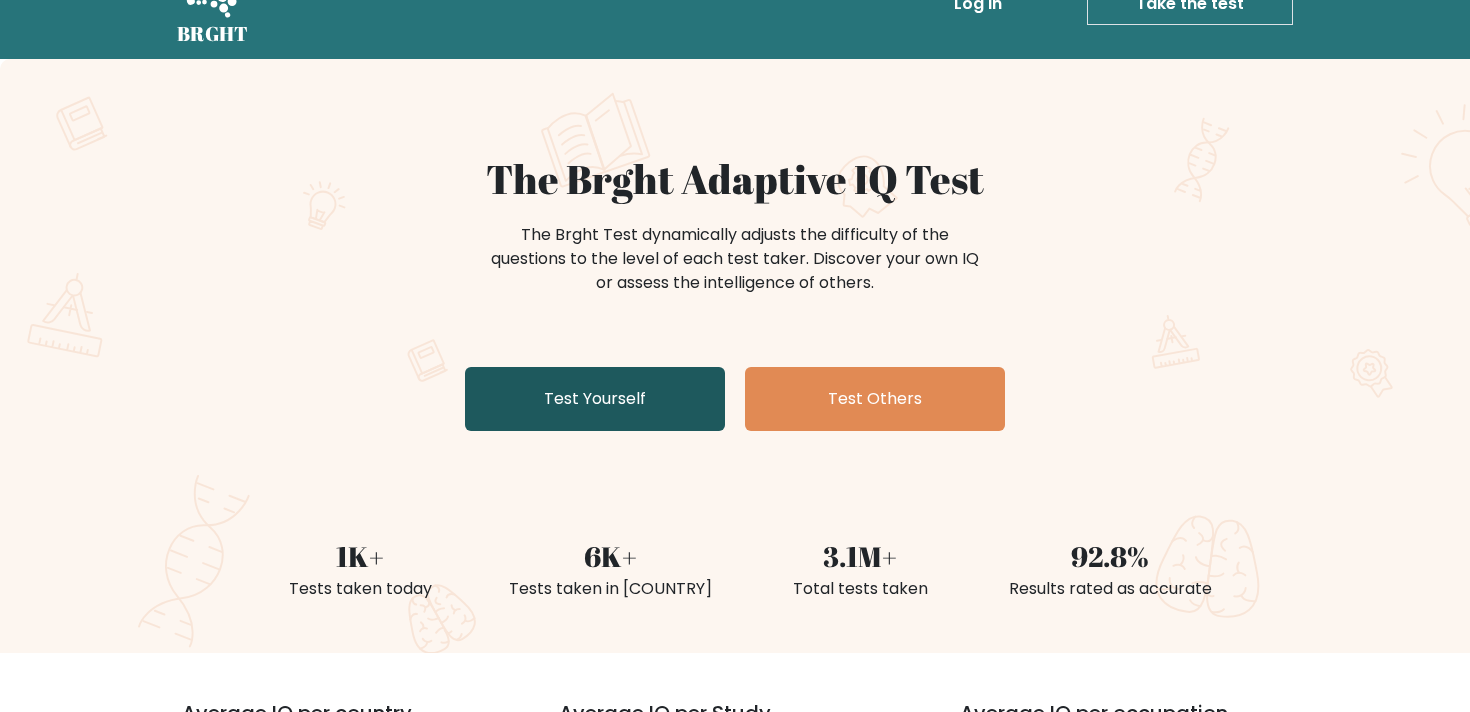 click on "Test Yourself" at bounding box center [595, 399] 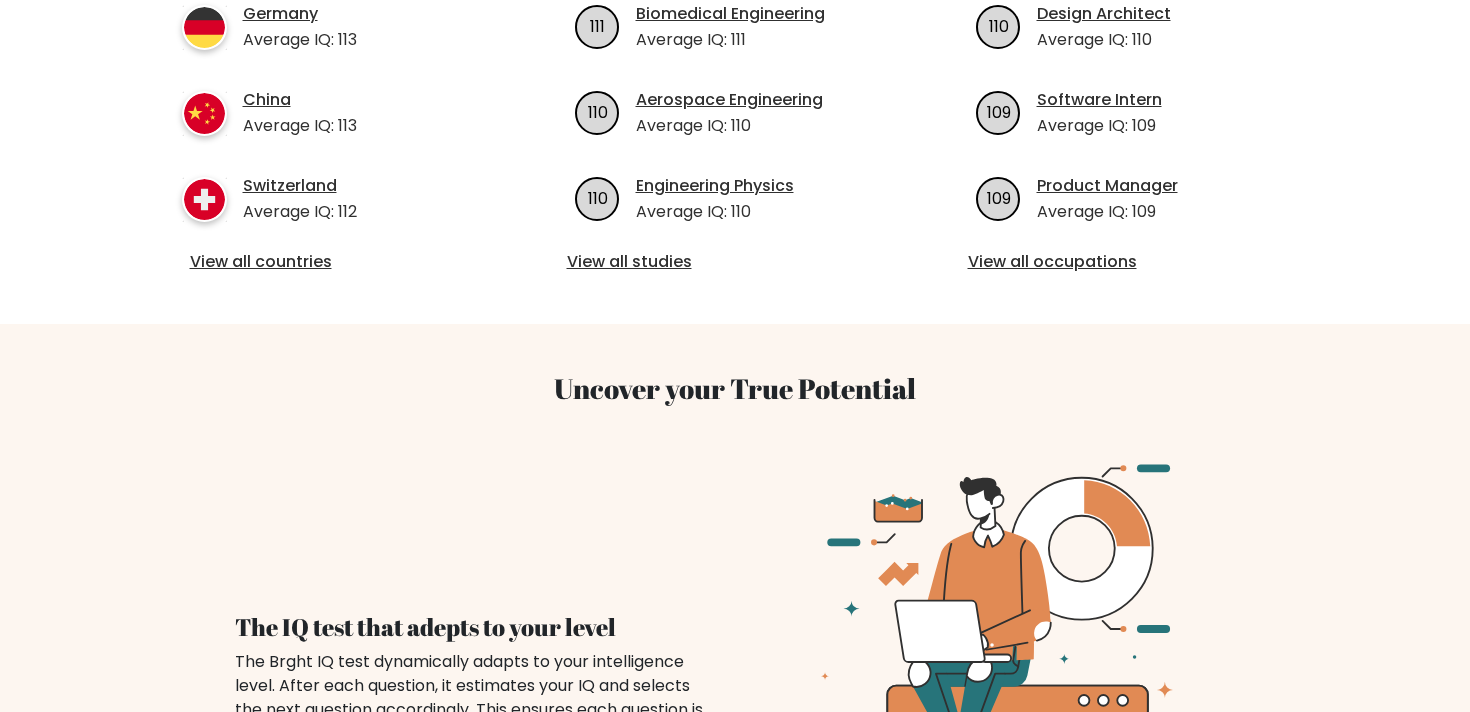 scroll, scrollTop: 956, scrollLeft: 0, axis: vertical 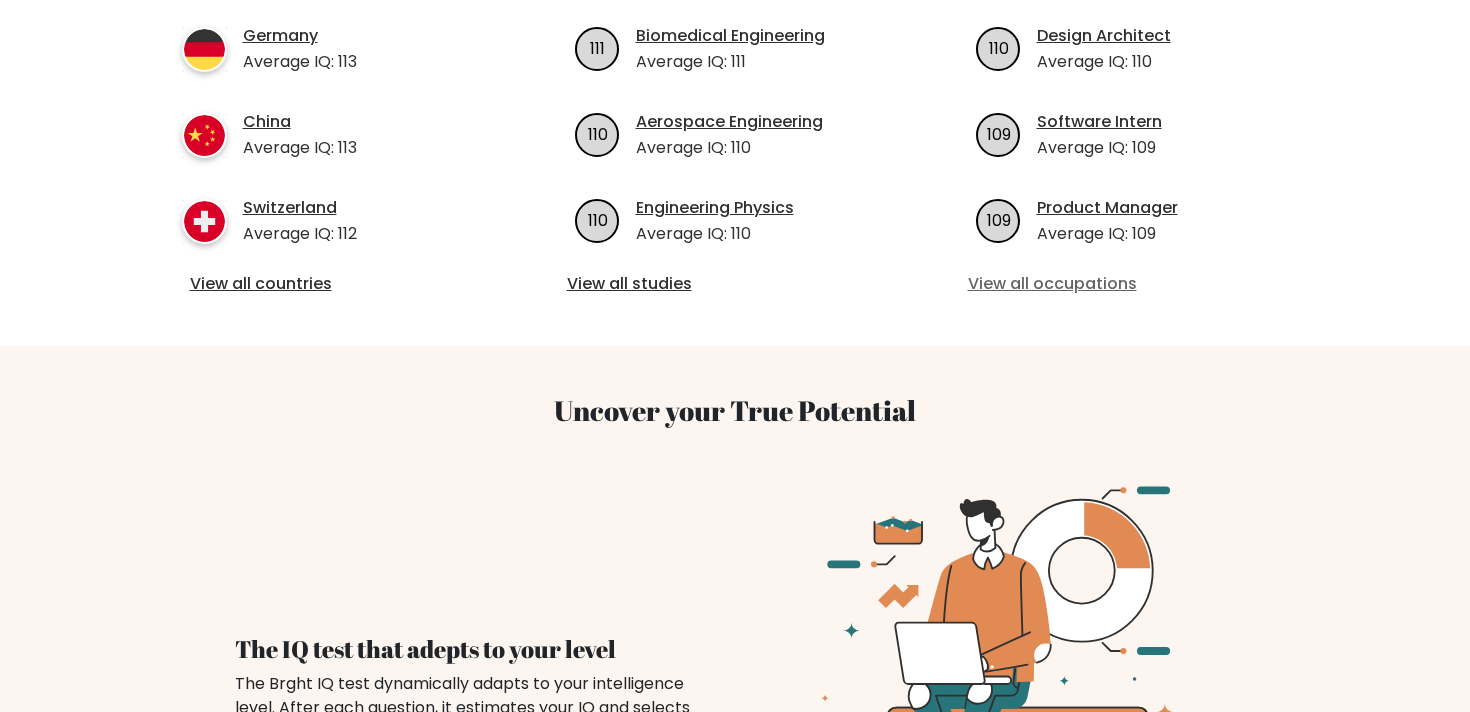 click on "View all occupations" at bounding box center (1136, 284) 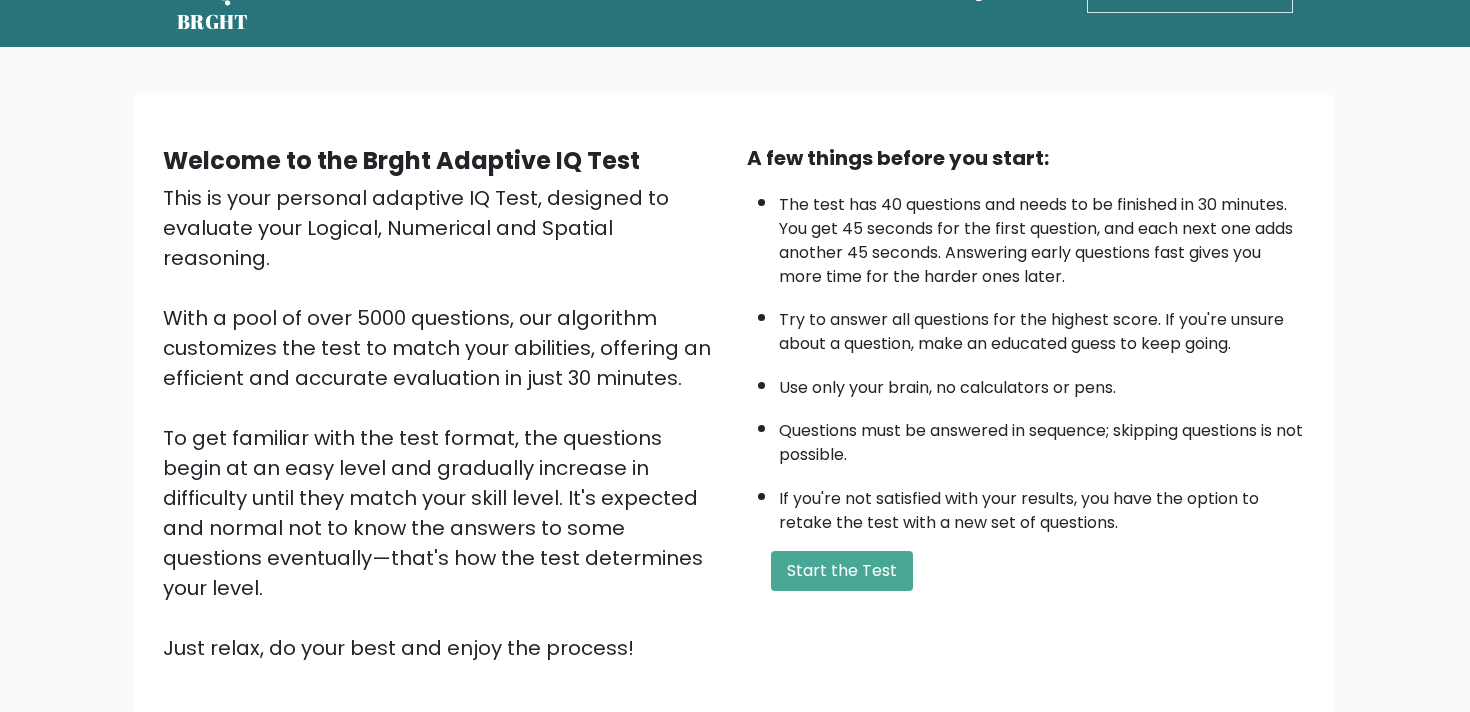 scroll, scrollTop: 64, scrollLeft: 0, axis: vertical 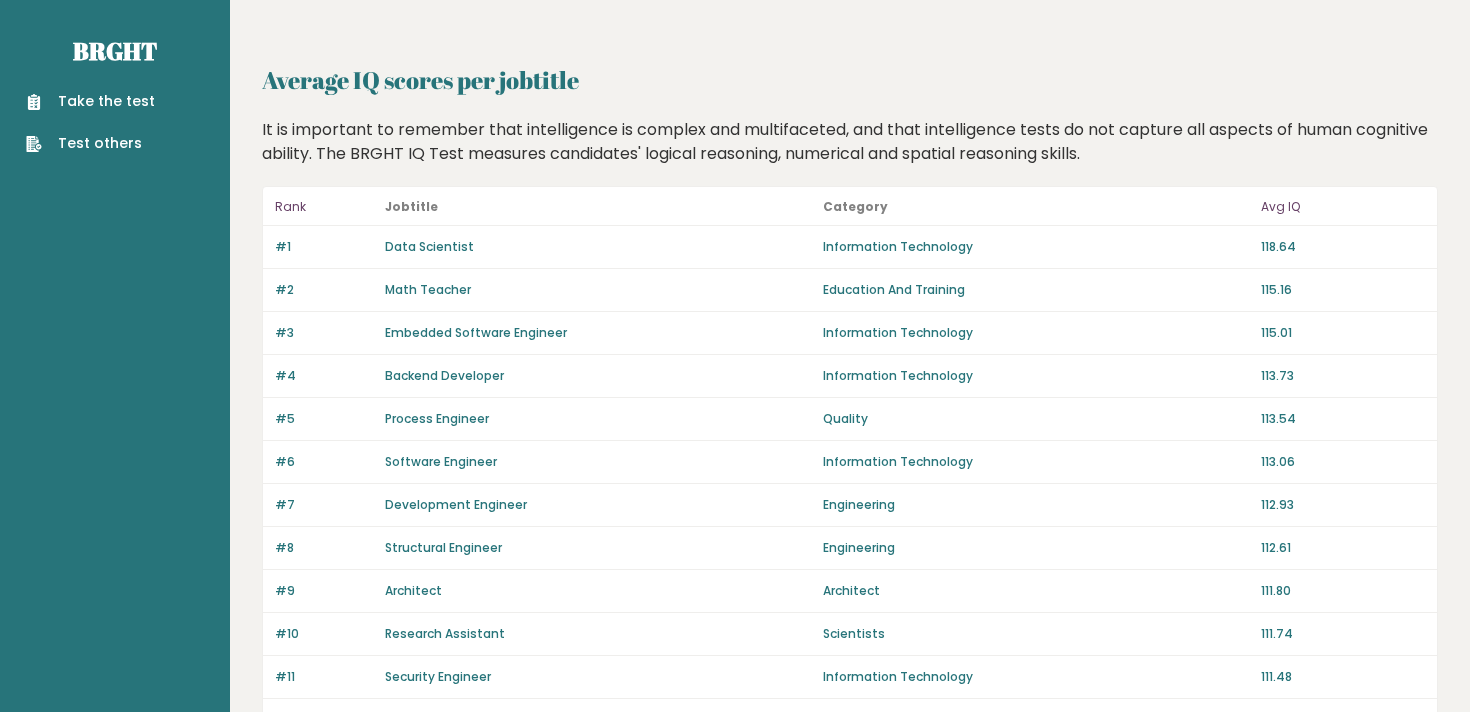 click on "Take the test" at bounding box center (90, 101) 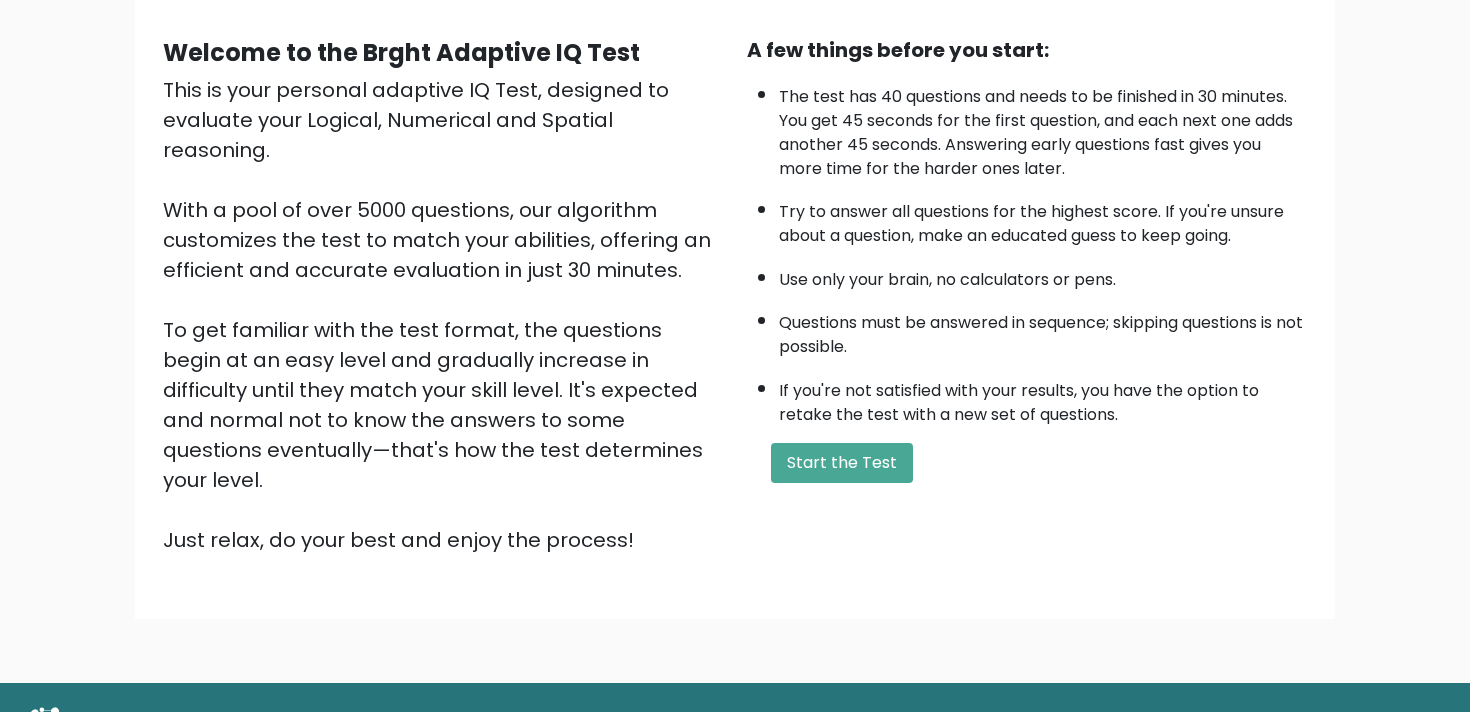 scroll, scrollTop: 204, scrollLeft: 0, axis: vertical 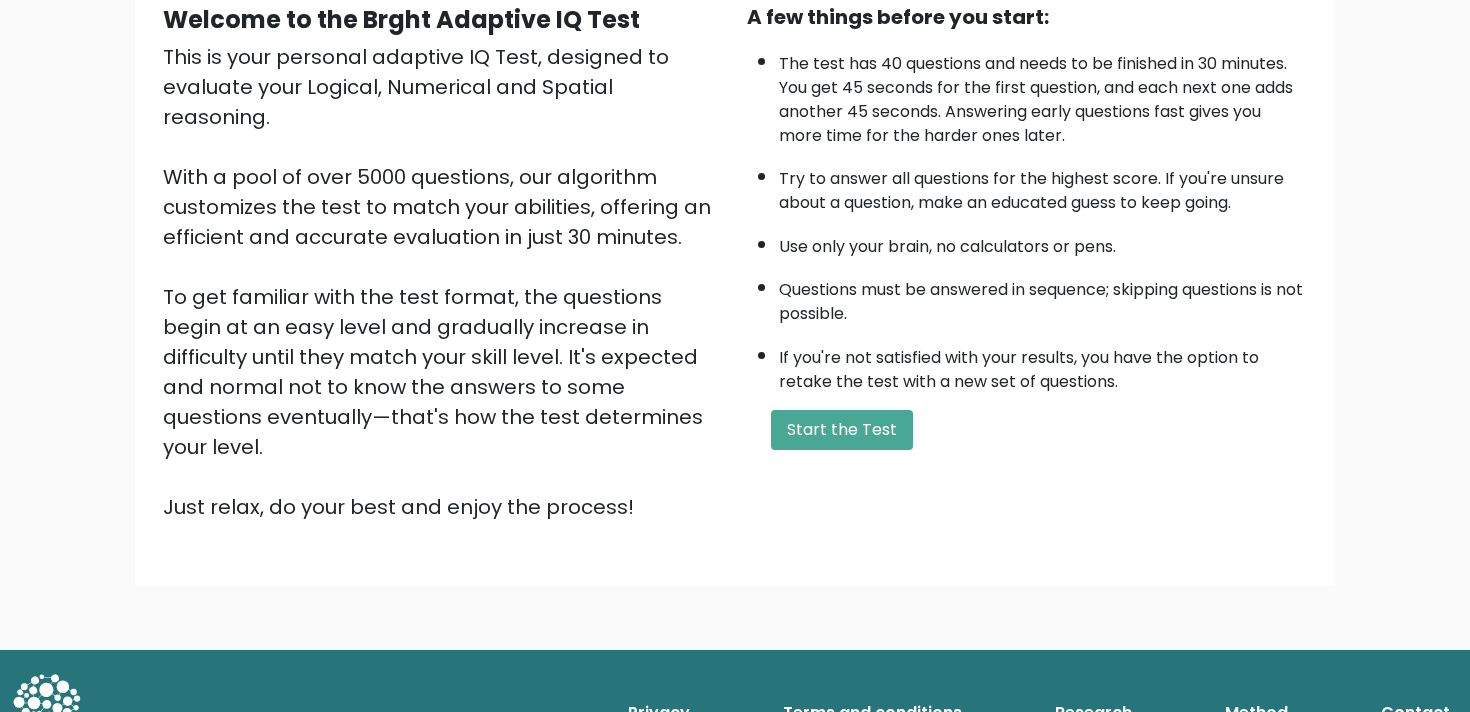 click on "Terms
and conditions" at bounding box center (872, 713) 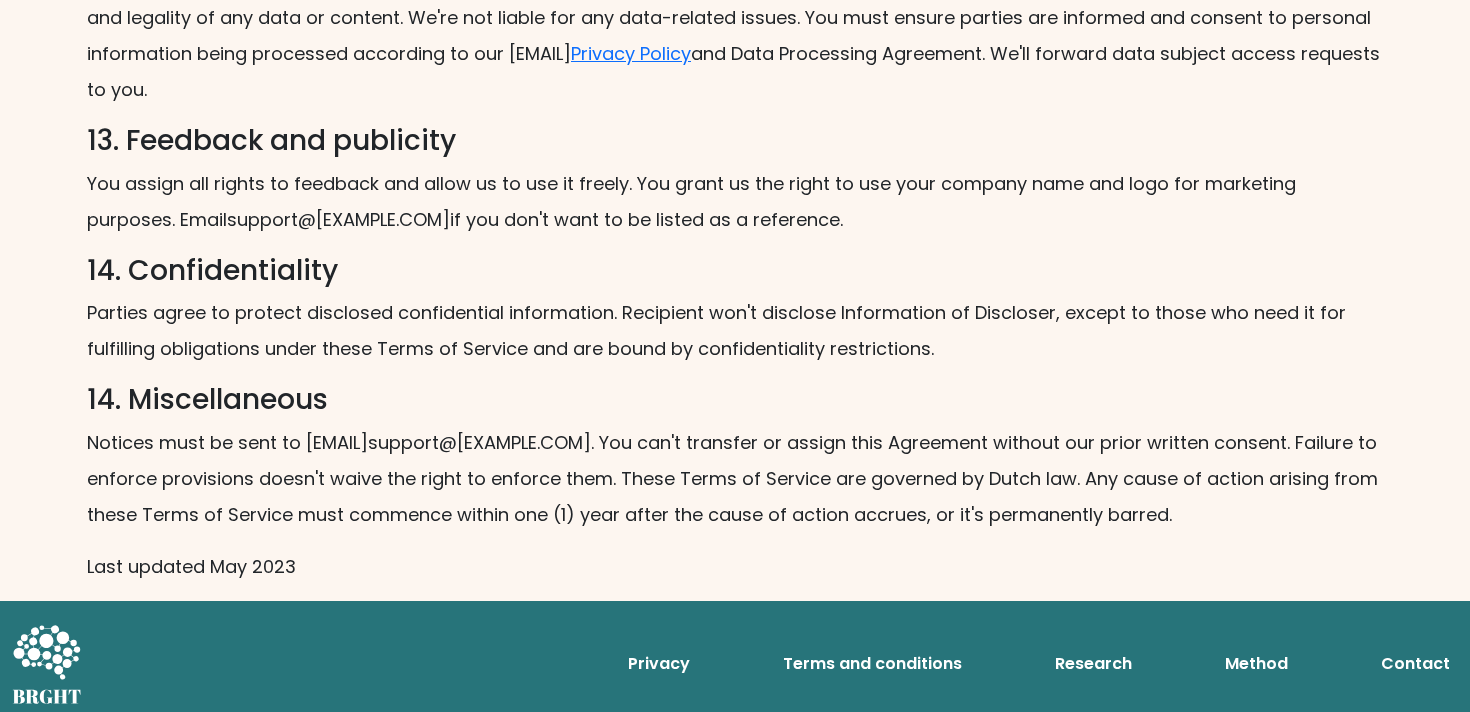 scroll, scrollTop: 2880, scrollLeft: 0, axis: vertical 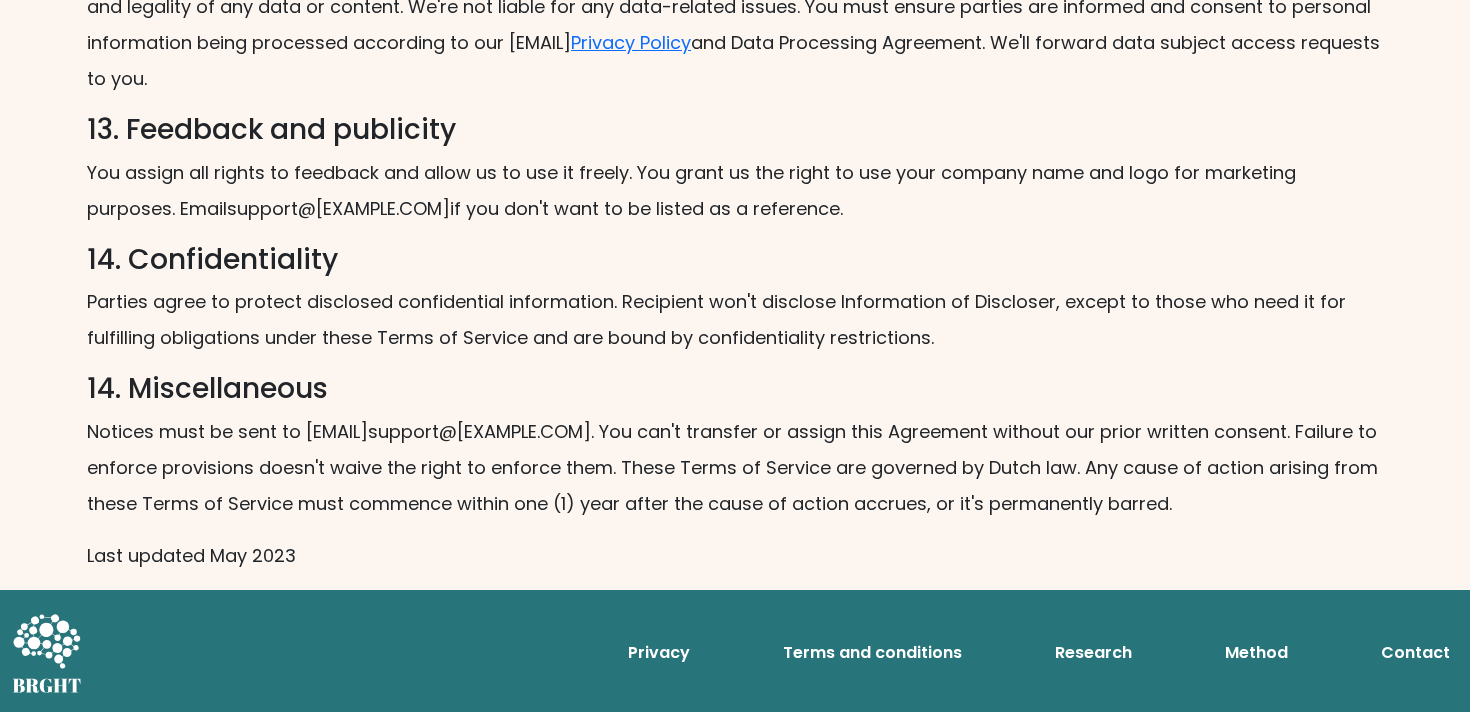 click on "Method" at bounding box center (1256, 653) 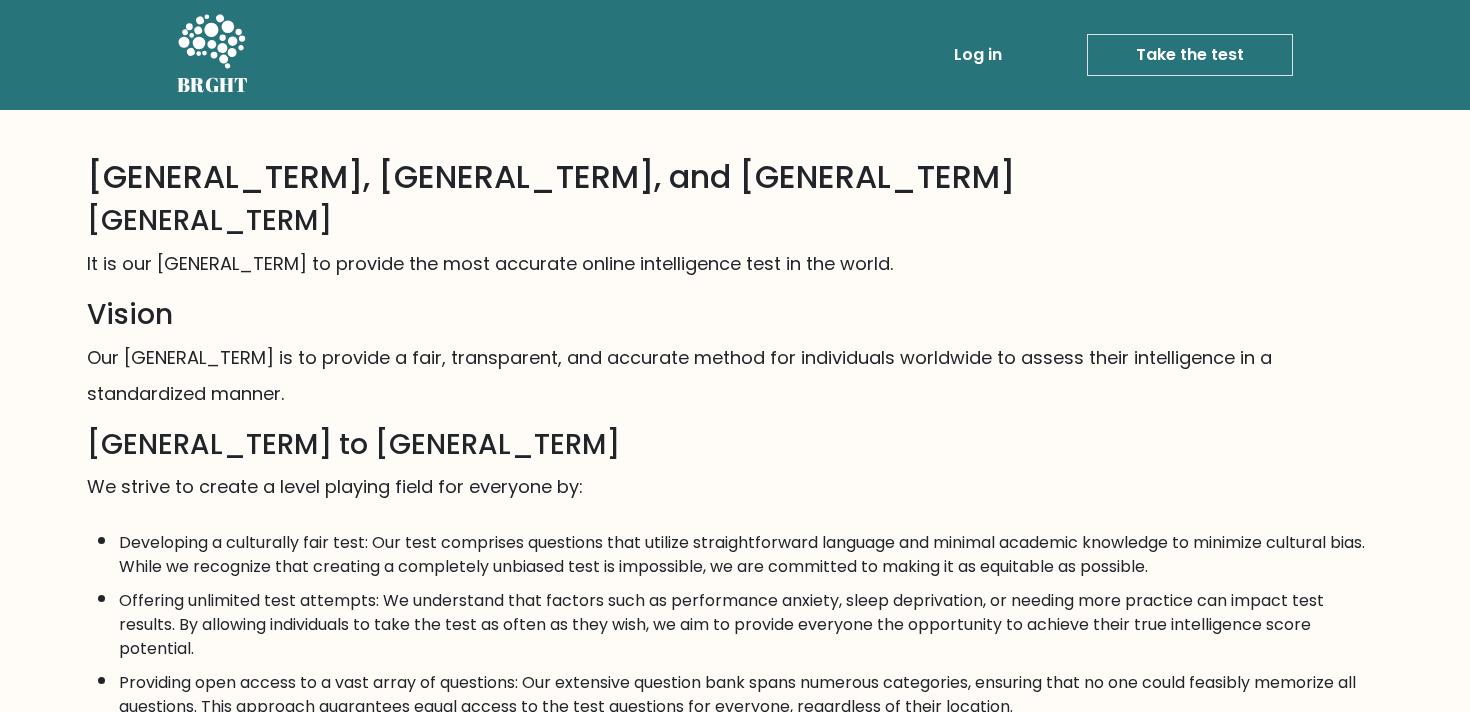 scroll, scrollTop: 0, scrollLeft: 0, axis: both 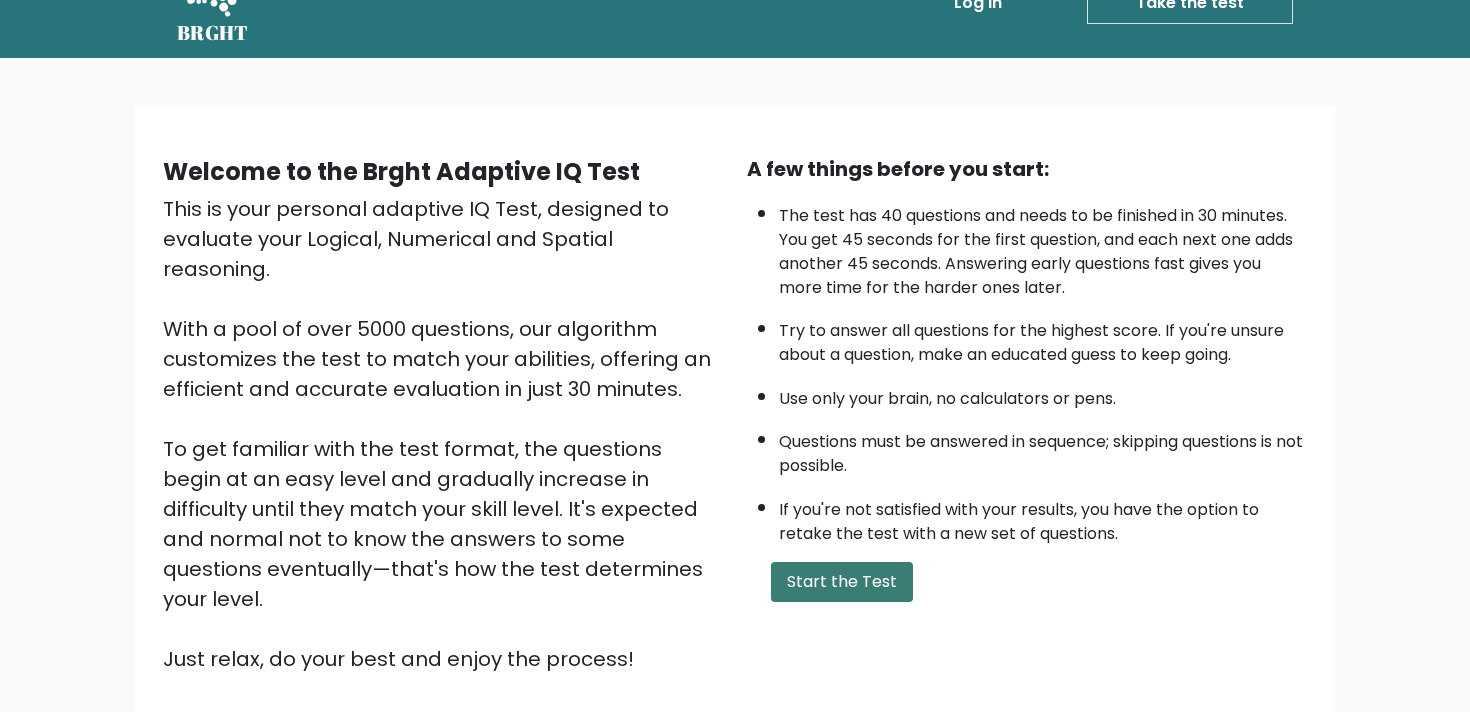 click on "Start the Test" at bounding box center (842, 582) 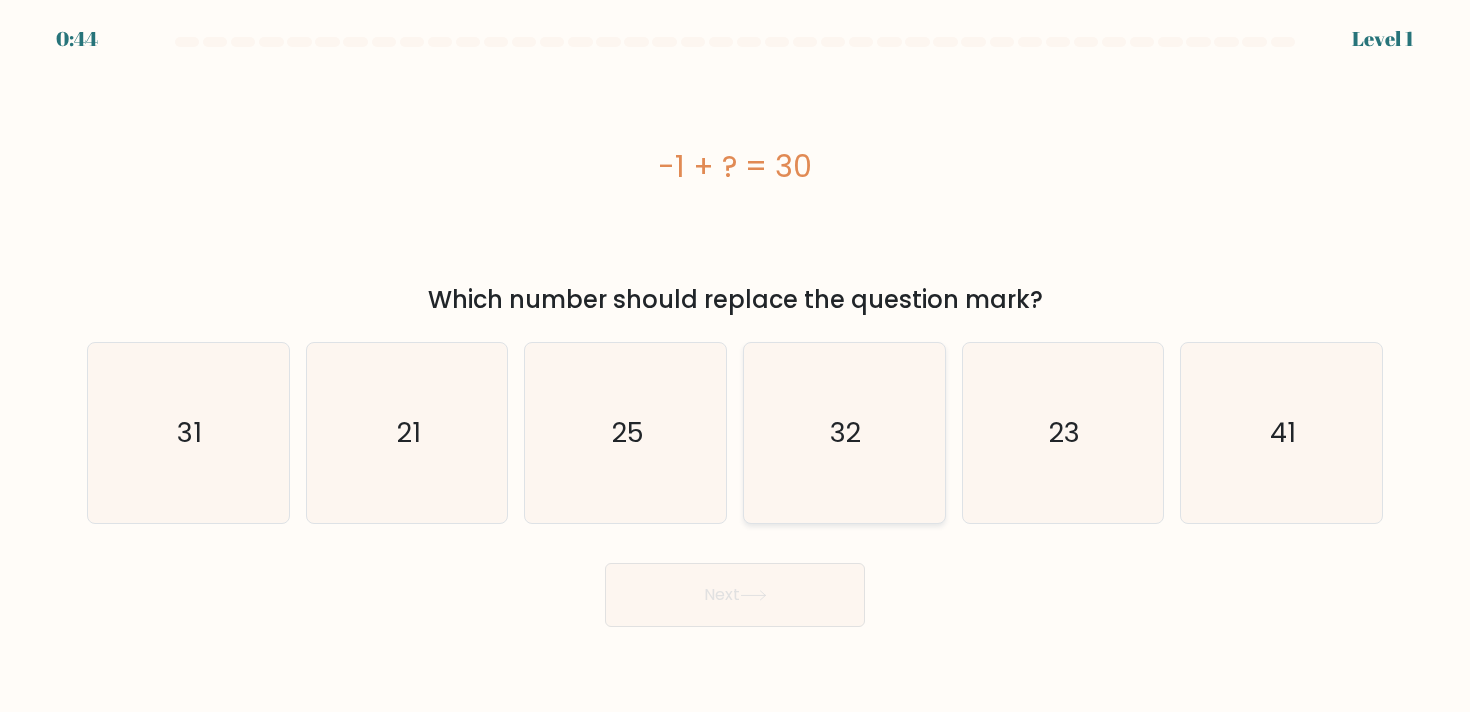 scroll, scrollTop: 0, scrollLeft: 0, axis: both 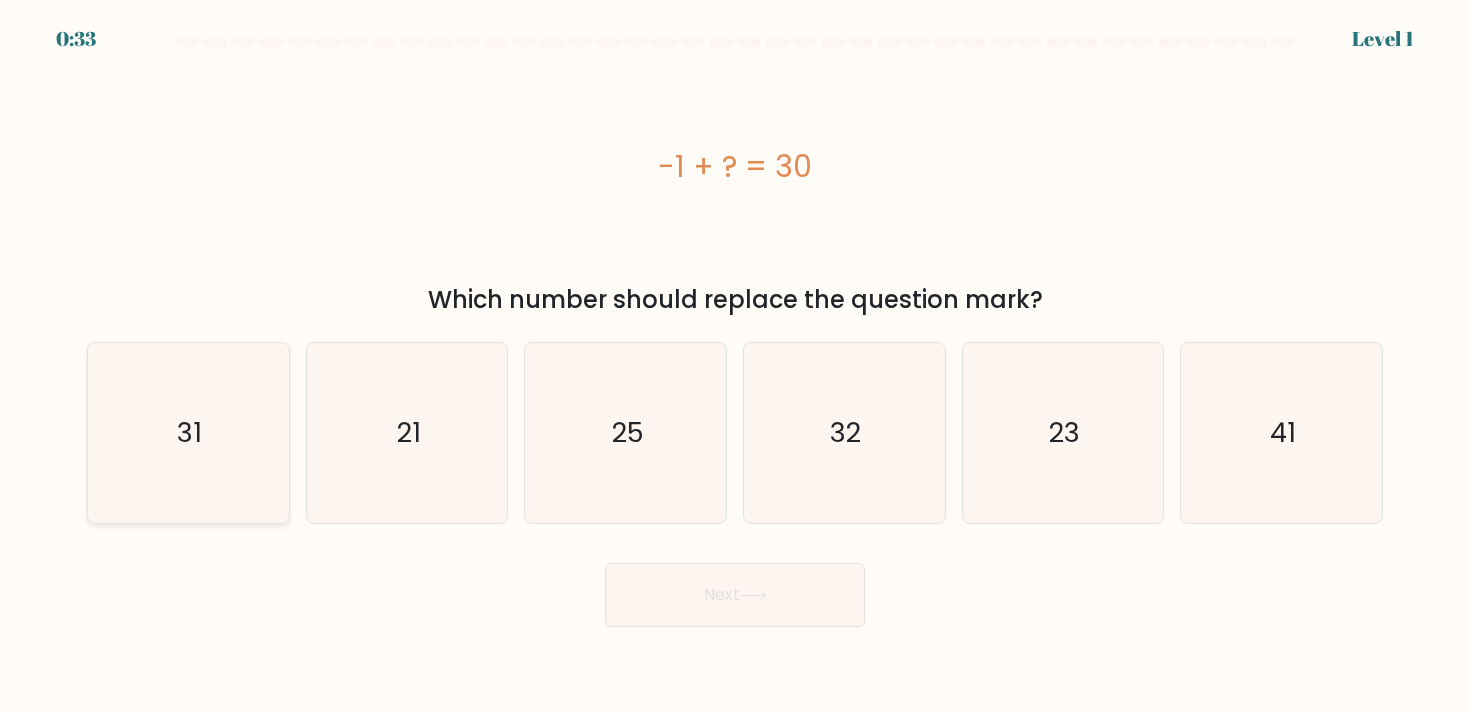 click on "a.
31" at bounding box center [735, 361] 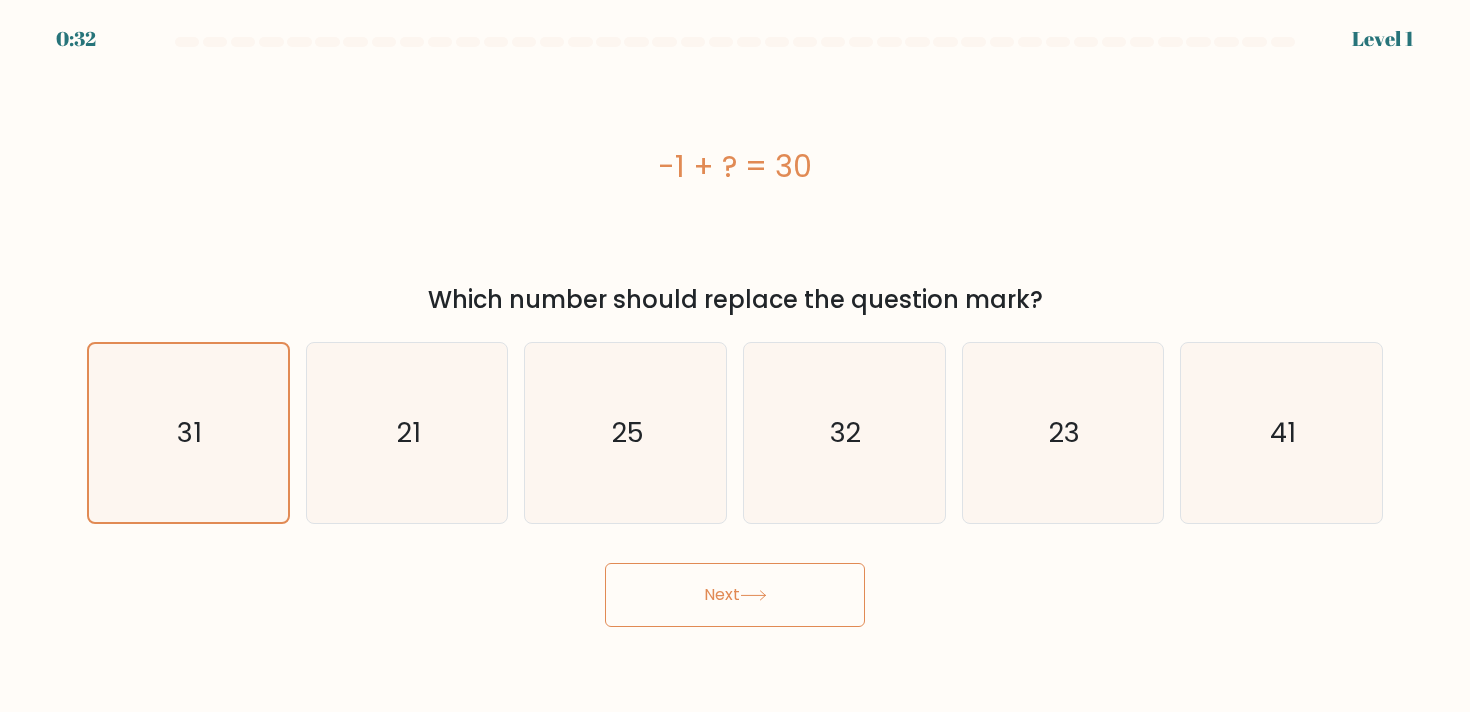 click on "Next" at bounding box center [735, 595] 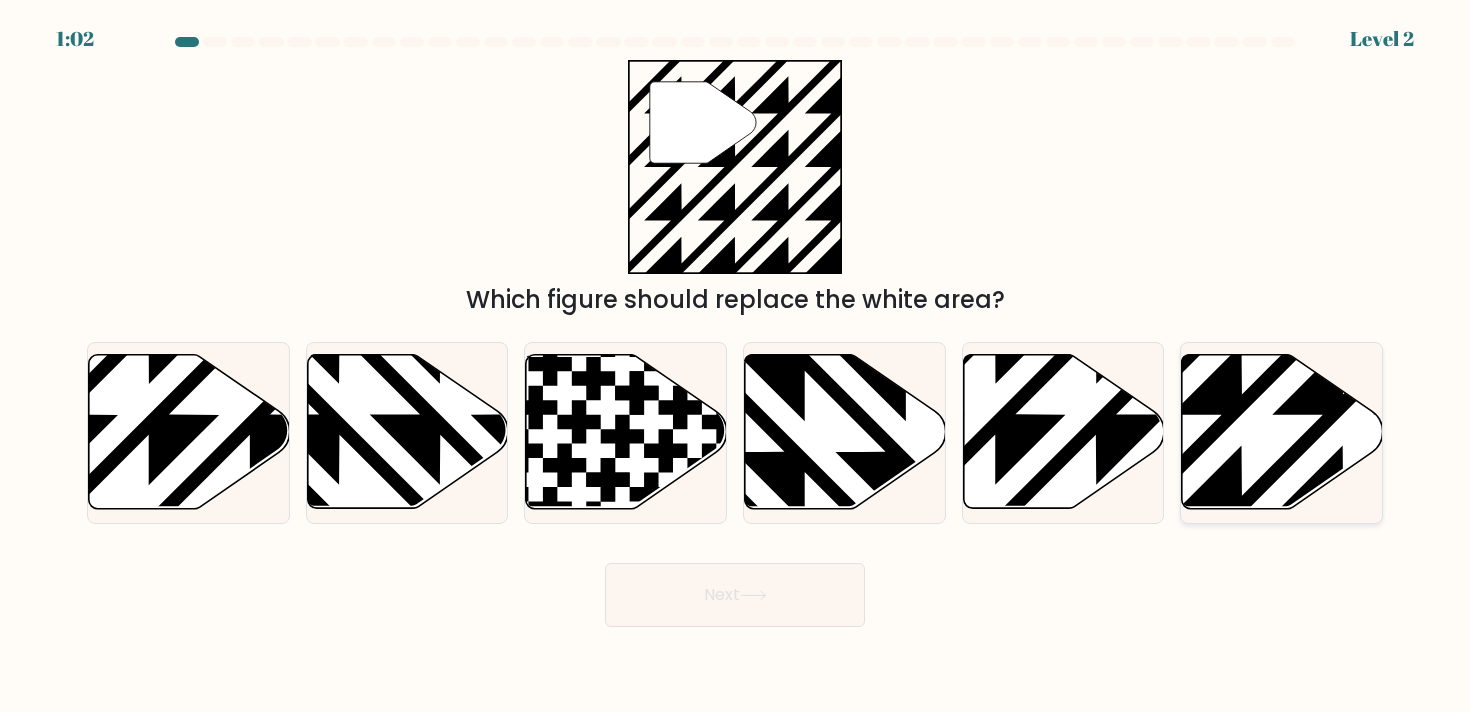 click at bounding box center [1343, 516] 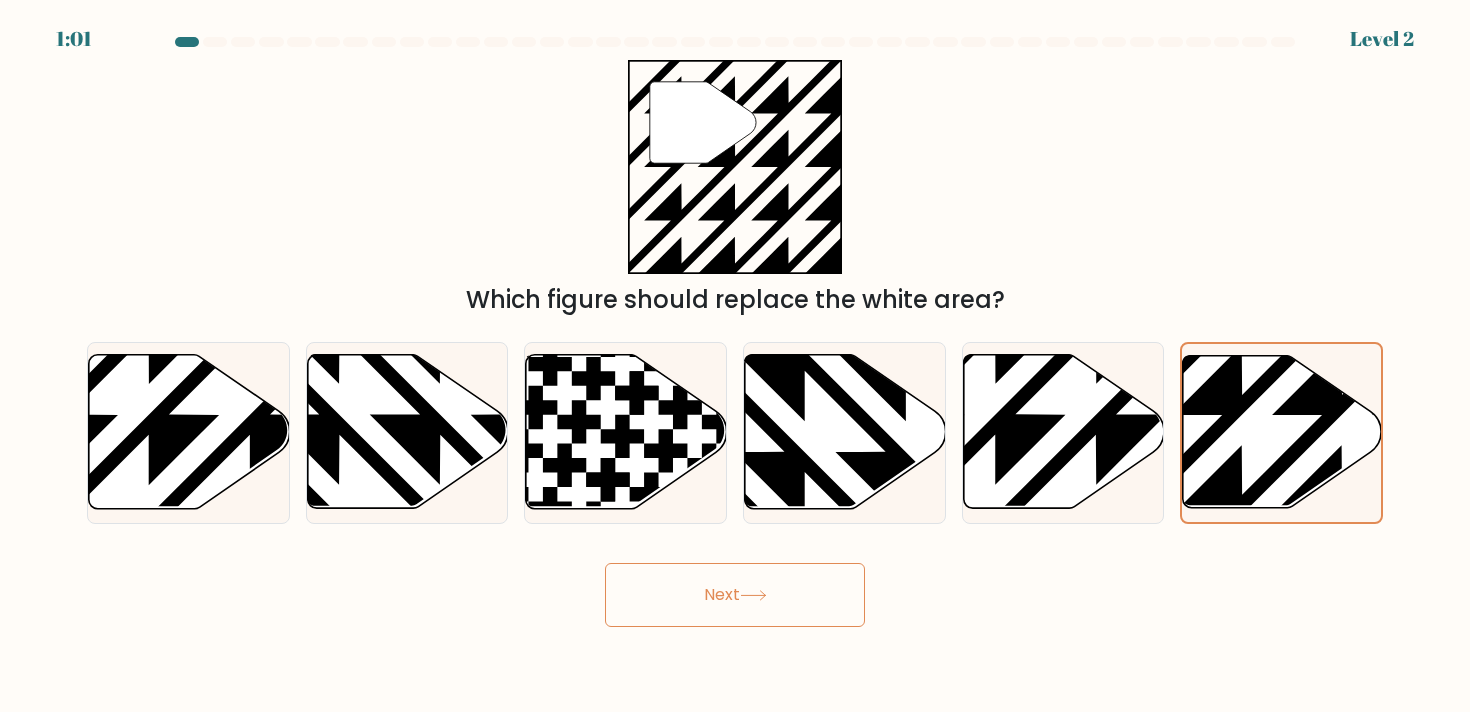 click on "Next" at bounding box center (735, 595) 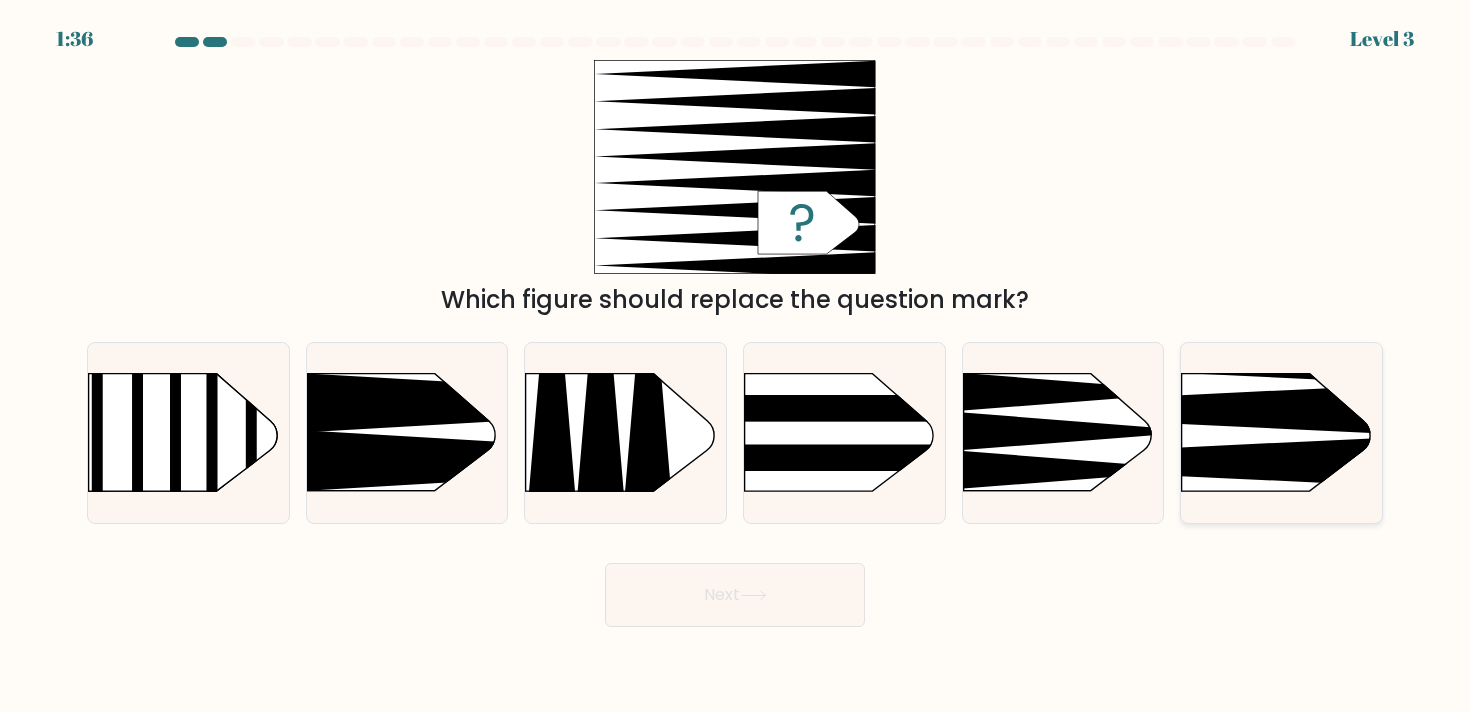 click at bounding box center (1140, 410) 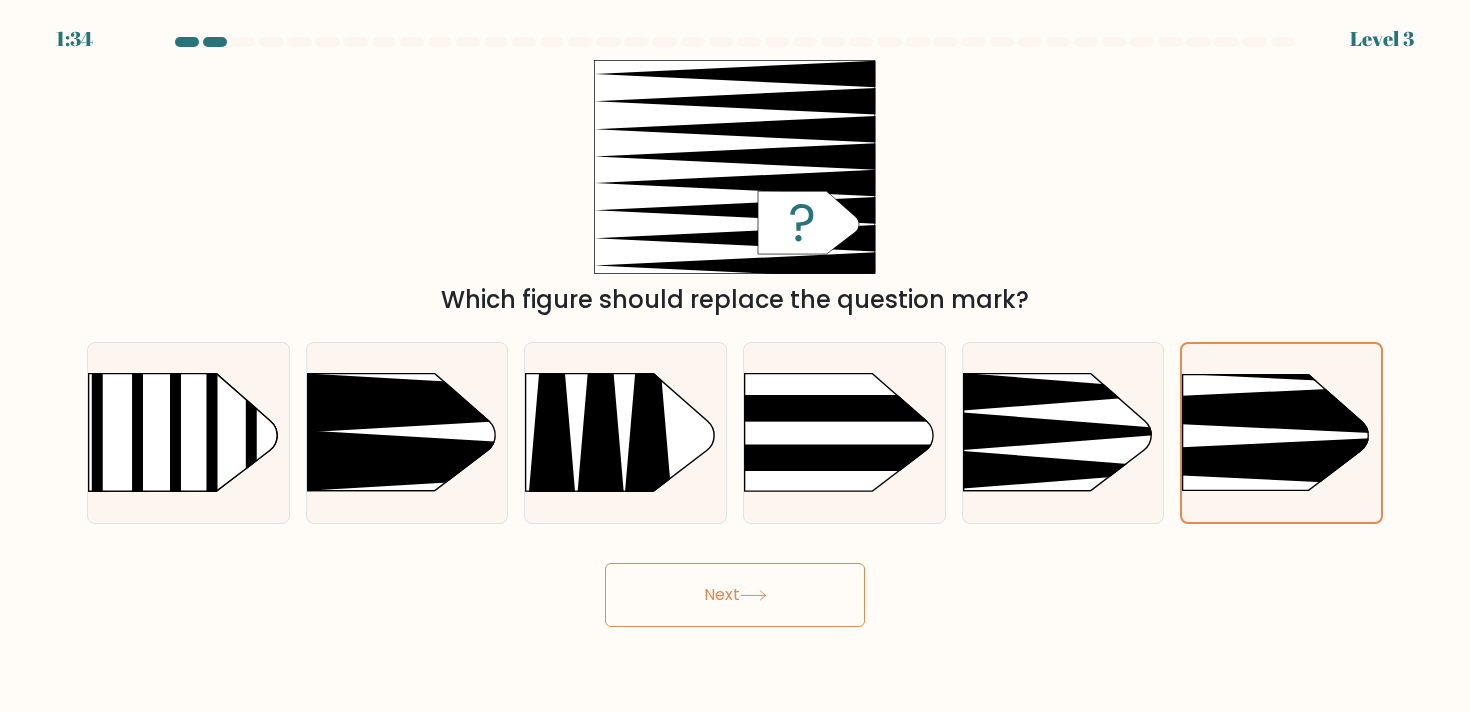 click on "Next" at bounding box center (735, 595) 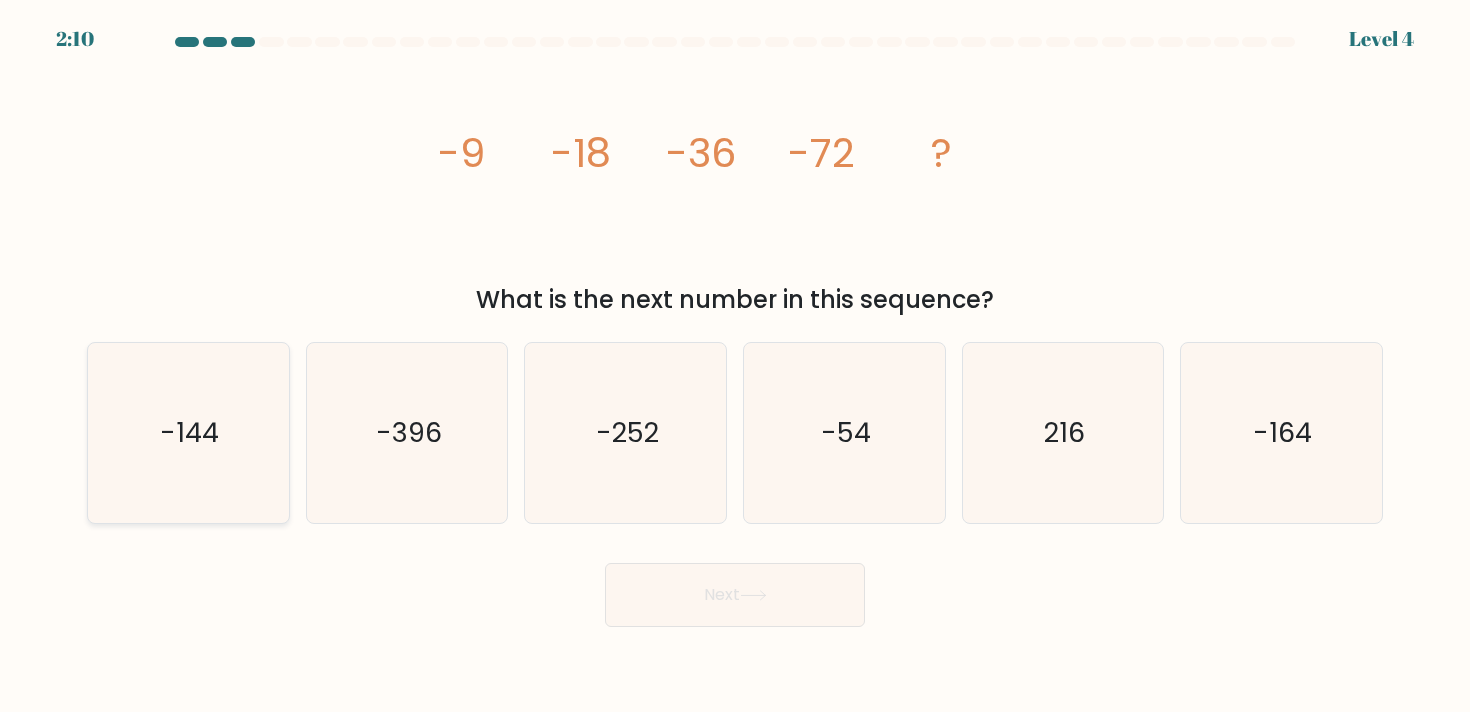 click on "-144" at bounding box center [190, 432] 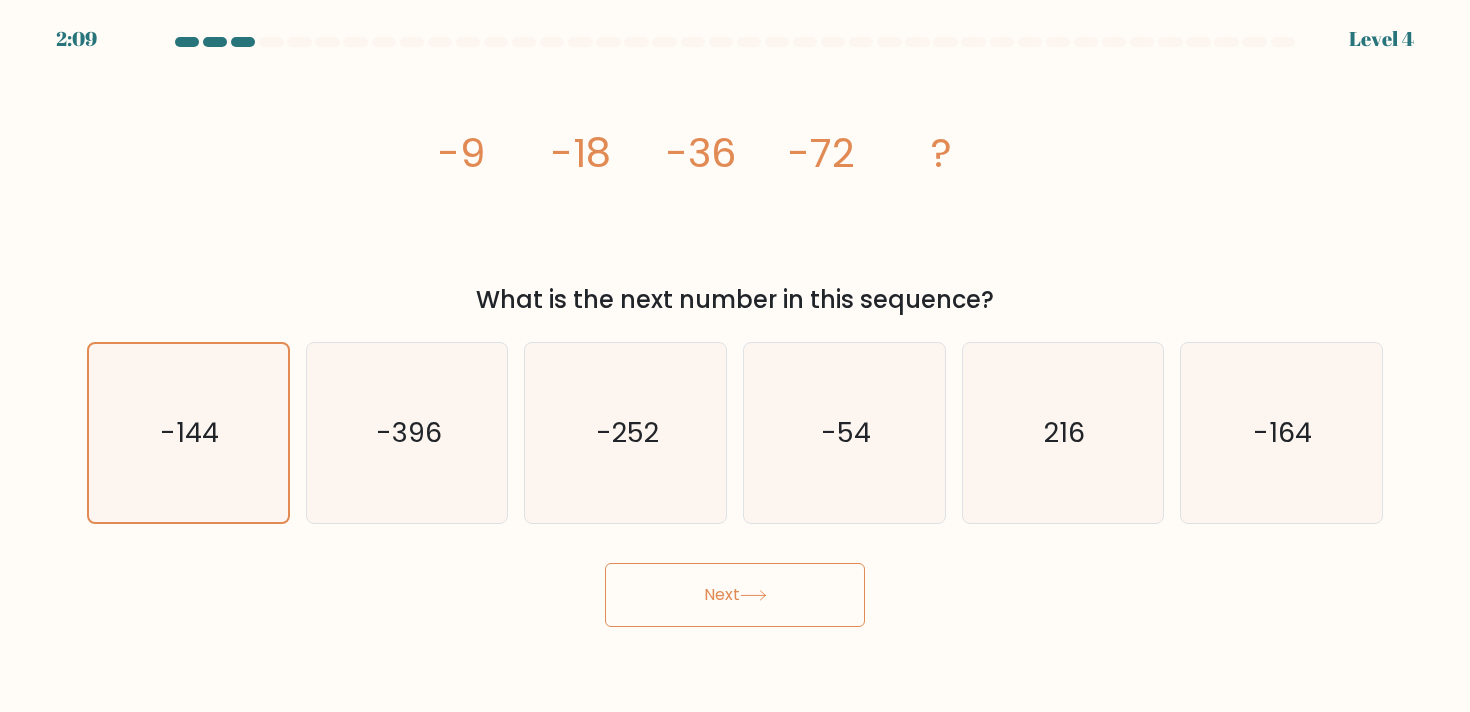 click on "Next" at bounding box center (735, 595) 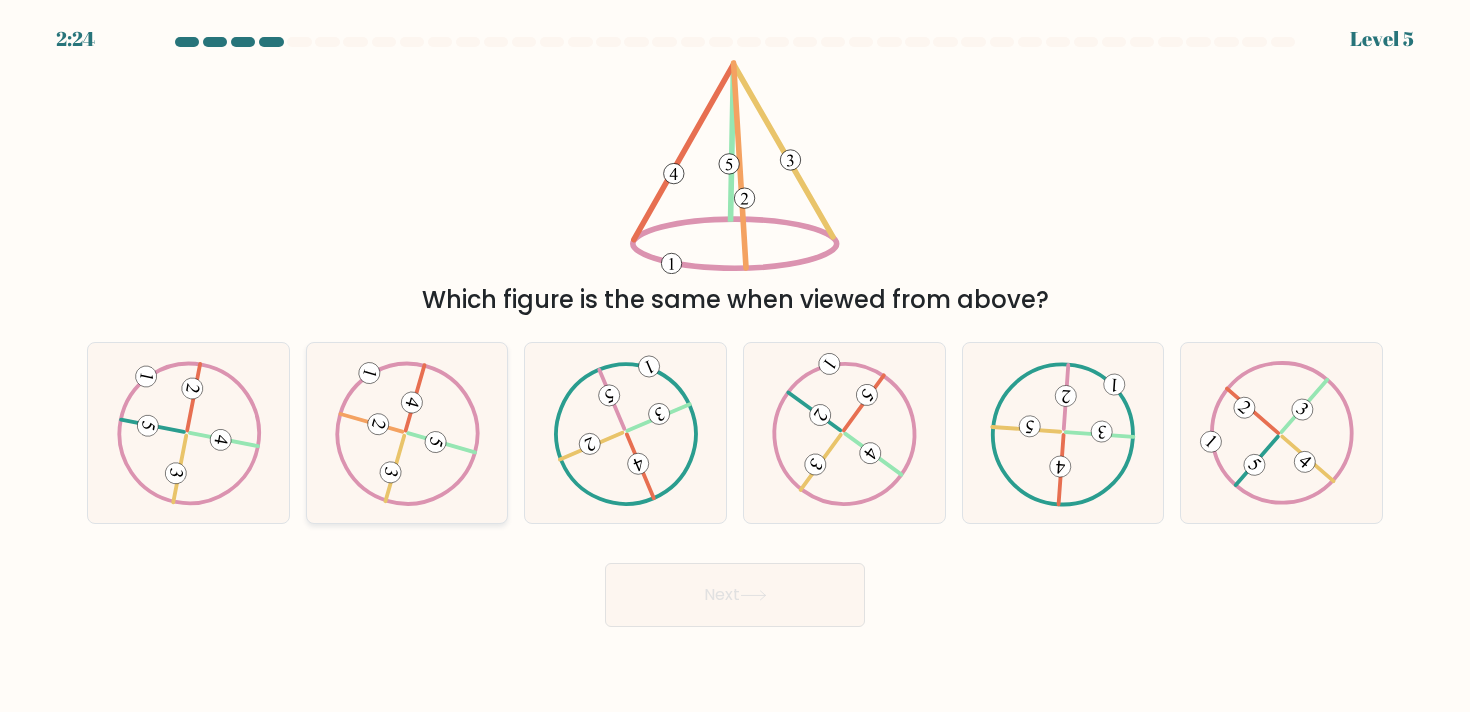click at bounding box center (407, 433) 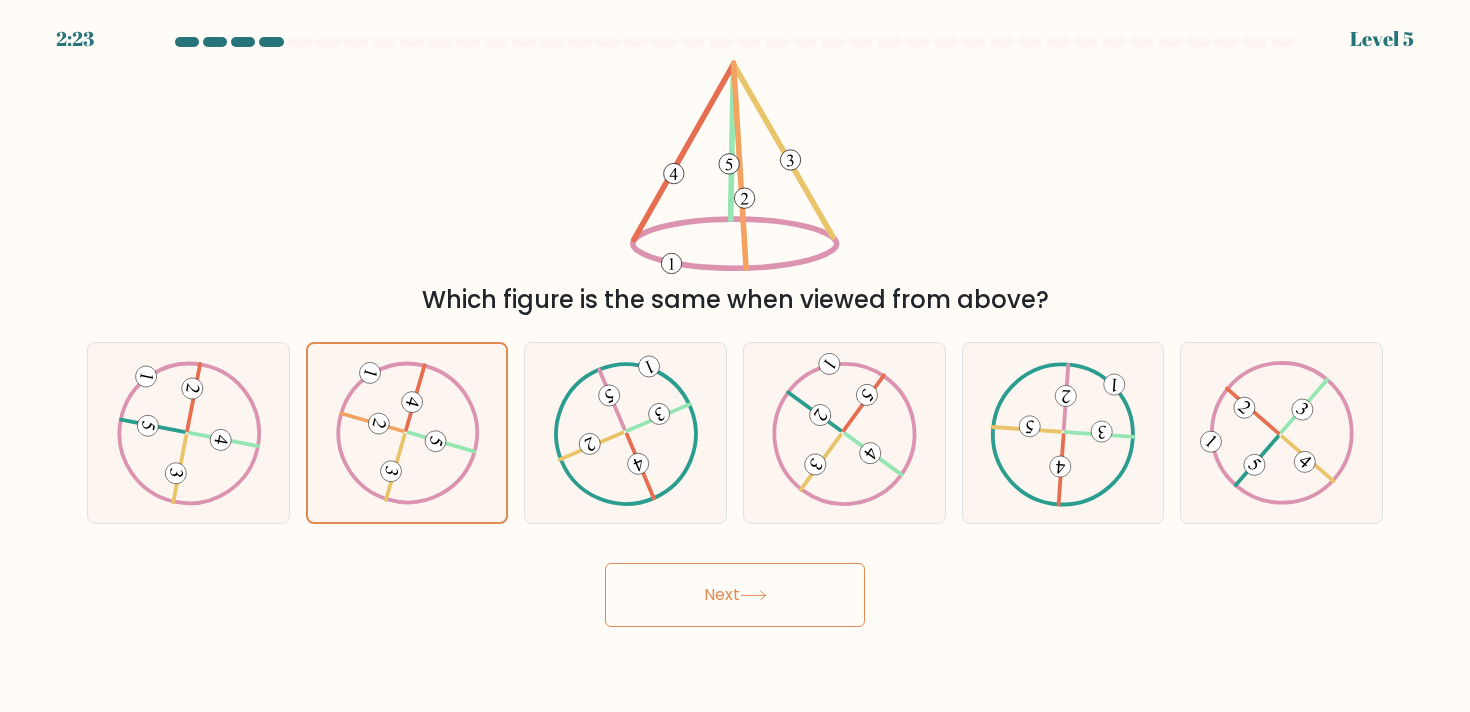 click on "Next" at bounding box center (735, 595) 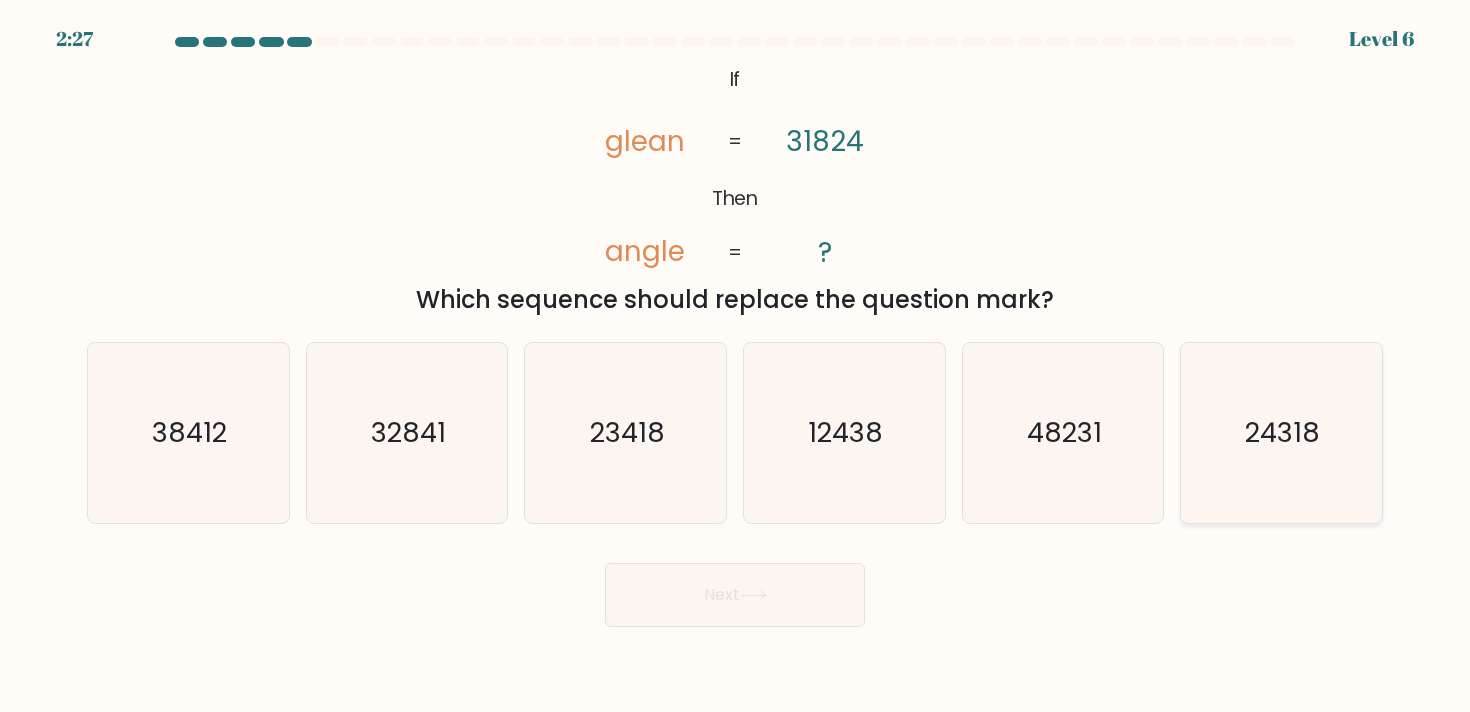 click on "24318" at bounding box center (1283, 432) 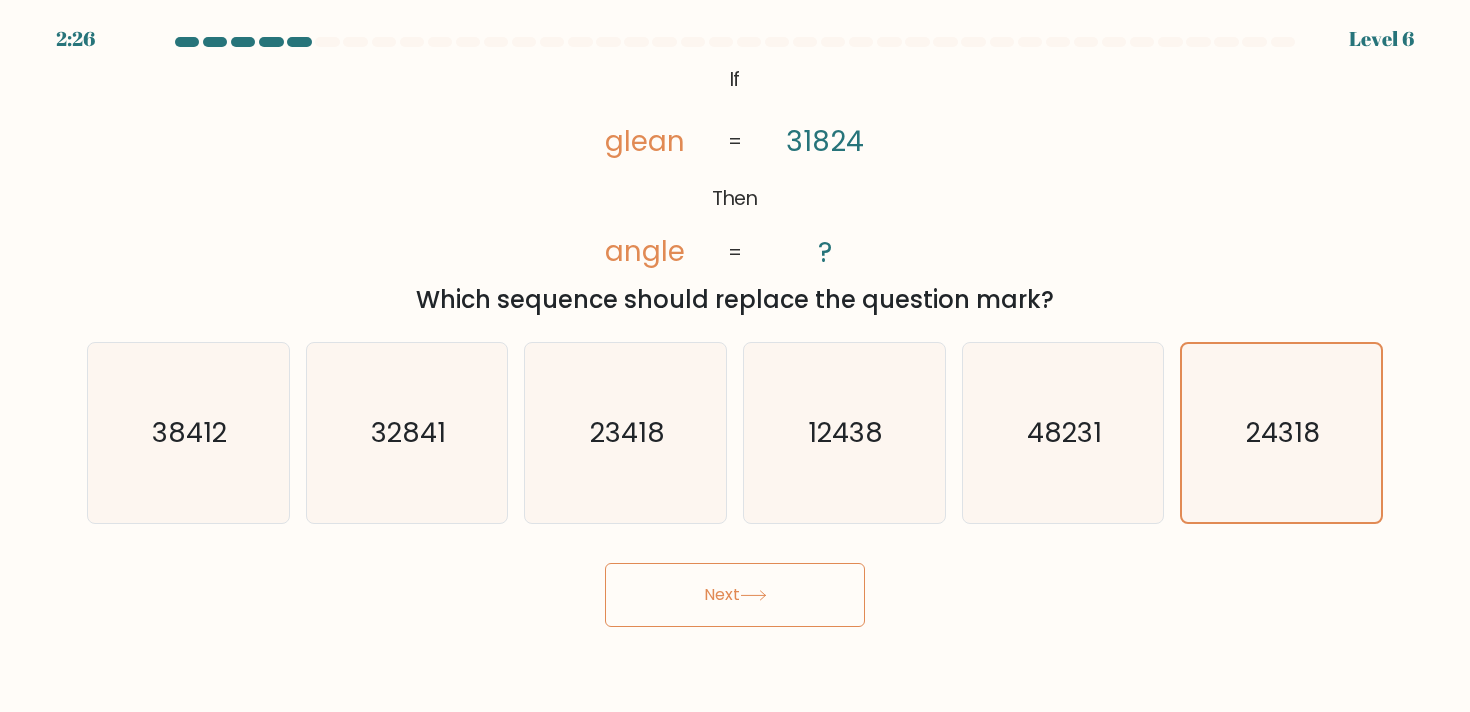 click on "Next" at bounding box center (735, 595) 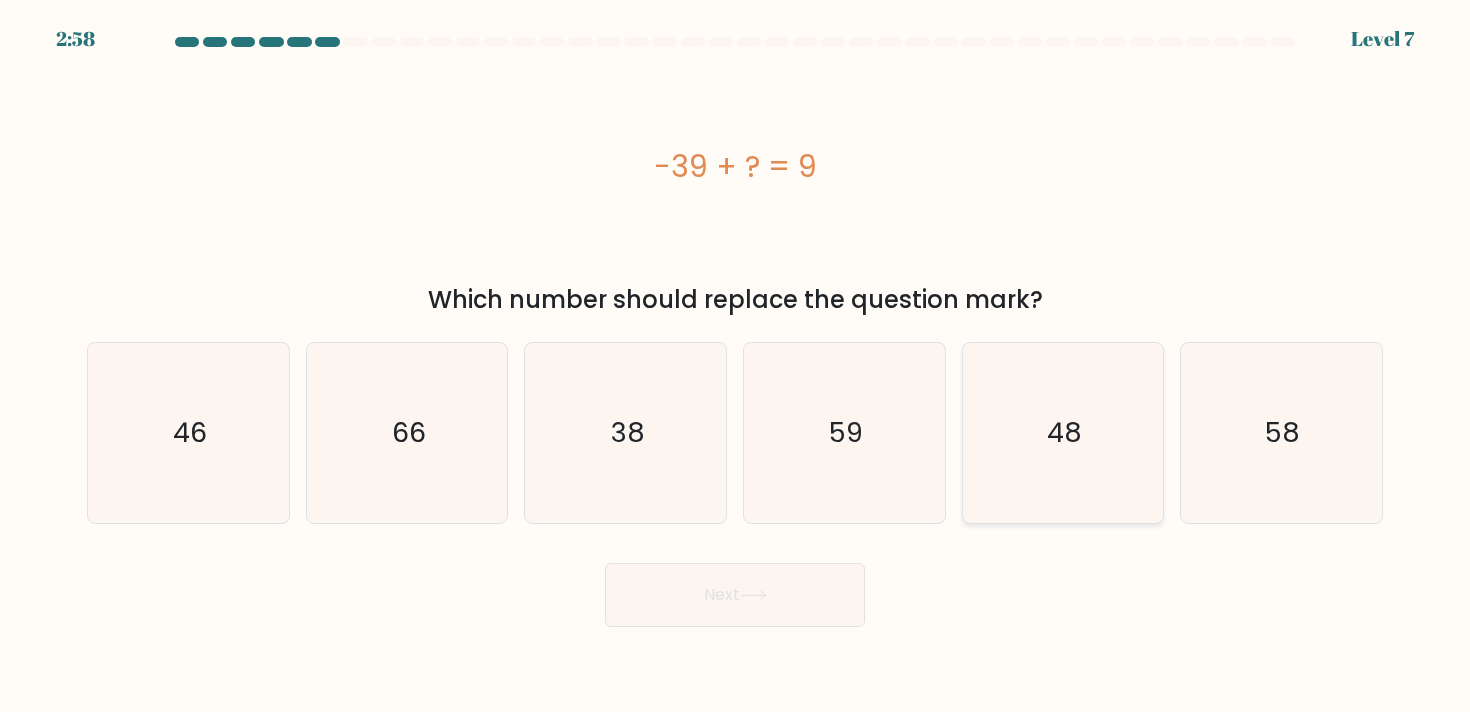 click on "48" at bounding box center [1063, 433] 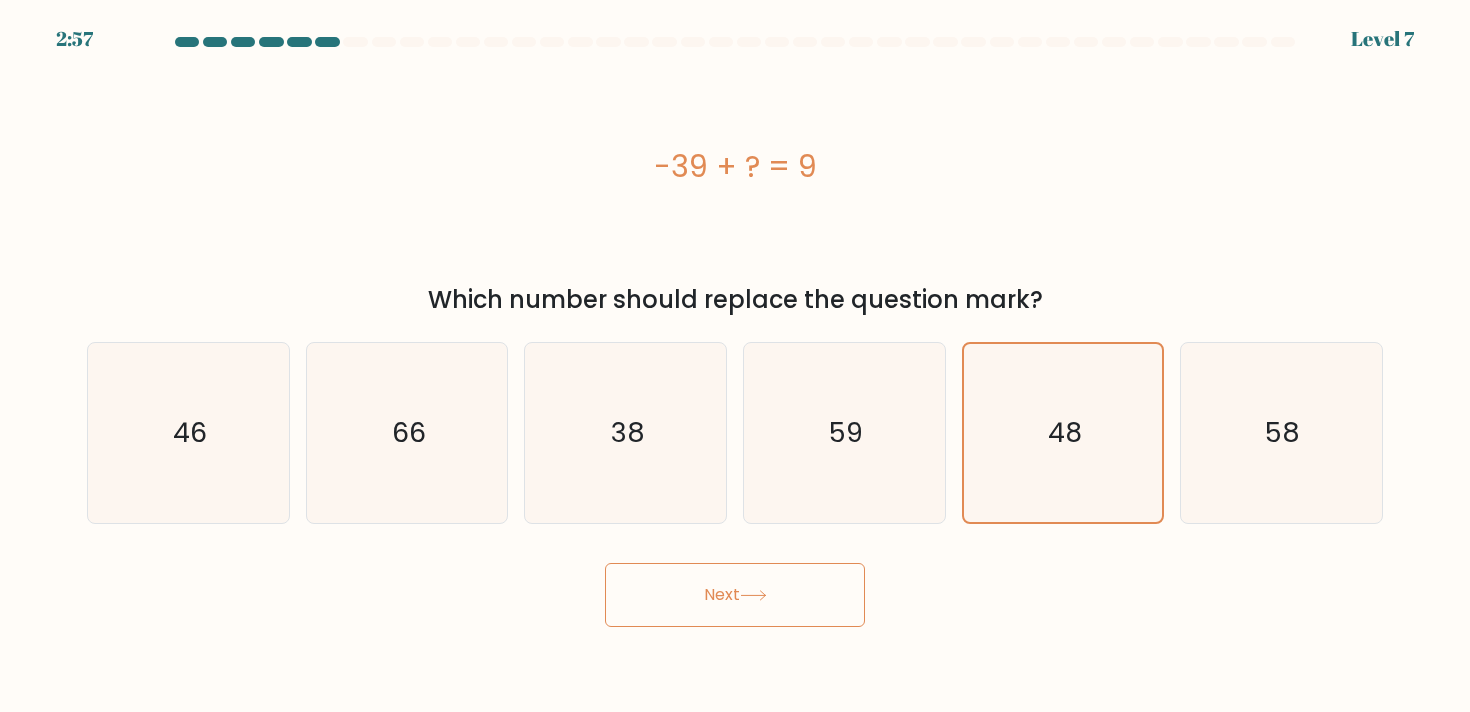 click on "Next" at bounding box center (735, 595) 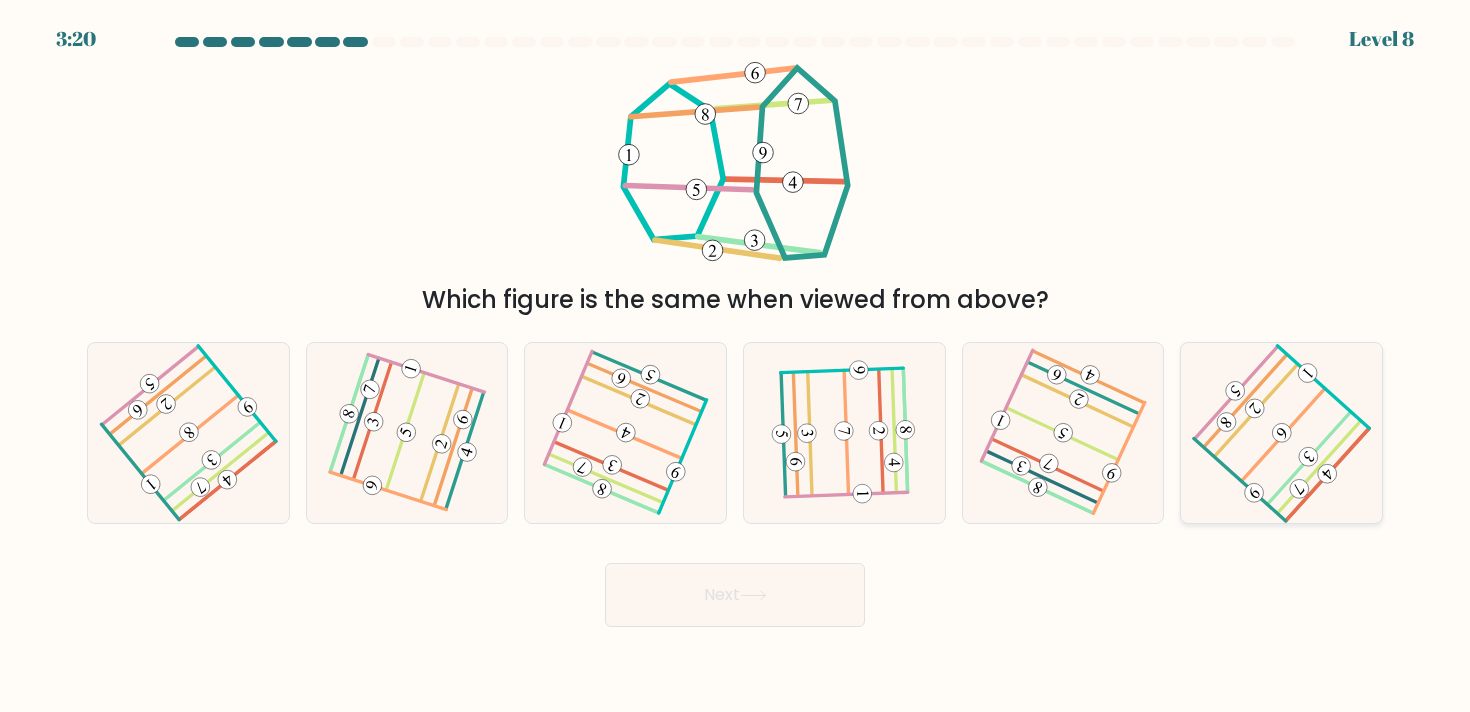 click at bounding box center (1281, 433) 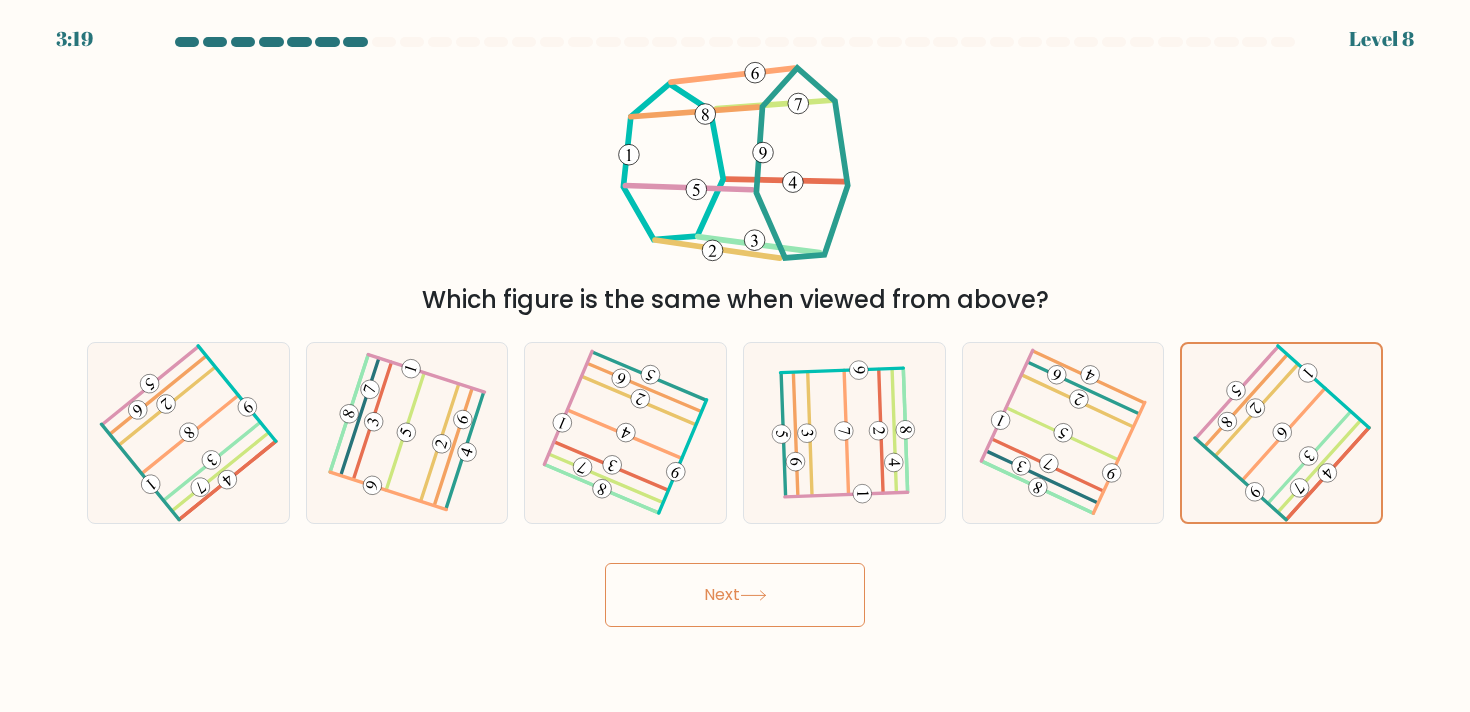 click on "Next" at bounding box center [735, 595] 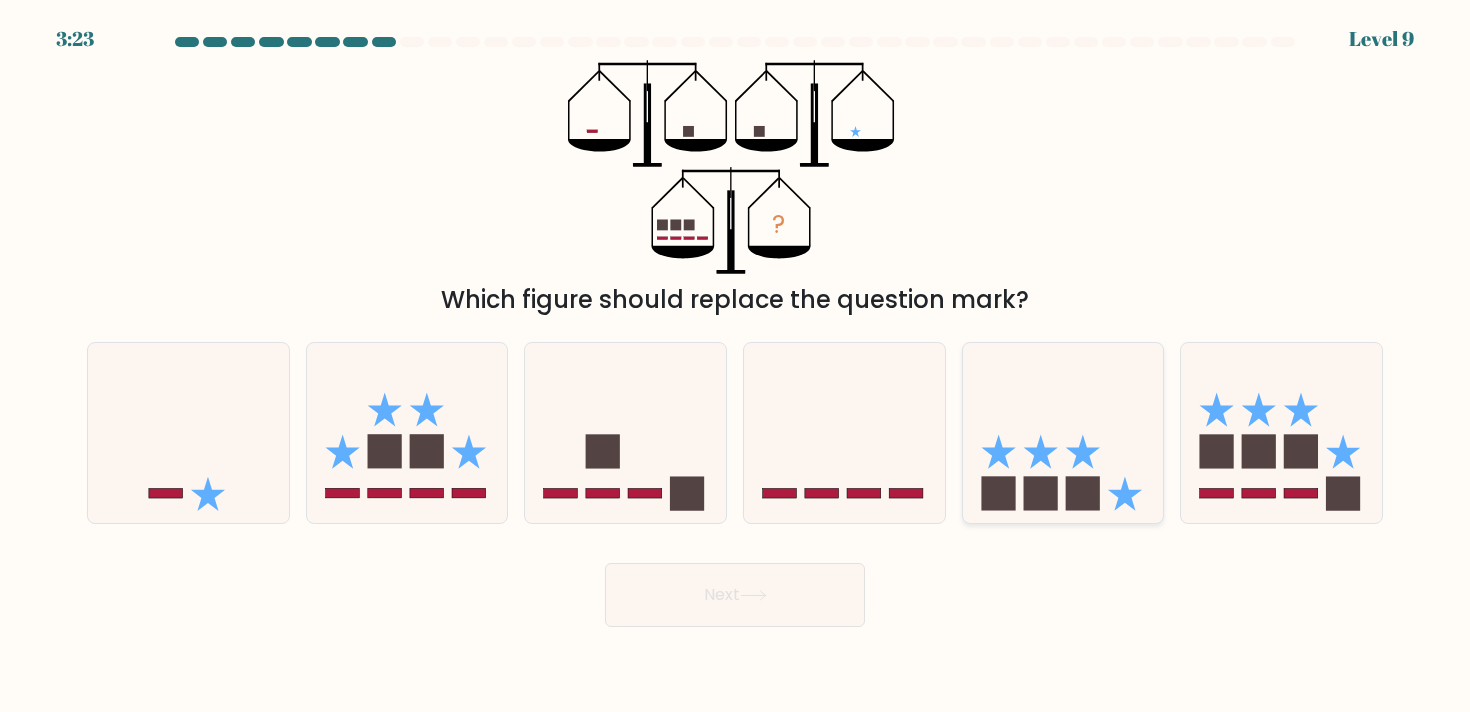 click at bounding box center (1063, 433) 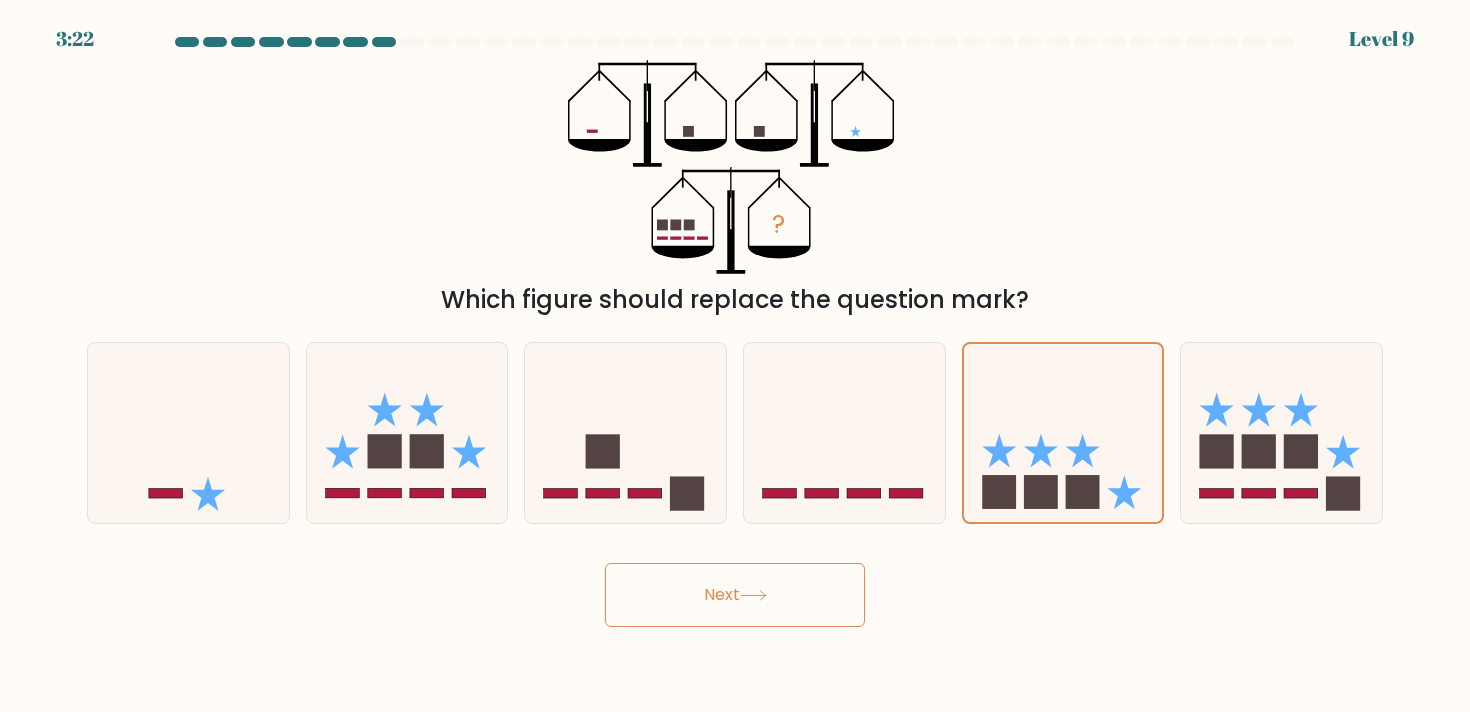 click on "Next" at bounding box center (735, 595) 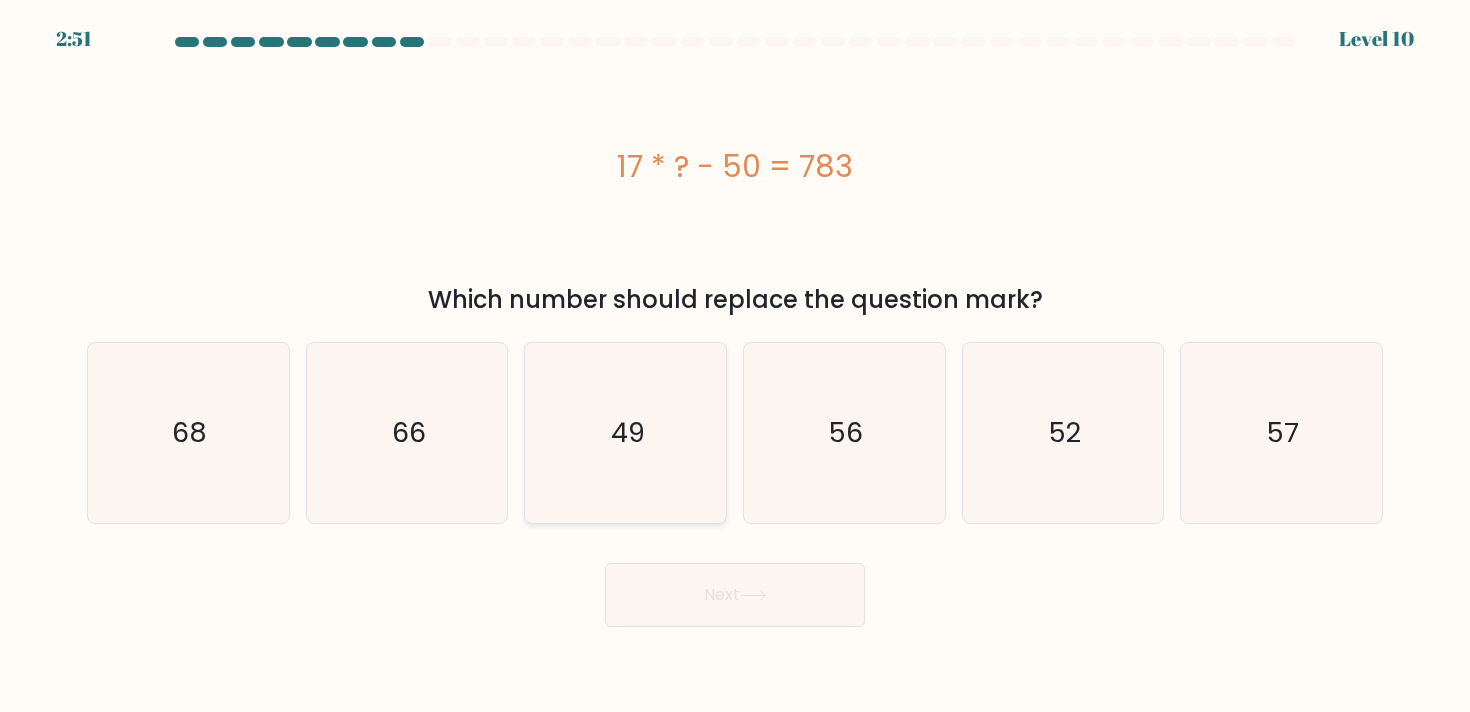 click on "49" at bounding box center (626, 433) 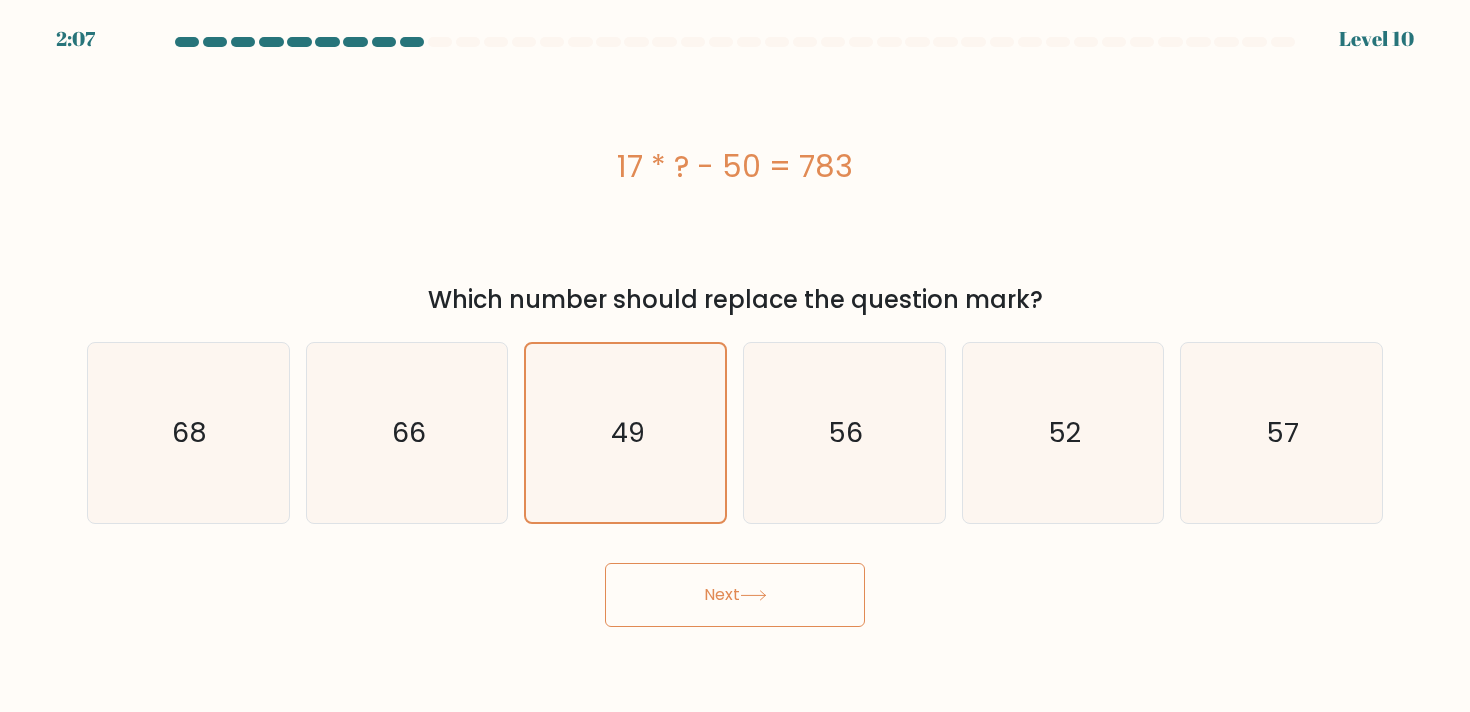 click on "Next" at bounding box center [735, 595] 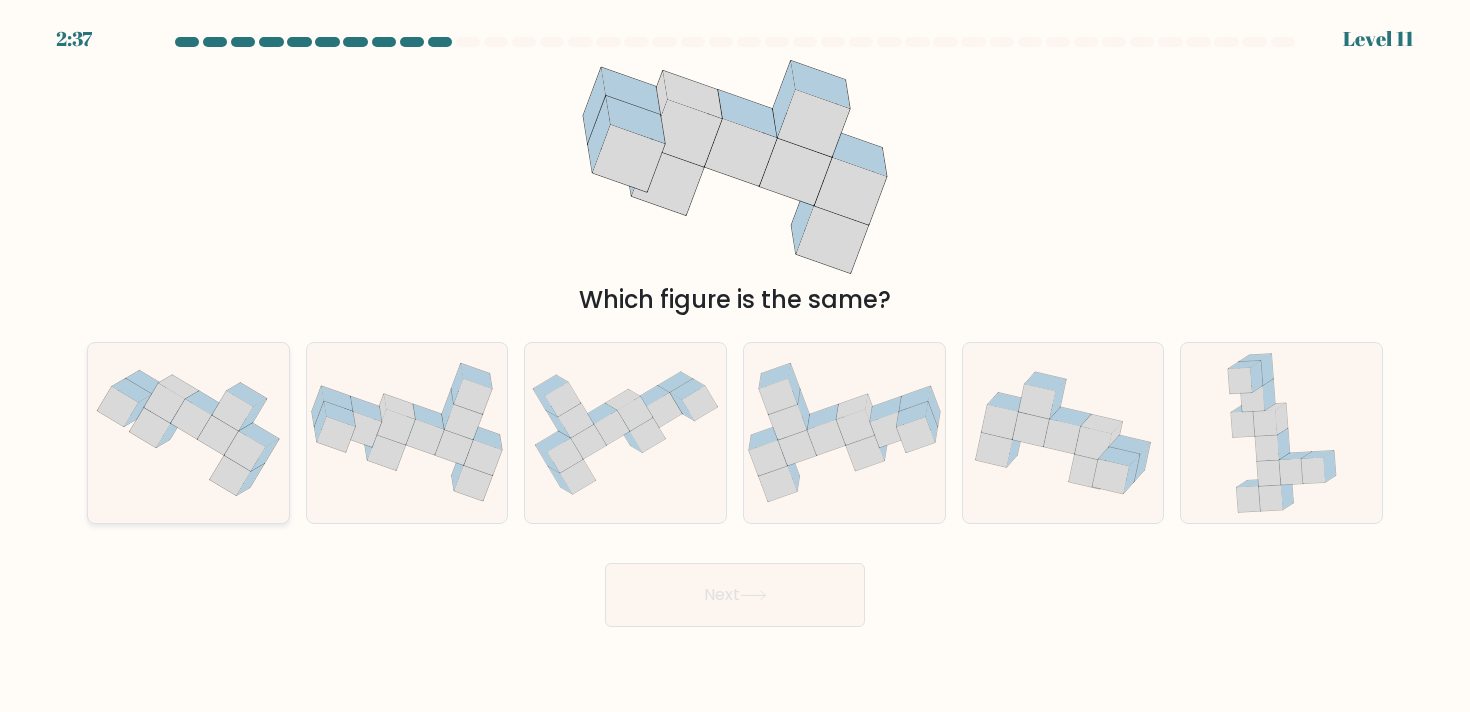 click at bounding box center (206, 403) 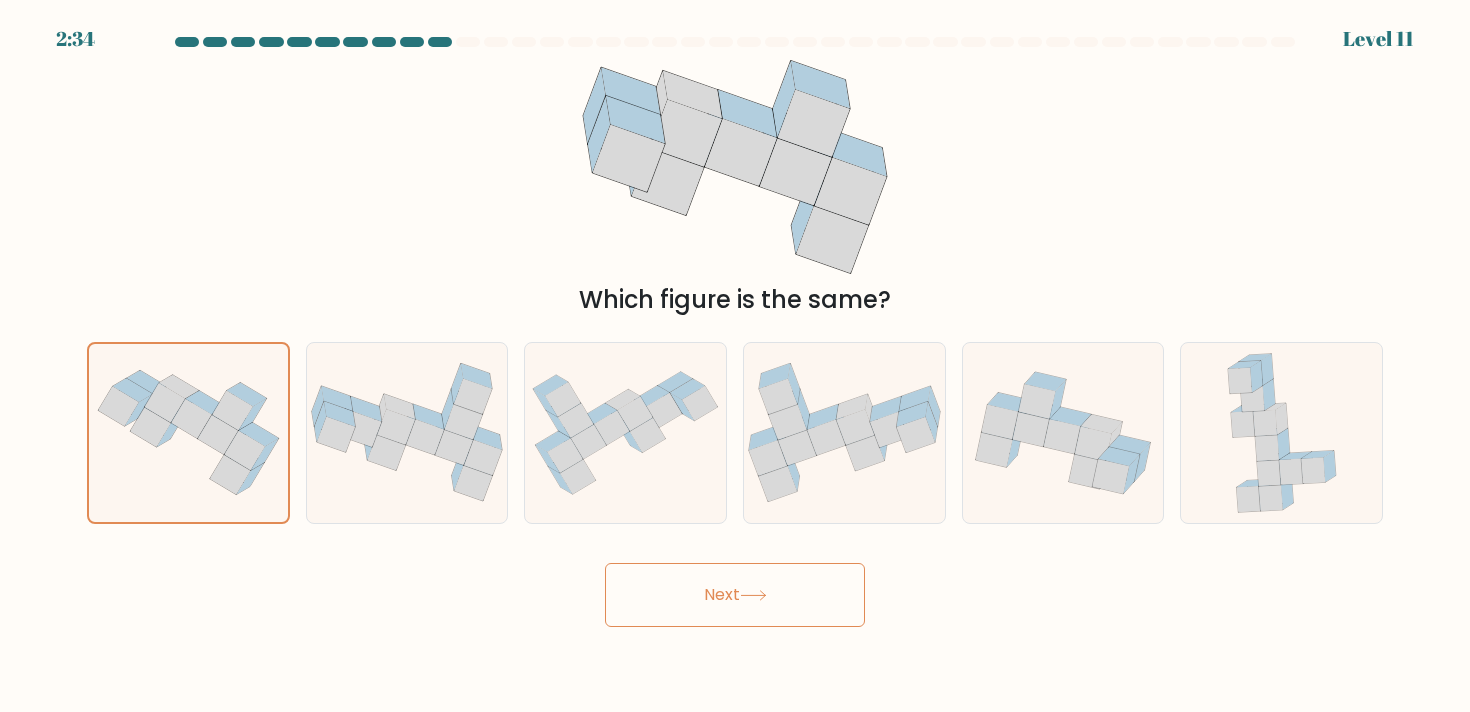 click on "Next" at bounding box center (735, 595) 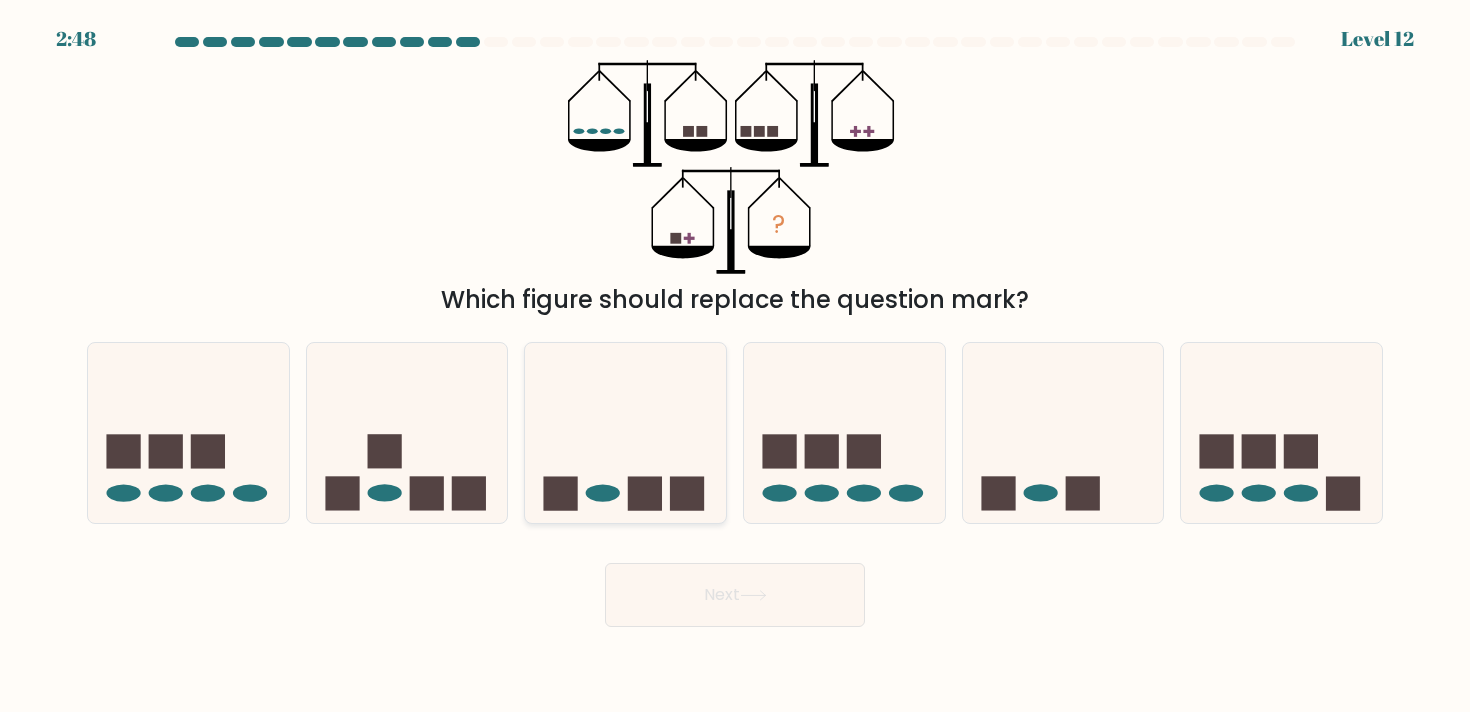 click at bounding box center [625, 433] 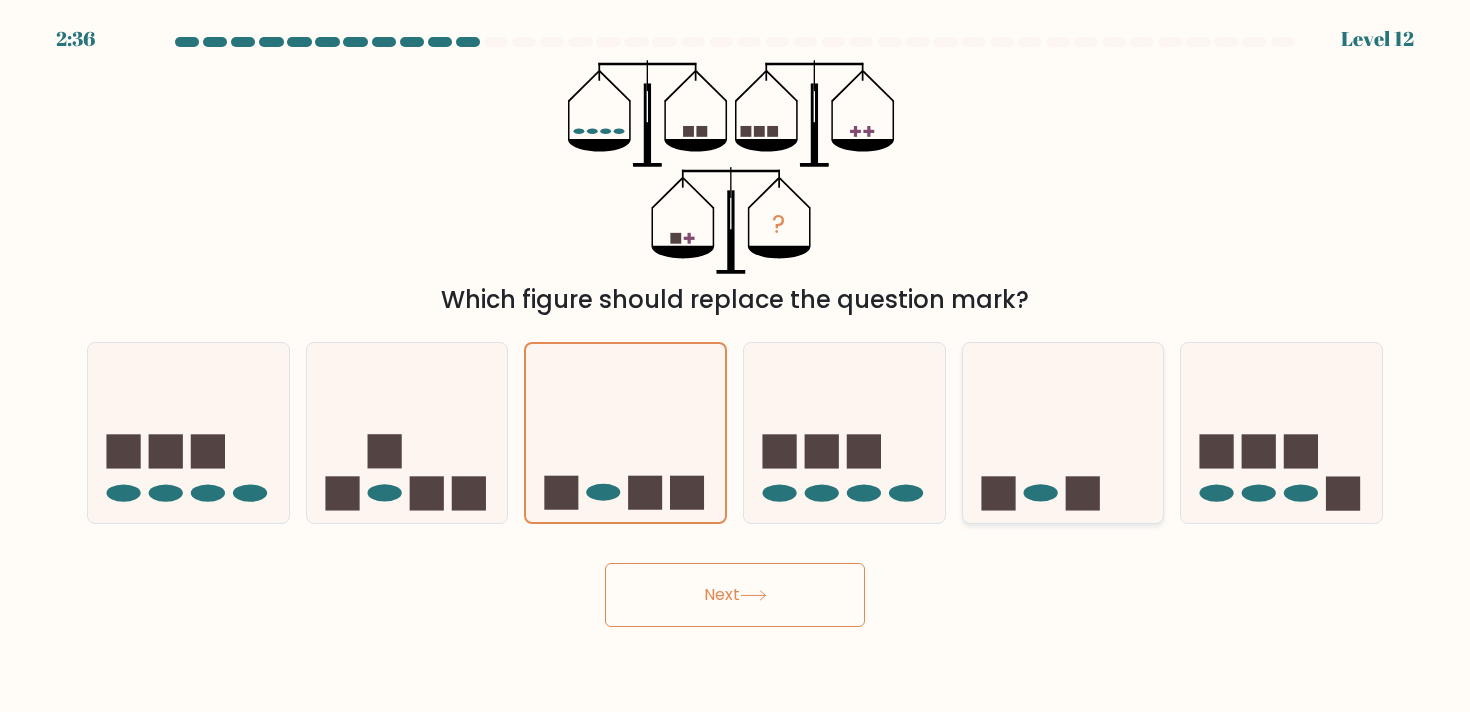 click at bounding box center (1063, 433) 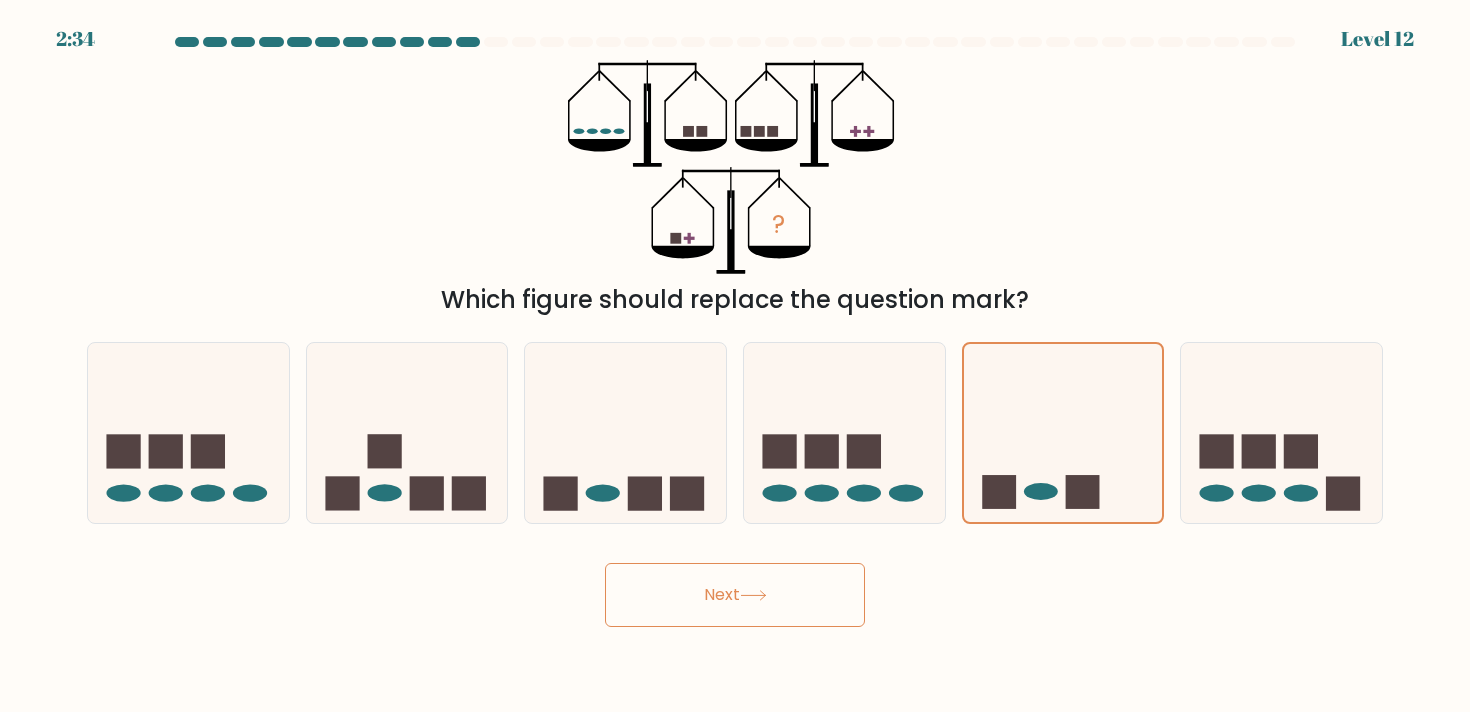 click on "Next" at bounding box center (735, 595) 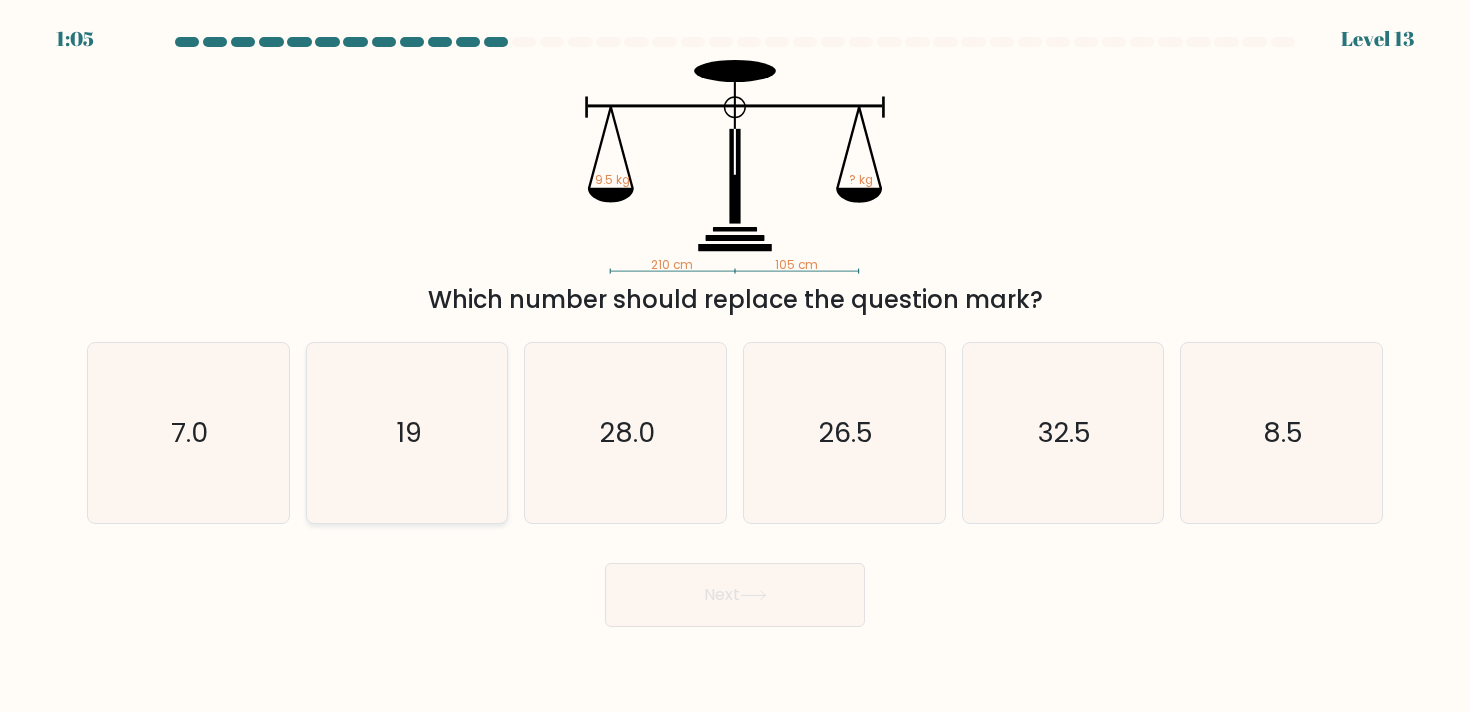 click on "19" at bounding box center [407, 433] 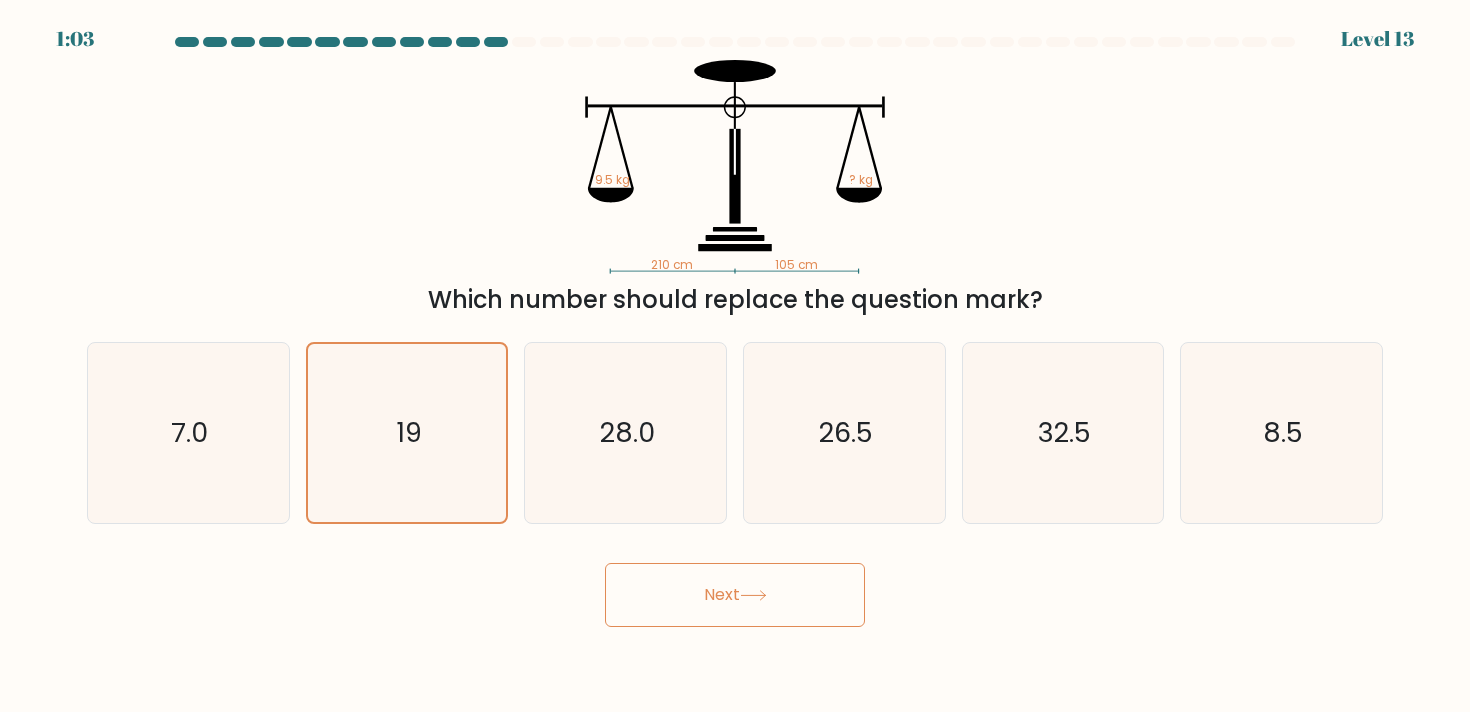 click on "Next" at bounding box center [735, 595] 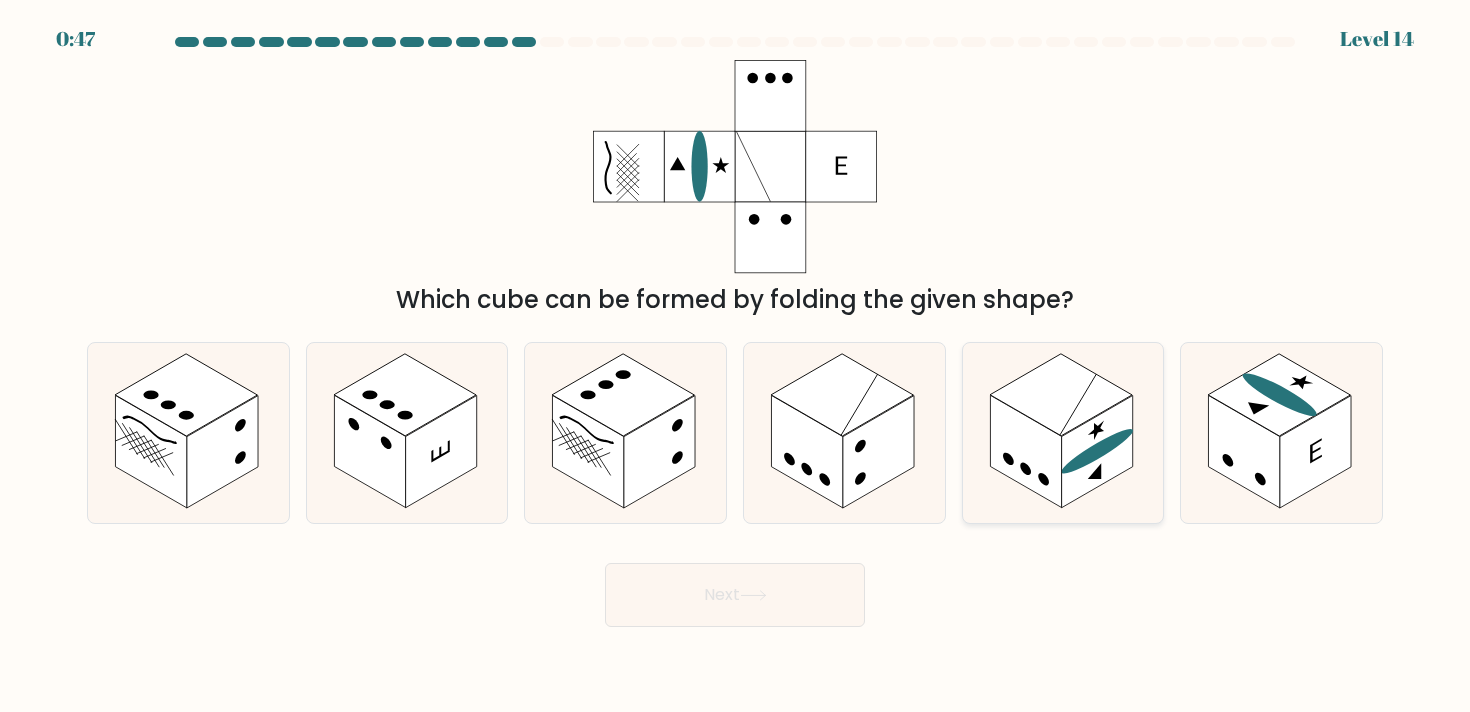 click at bounding box center [1025, 451] 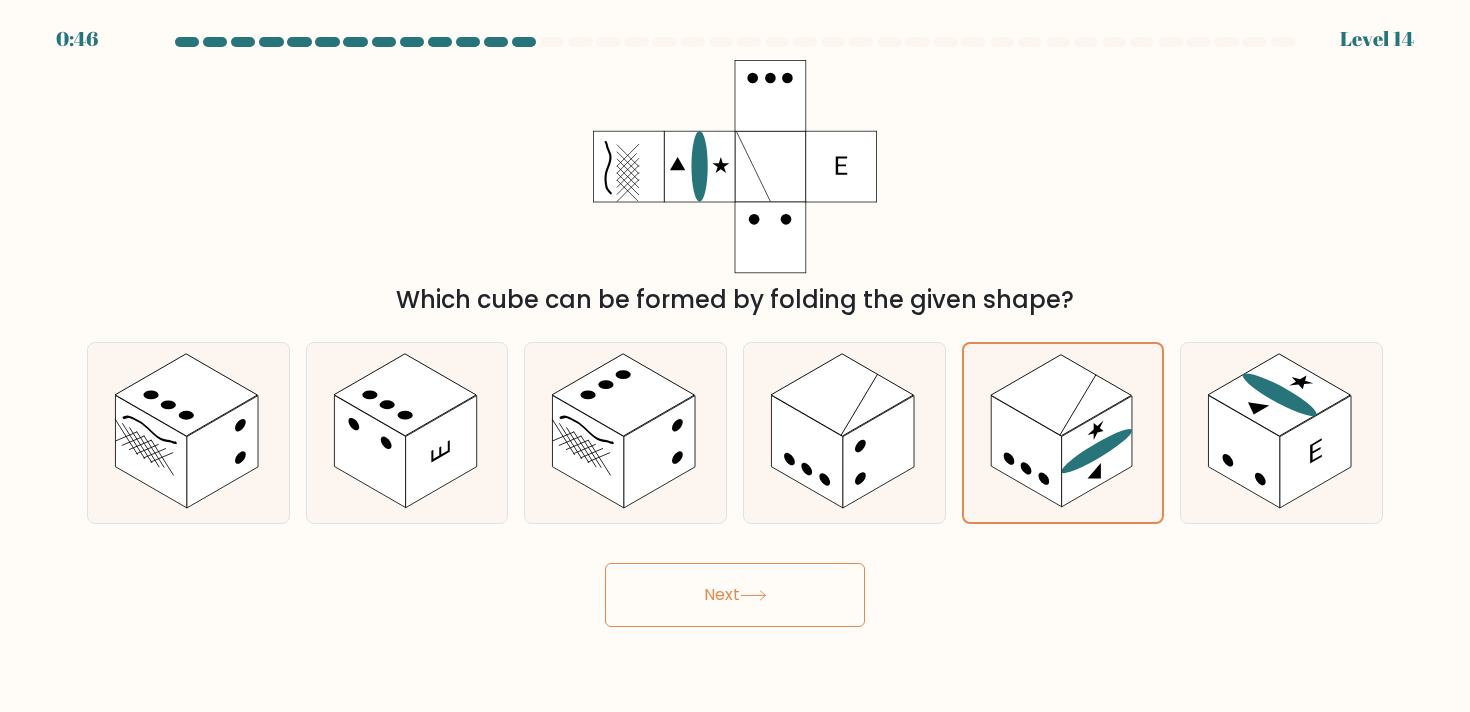 click on "Next" at bounding box center [735, 595] 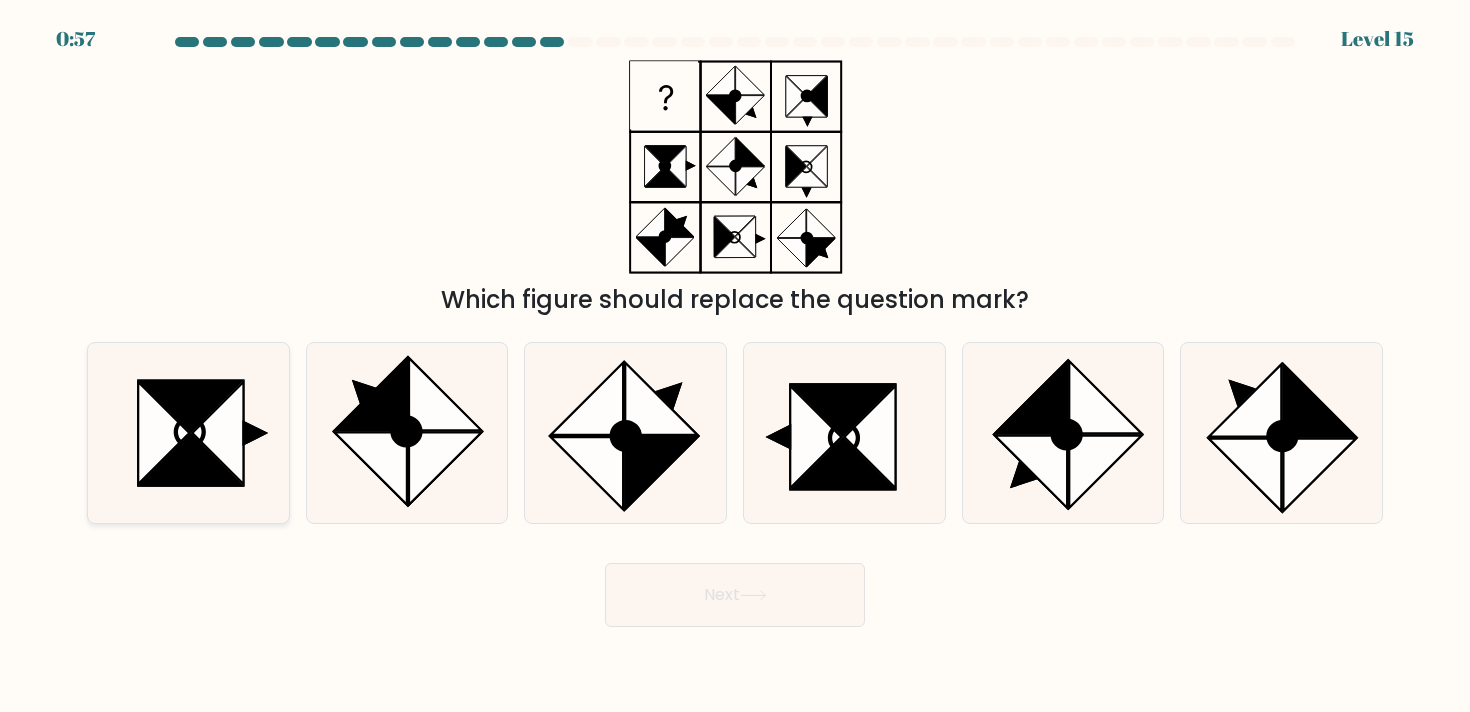 click at bounding box center [191, 405] 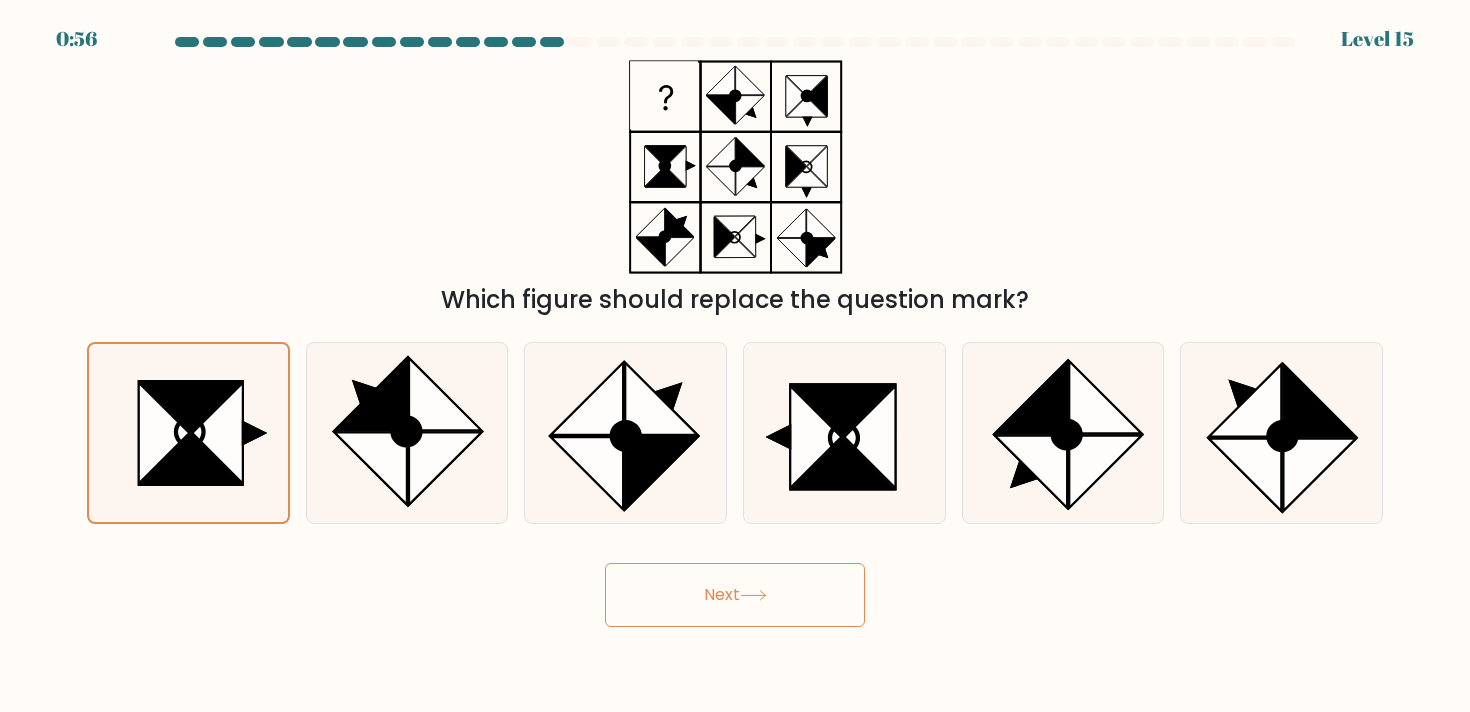 click on "Next" at bounding box center [735, 595] 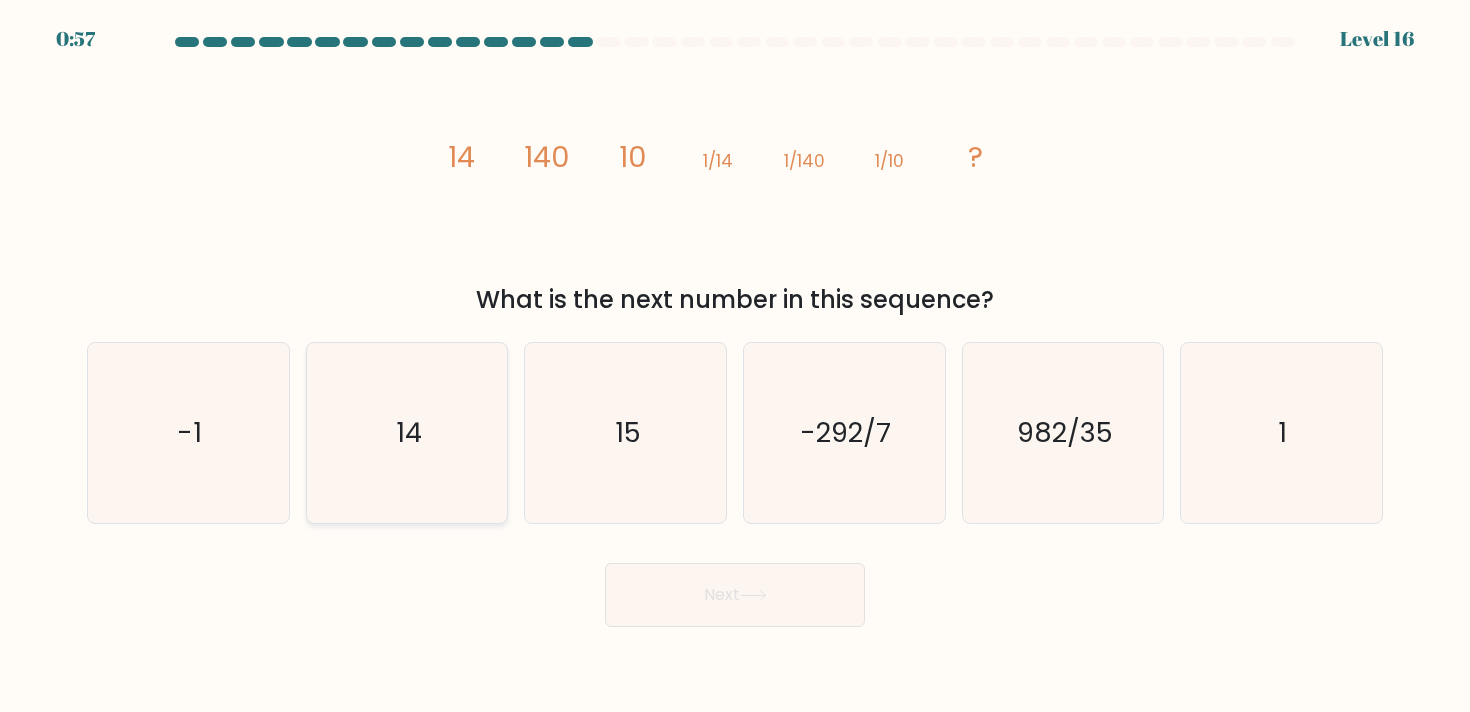click on "14" at bounding box center (407, 433) 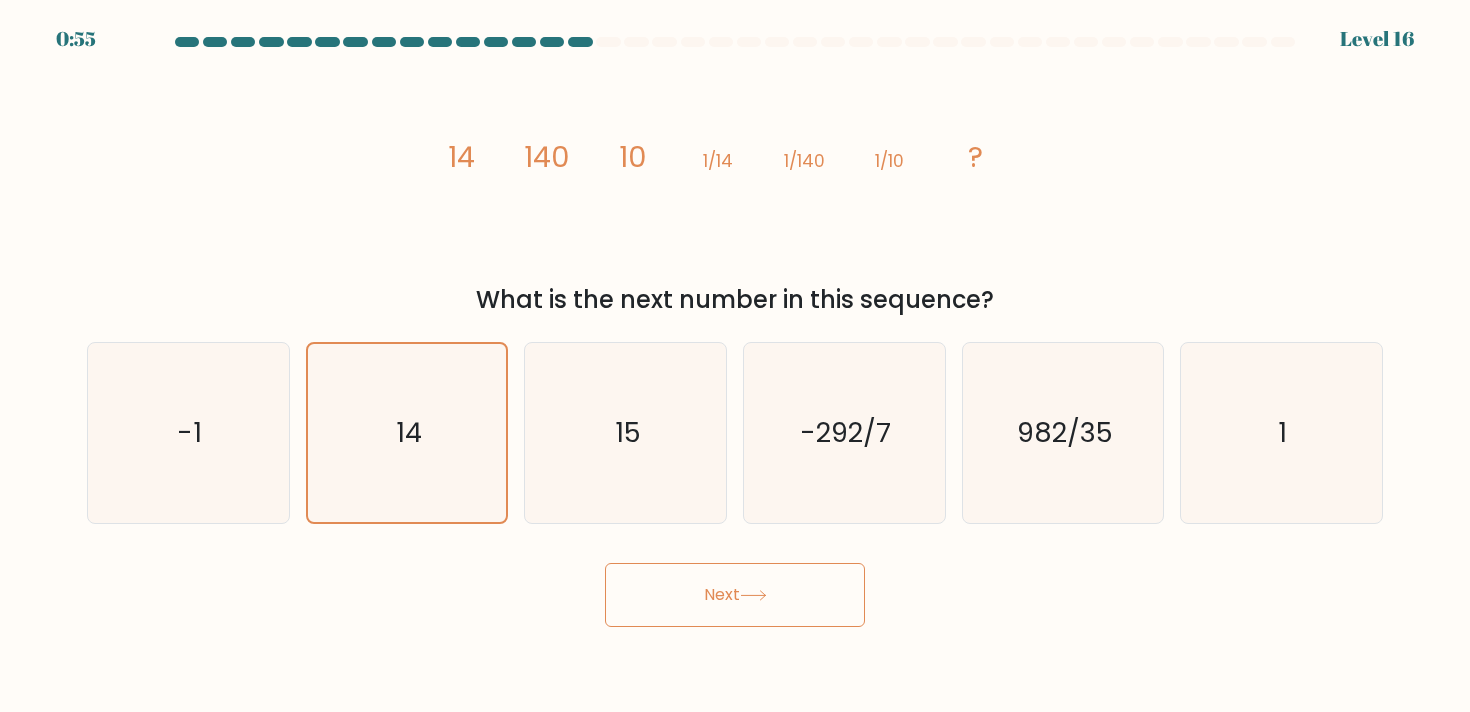 click on "Next" at bounding box center [735, 595] 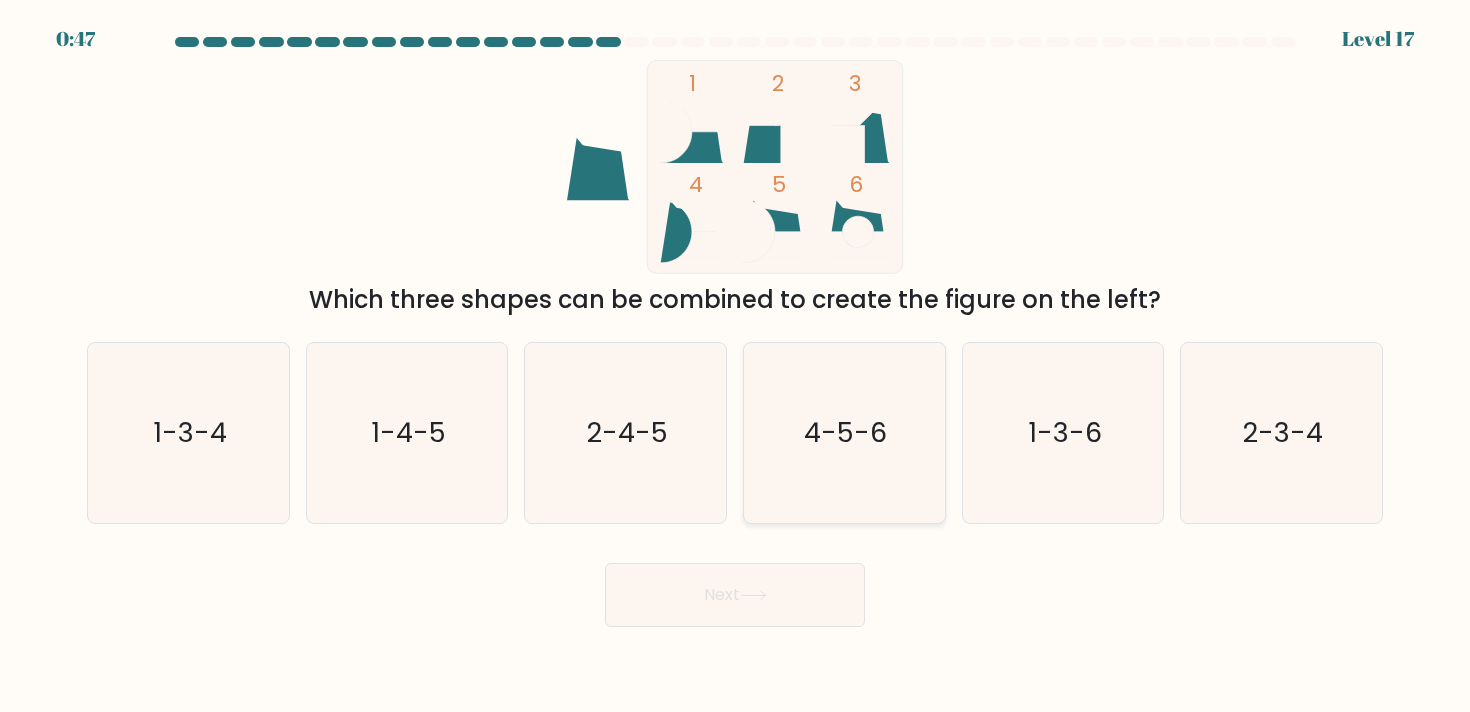 click on "4-5-6" at bounding box center [846, 432] 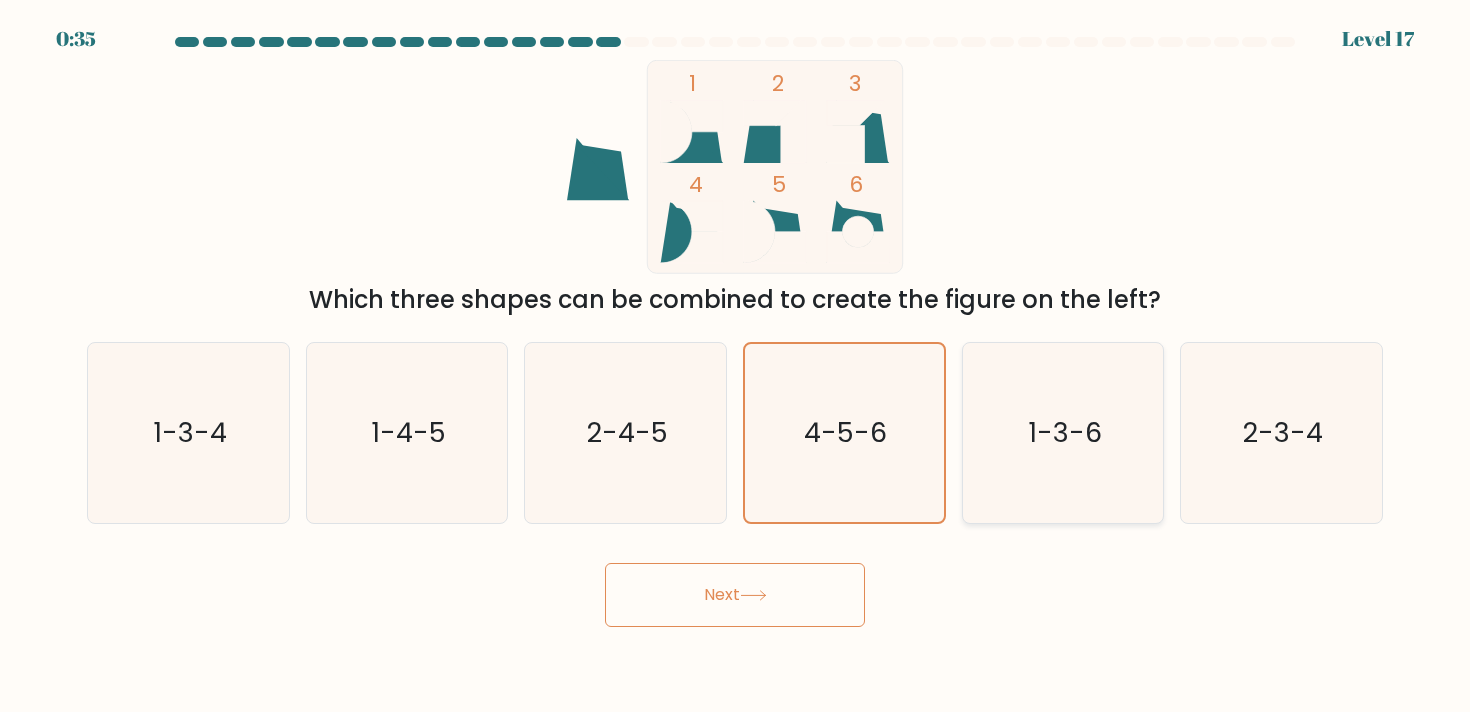 click on "1-3-6" at bounding box center (1063, 433) 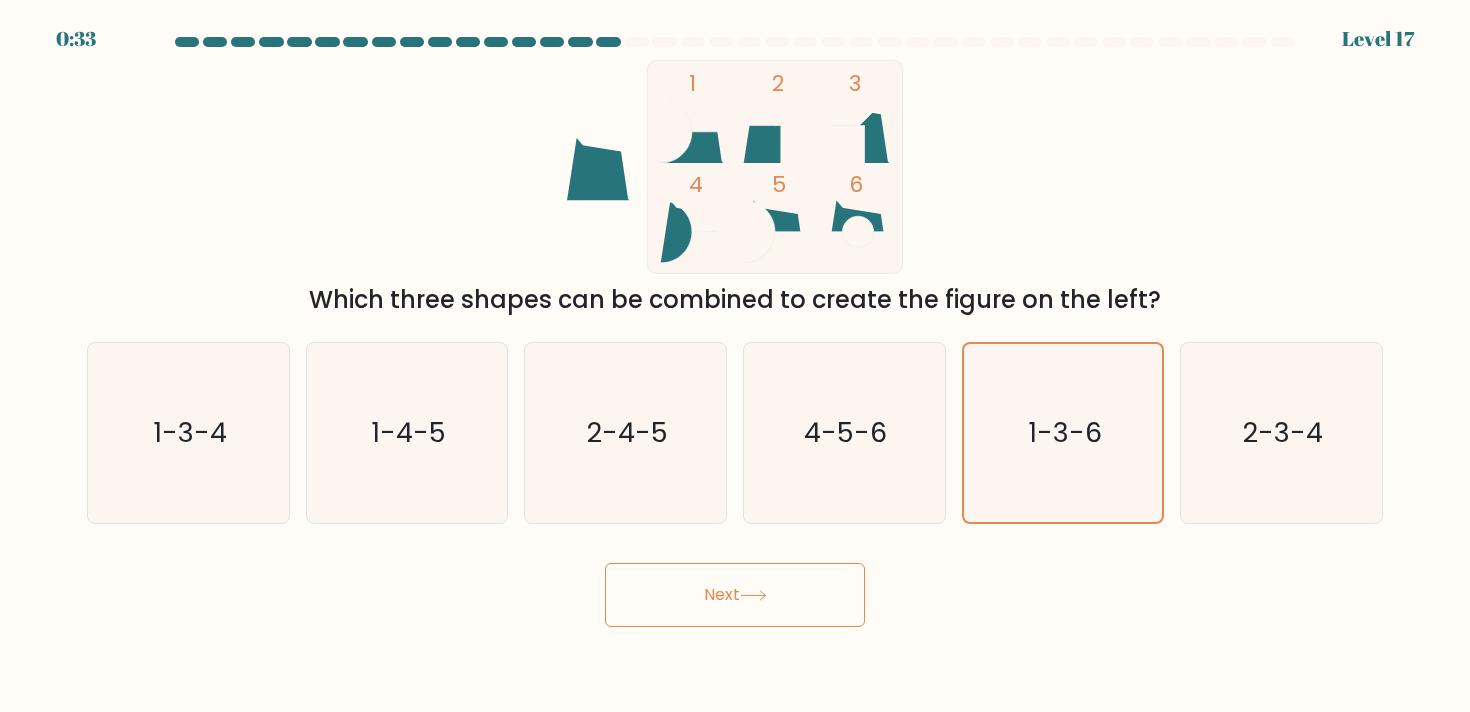 click on "Next" at bounding box center (735, 595) 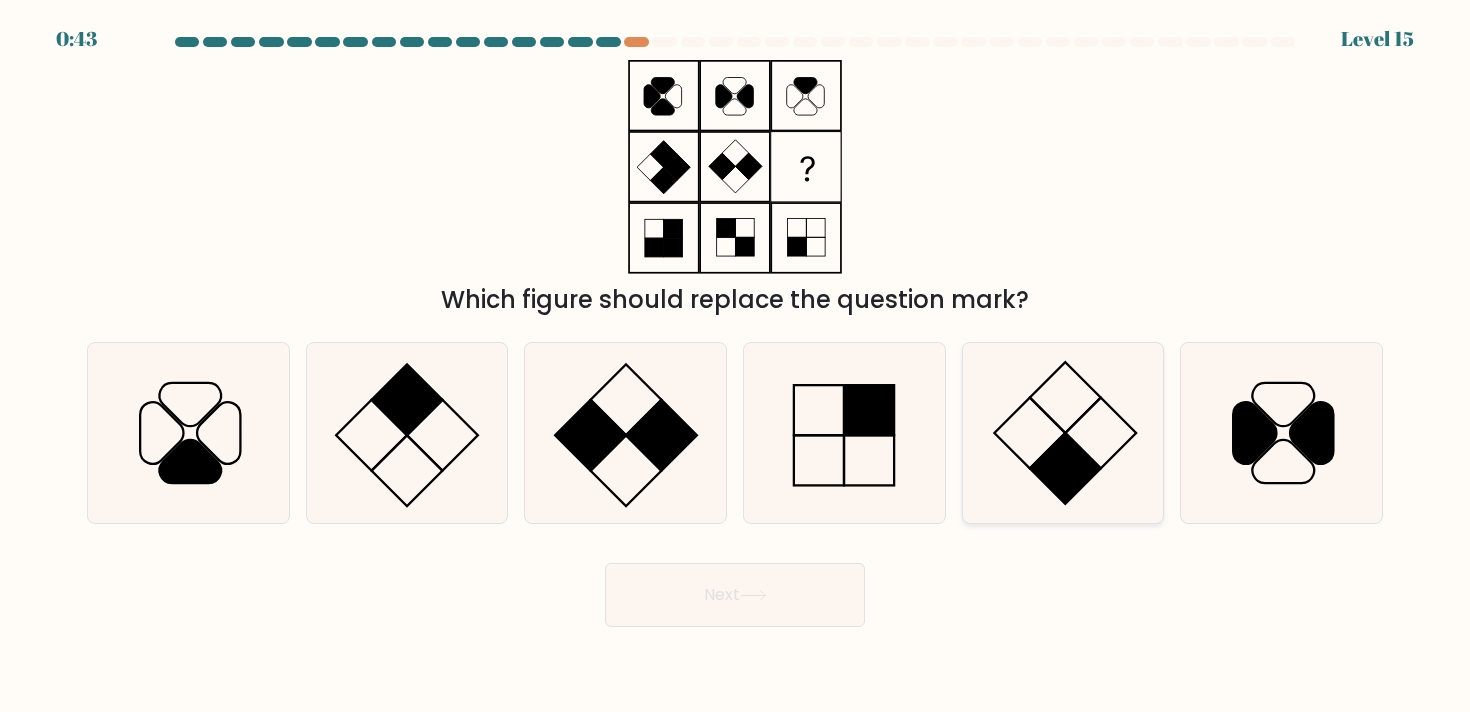 click at bounding box center (1063, 433) 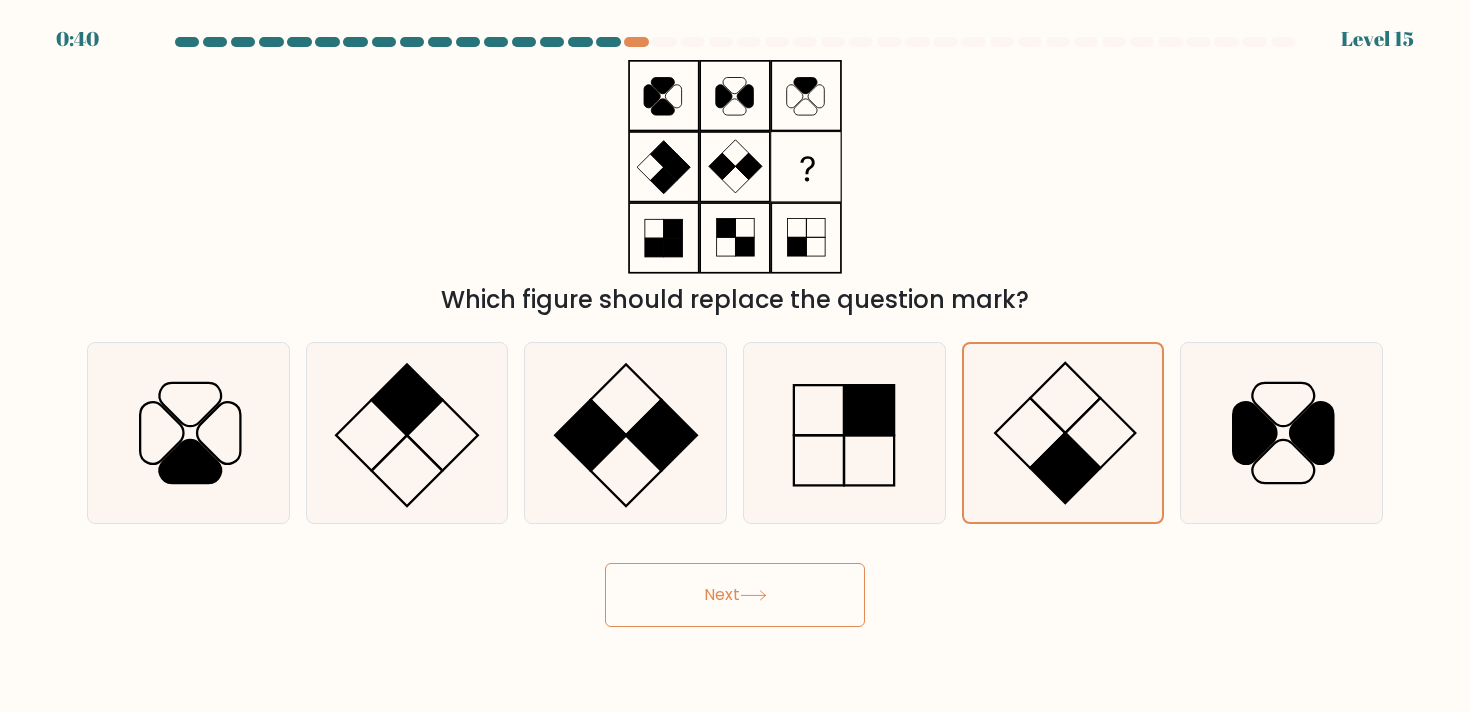 click on "Next" at bounding box center (735, 595) 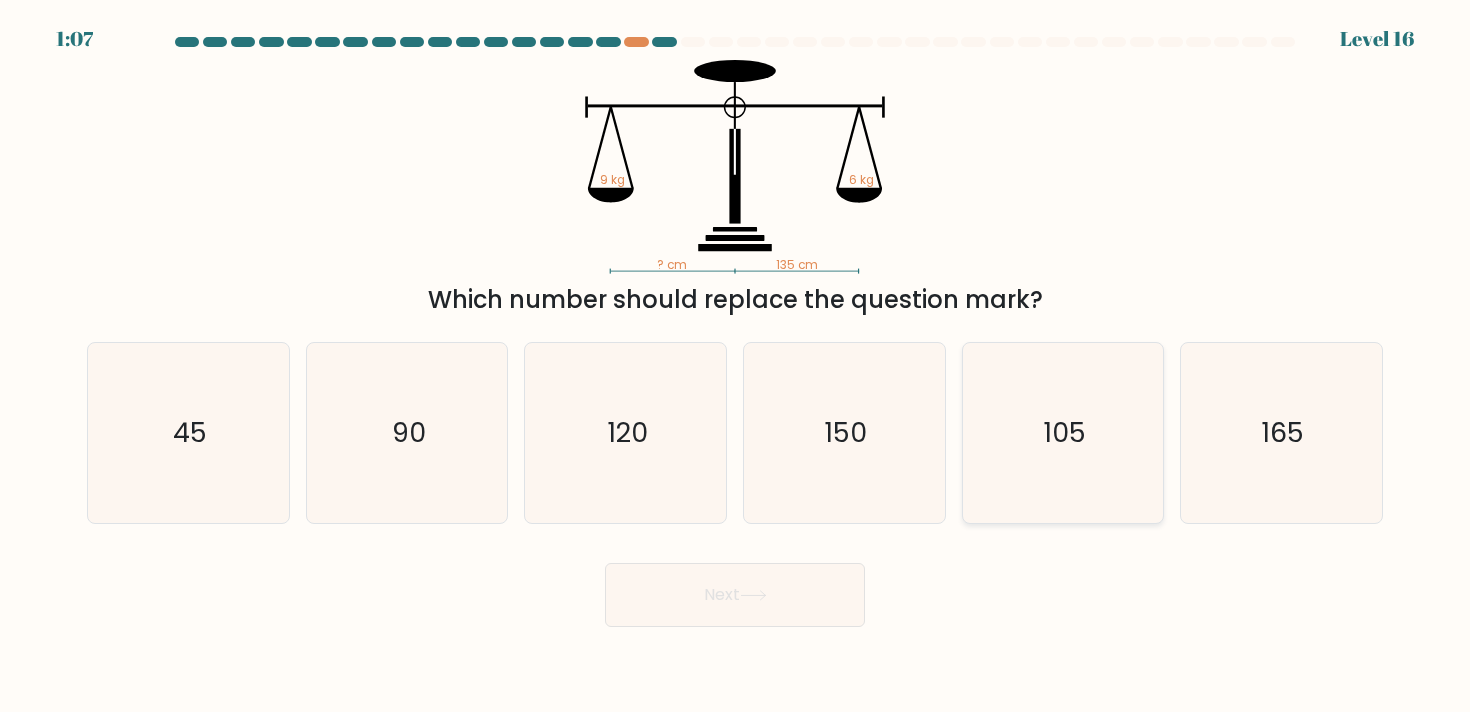 click on "105" at bounding box center (1064, 432) 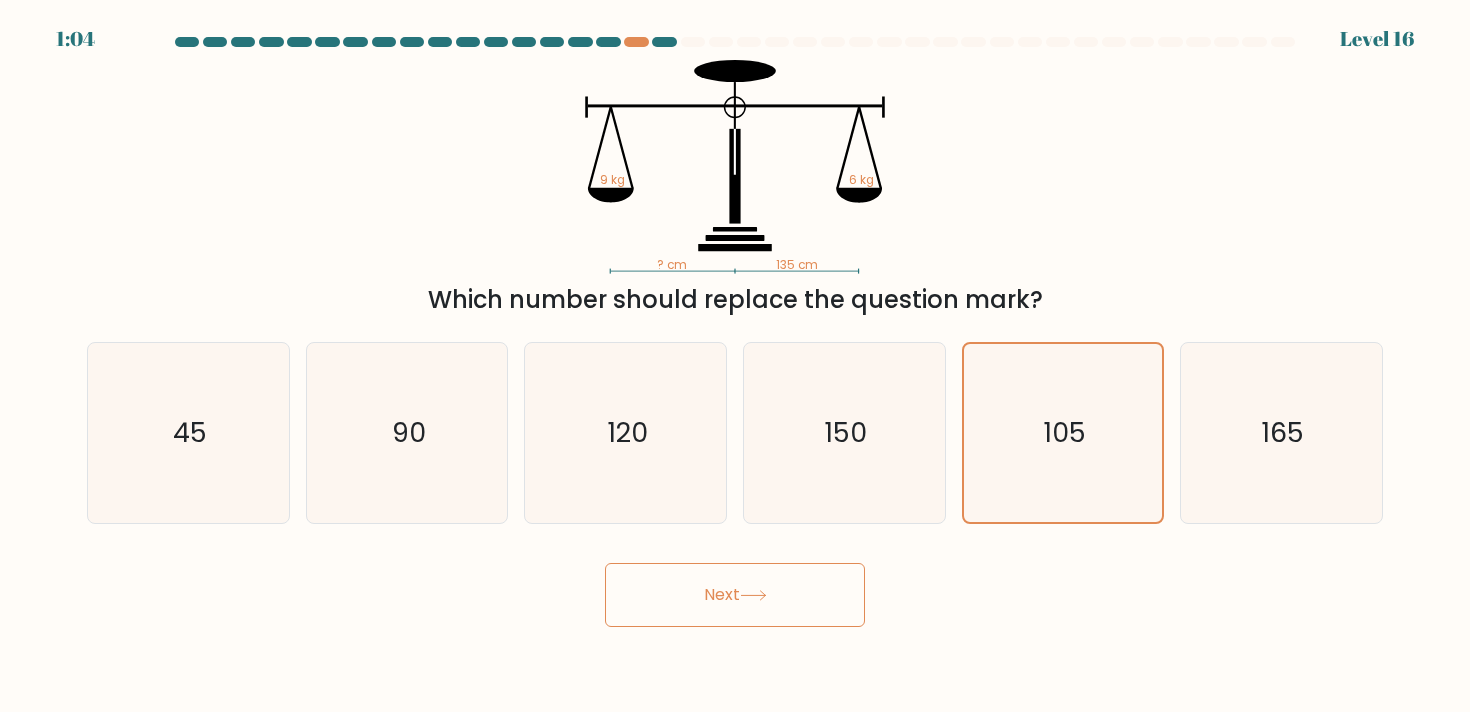 click on "Next" at bounding box center [735, 595] 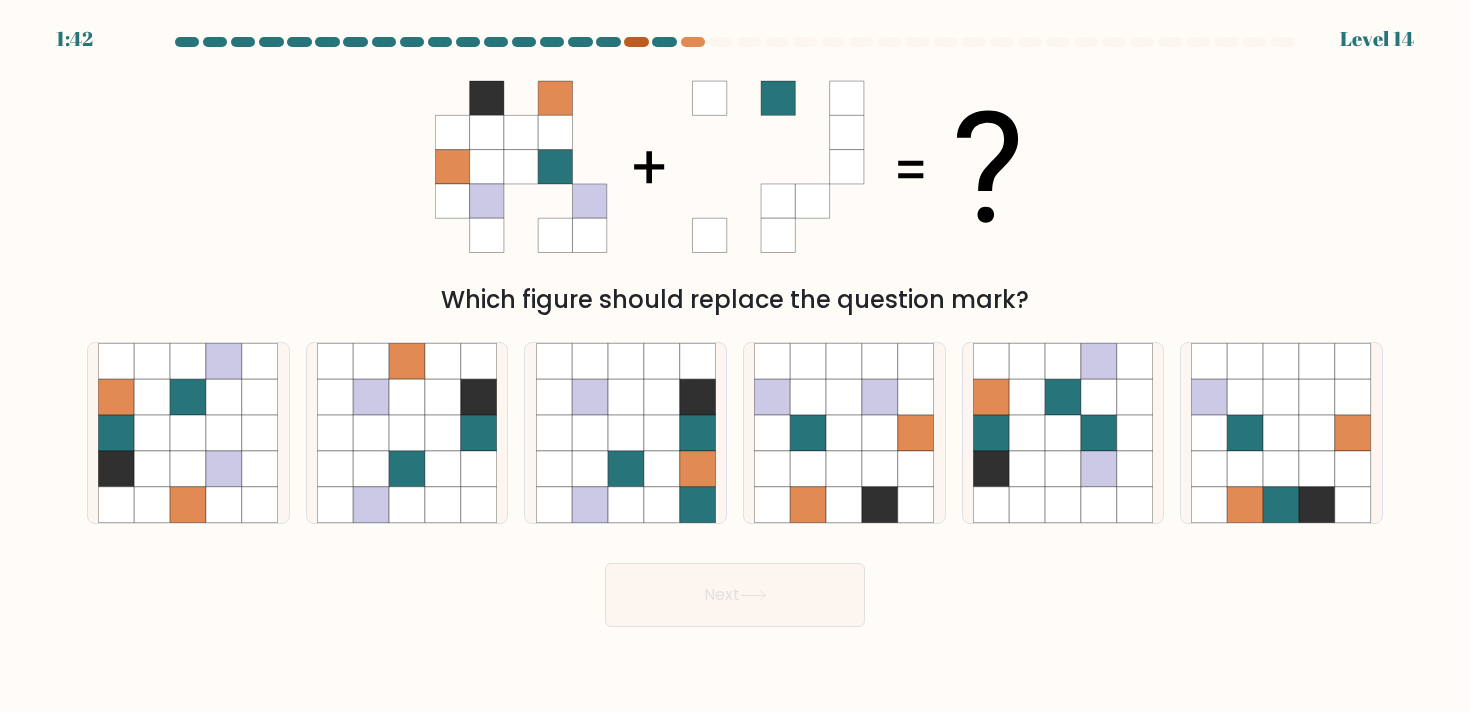 click at bounding box center (636, 42) 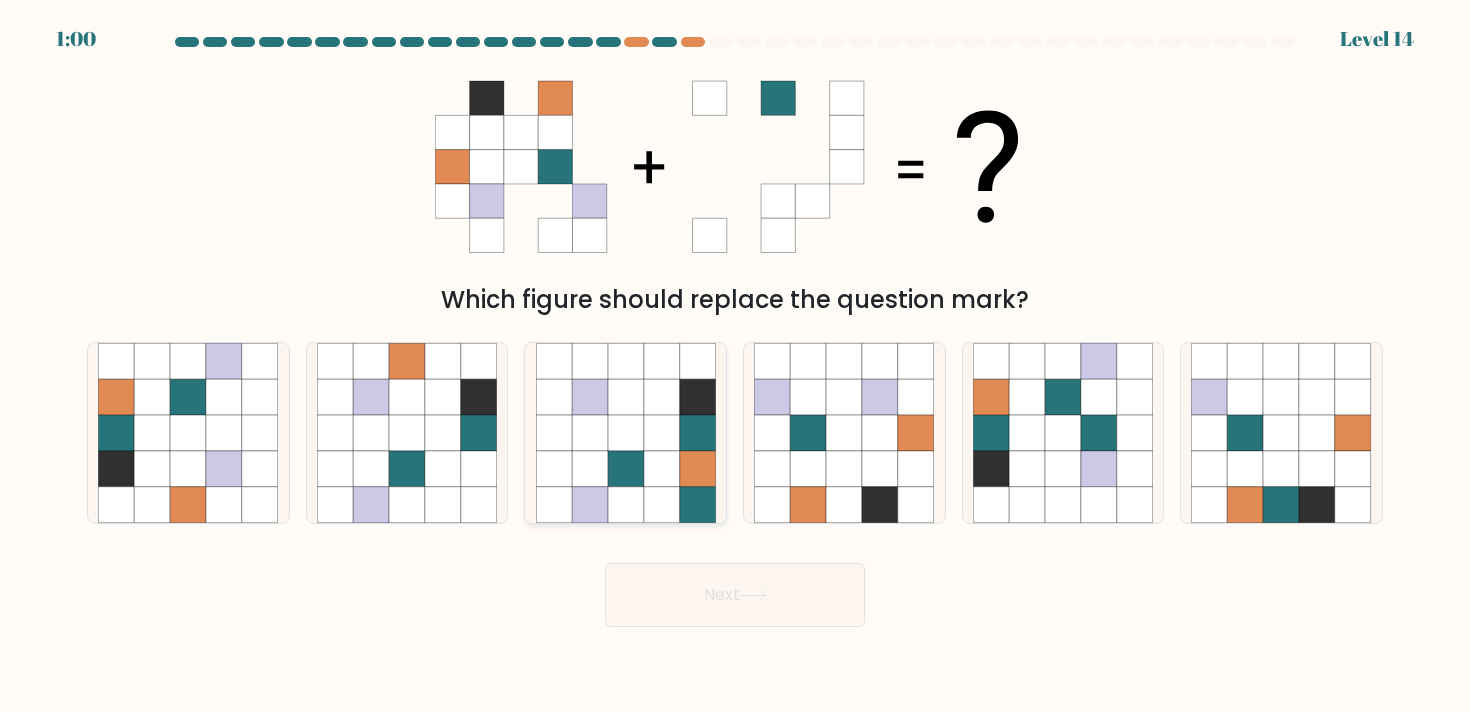 click at bounding box center (626, 433) 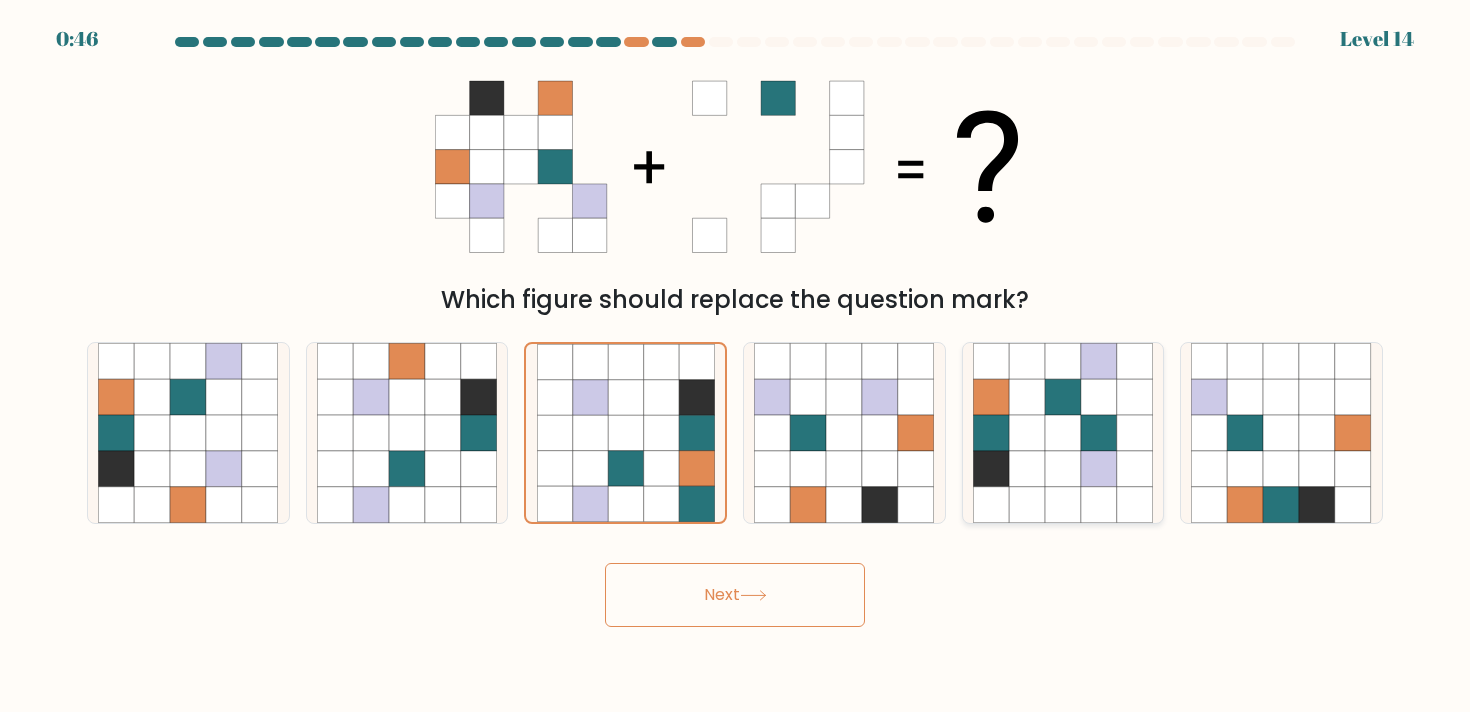 click at bounding box center [1099, 469] 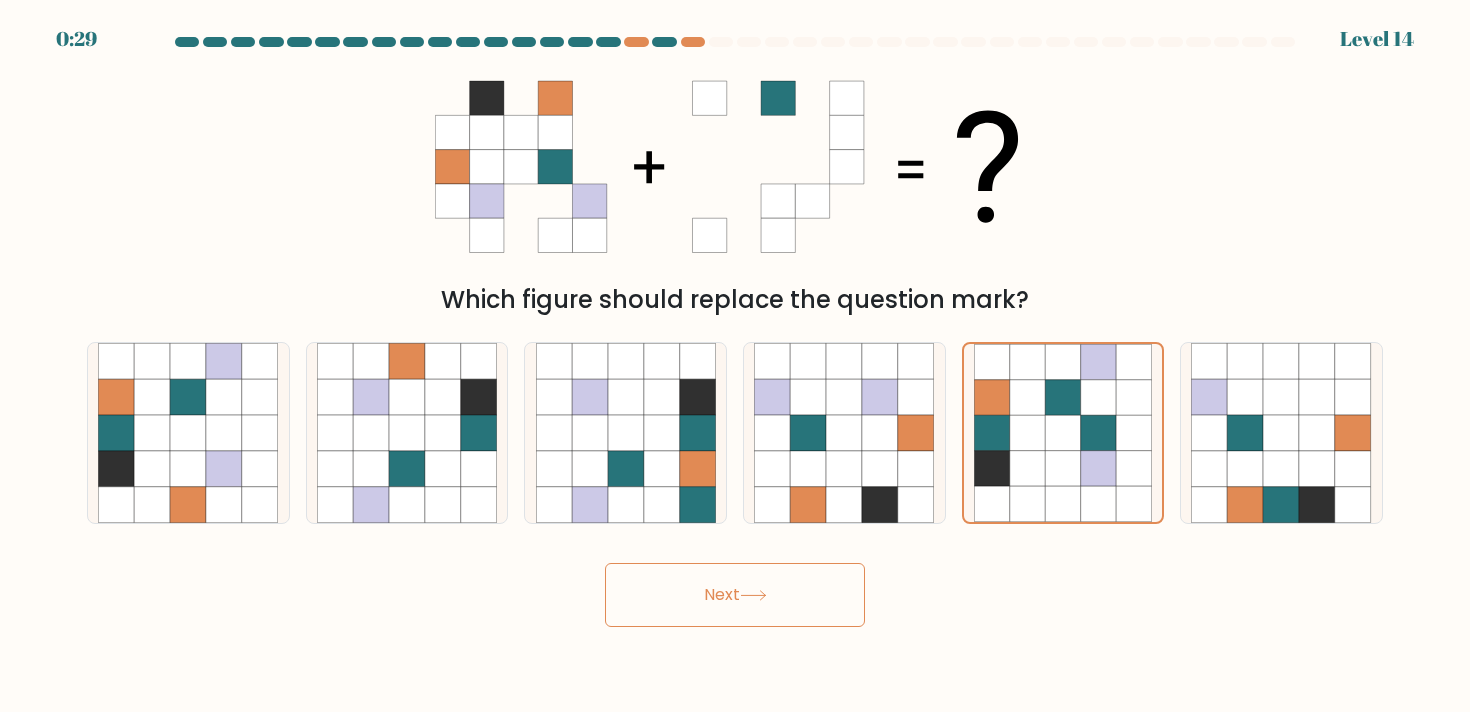click on "Next" at bounding box center (735, 595) 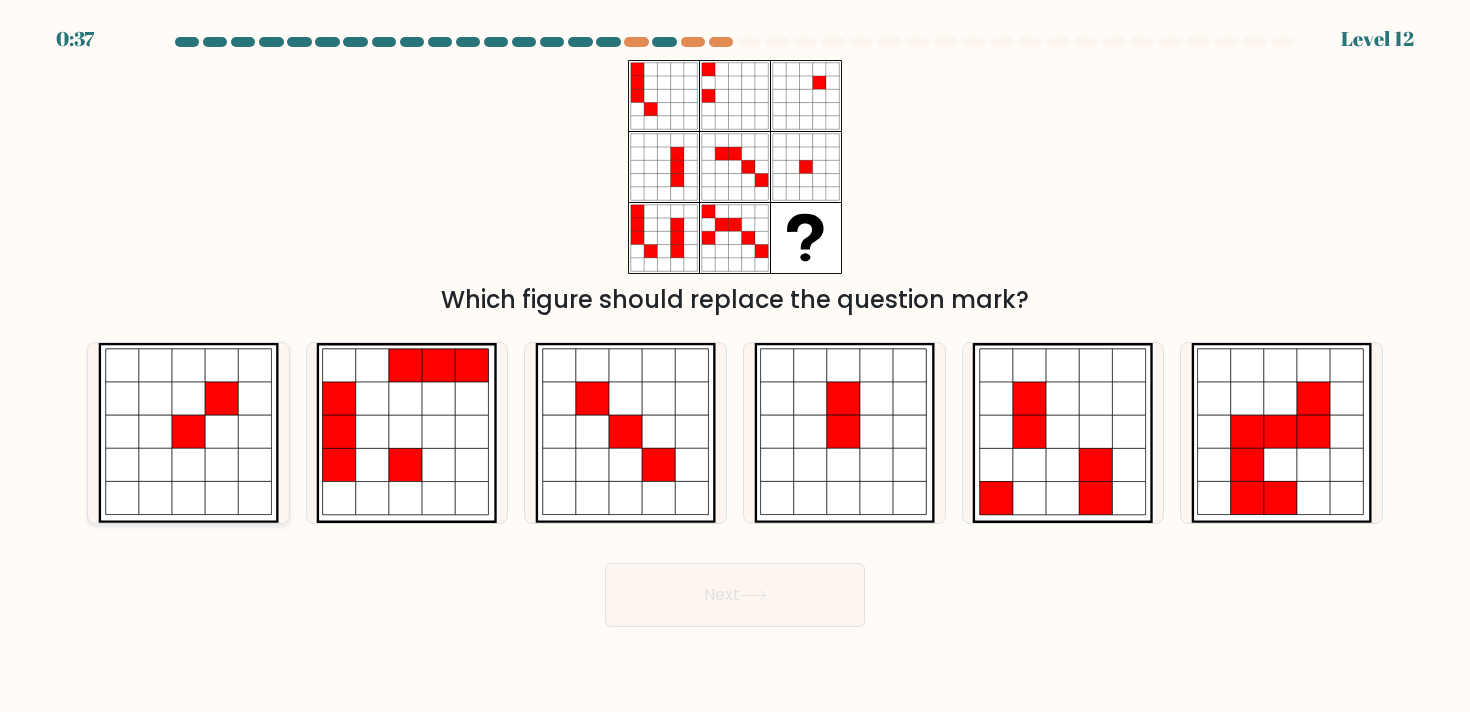 click at bounding box center [221, 431] 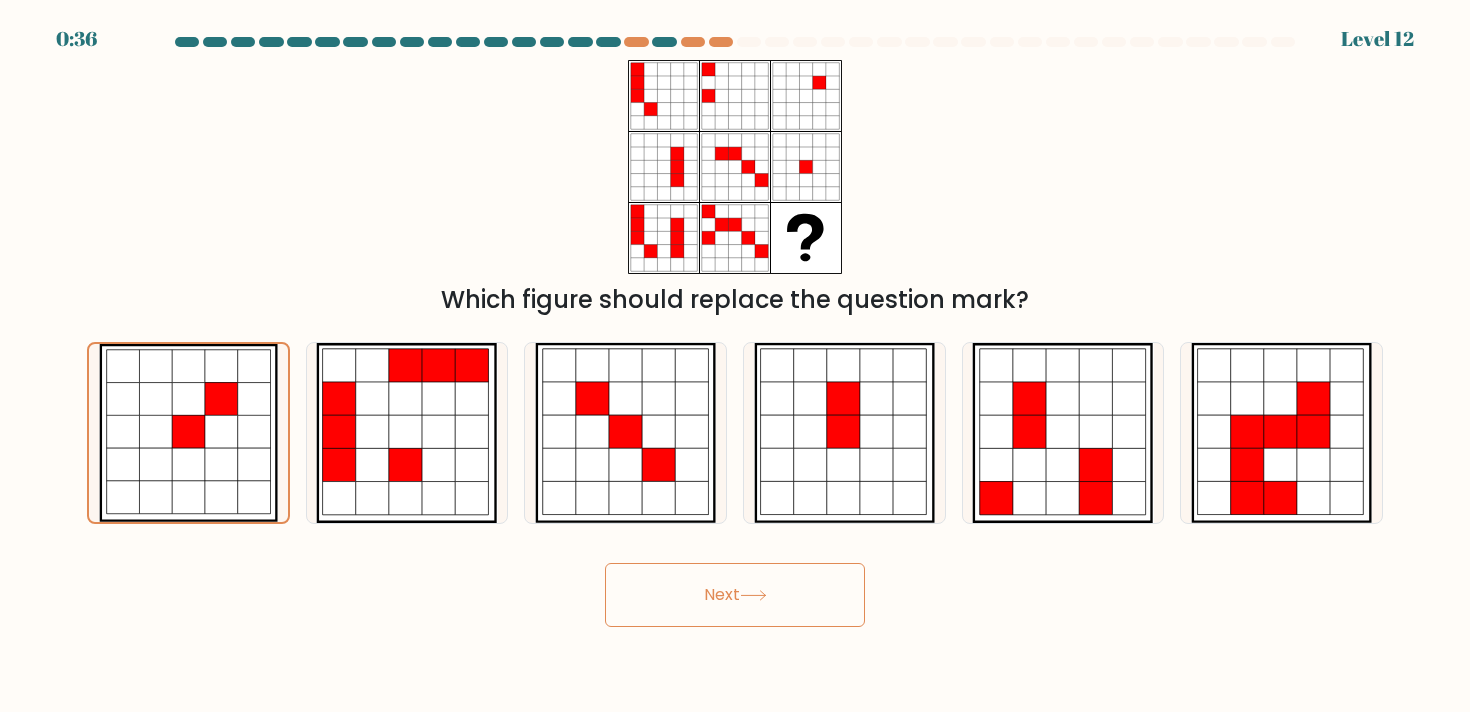 click on "Next" at bounding box center [735, 595] 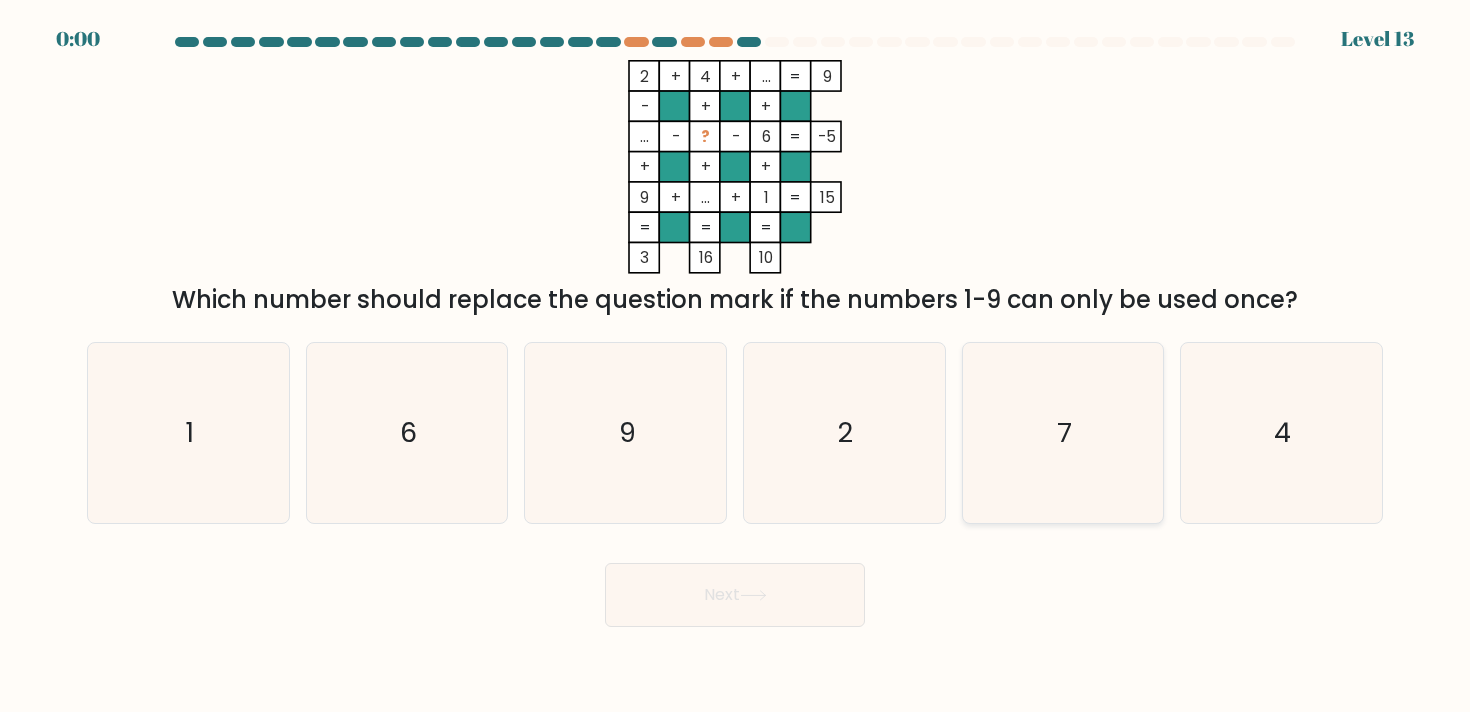 click on "7" at bounding box center [1063, 433] 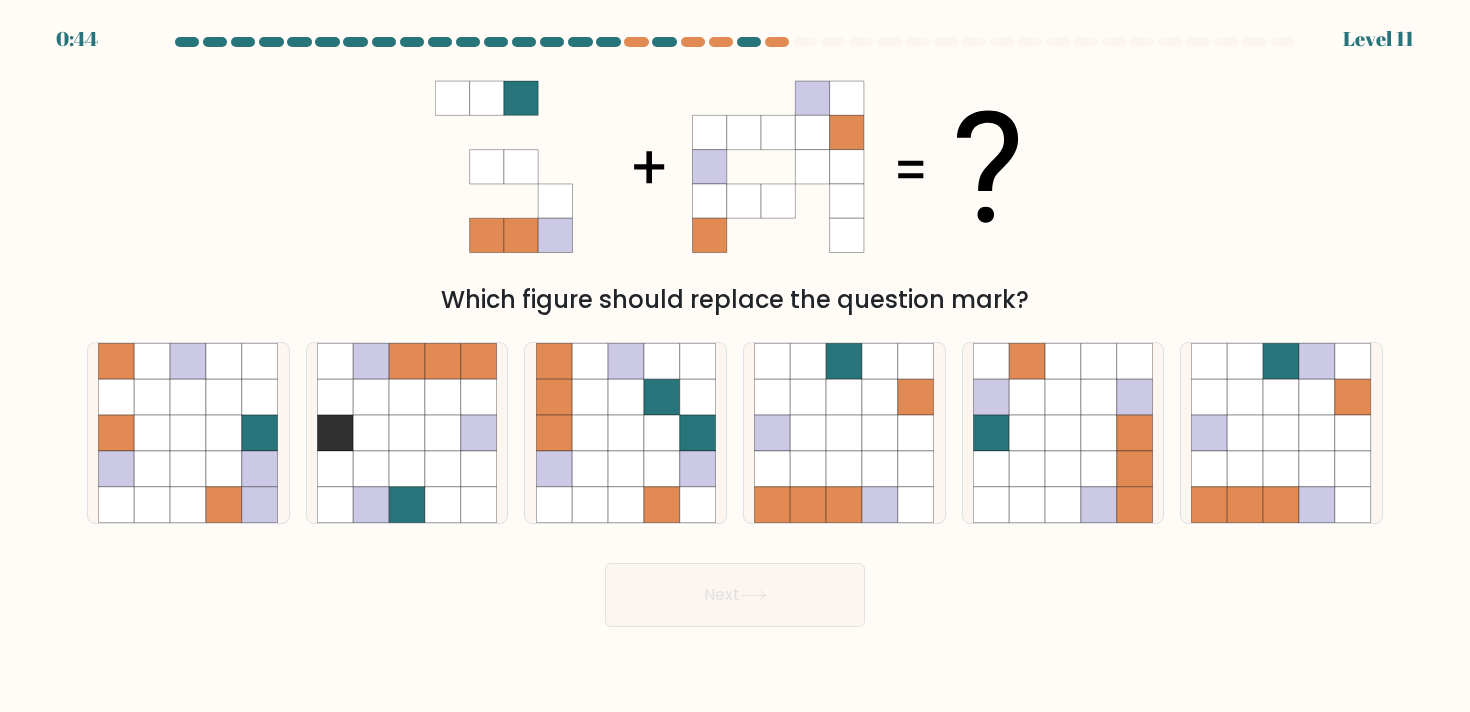 scroll, scrollTop: 0, scrollLeft: 0, axis: both 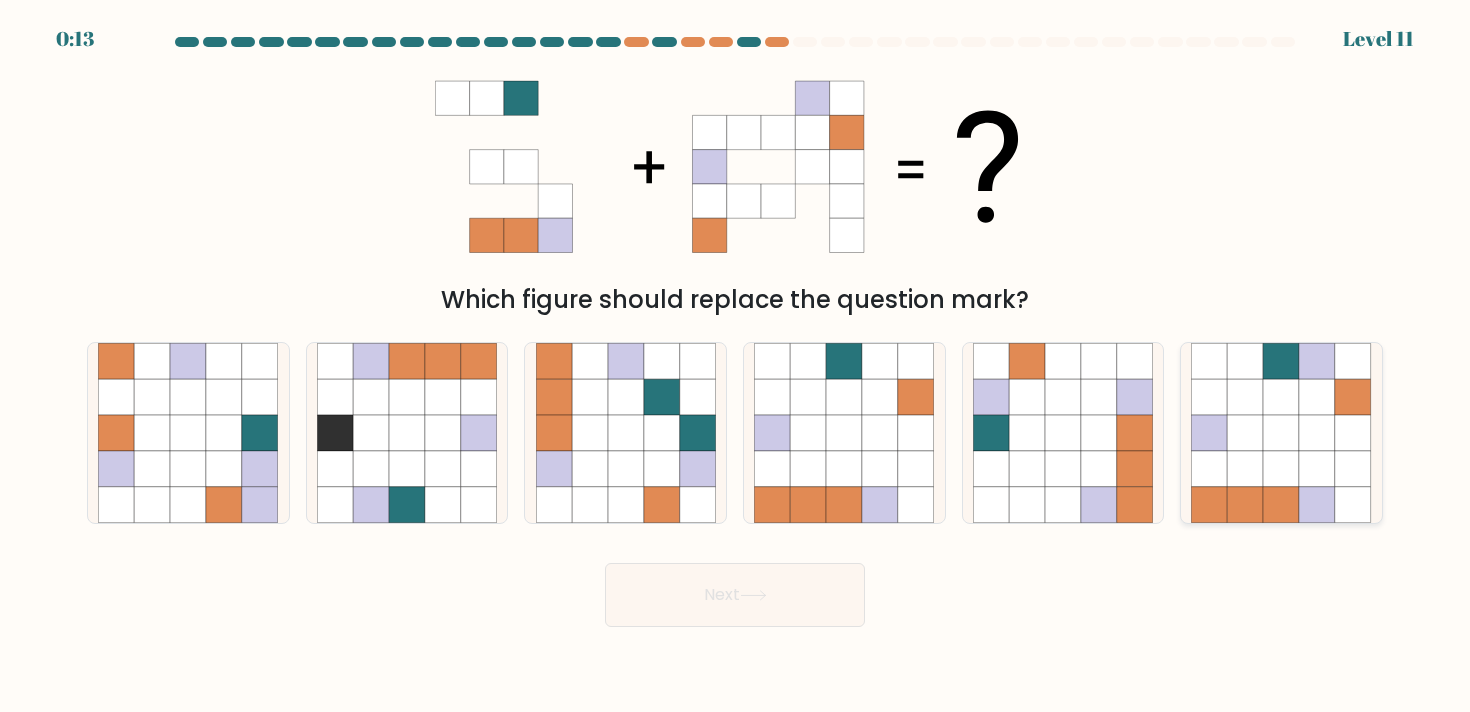 click at bounding box center (1318, 469) 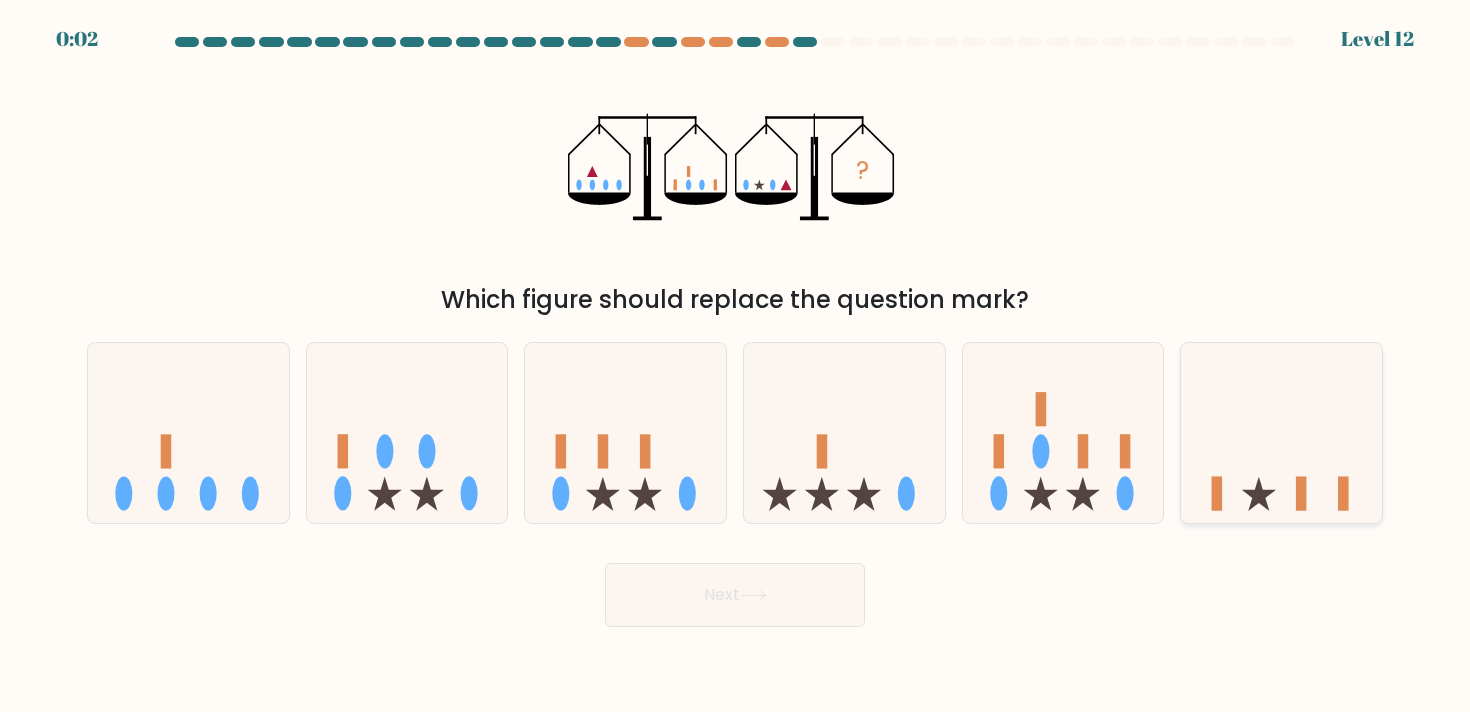 click at bounding box center (1281, 433) 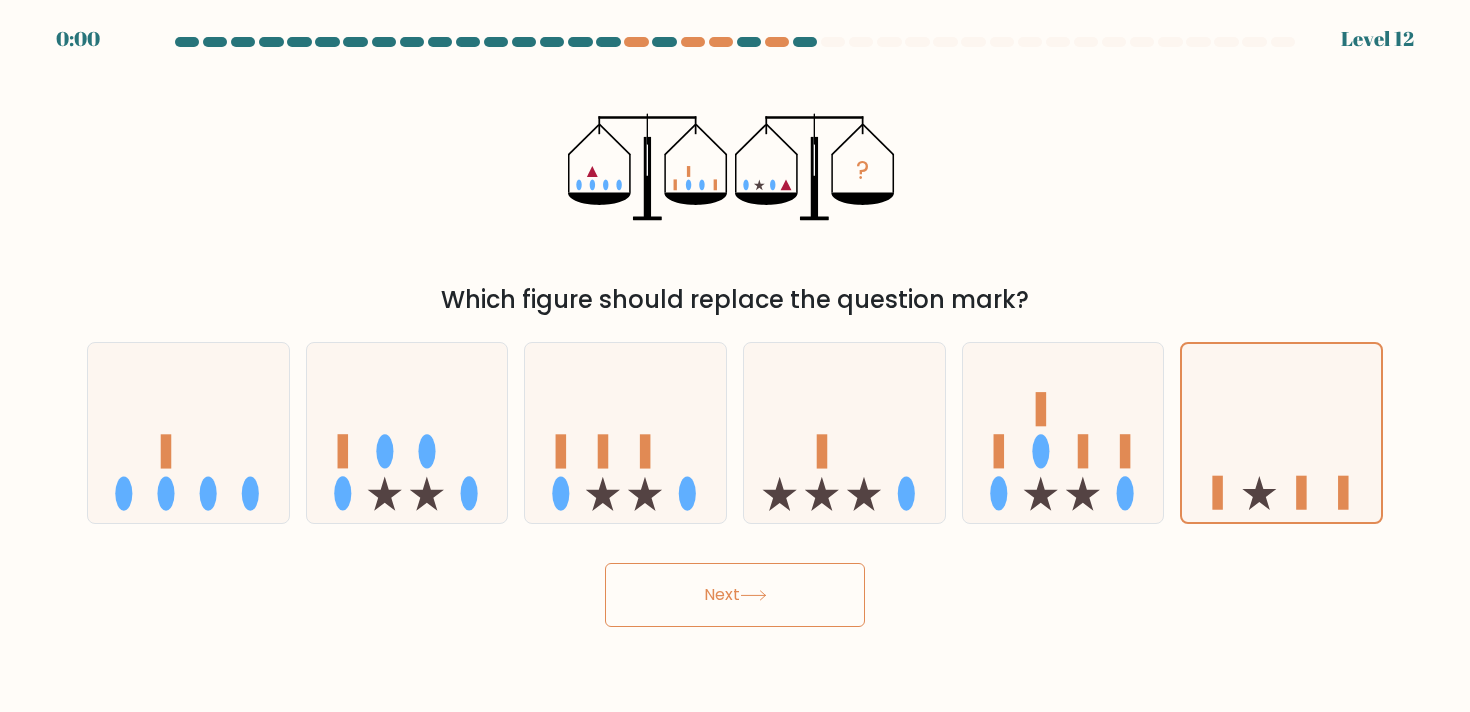 click on "Next" at bounding box center (735, 595) 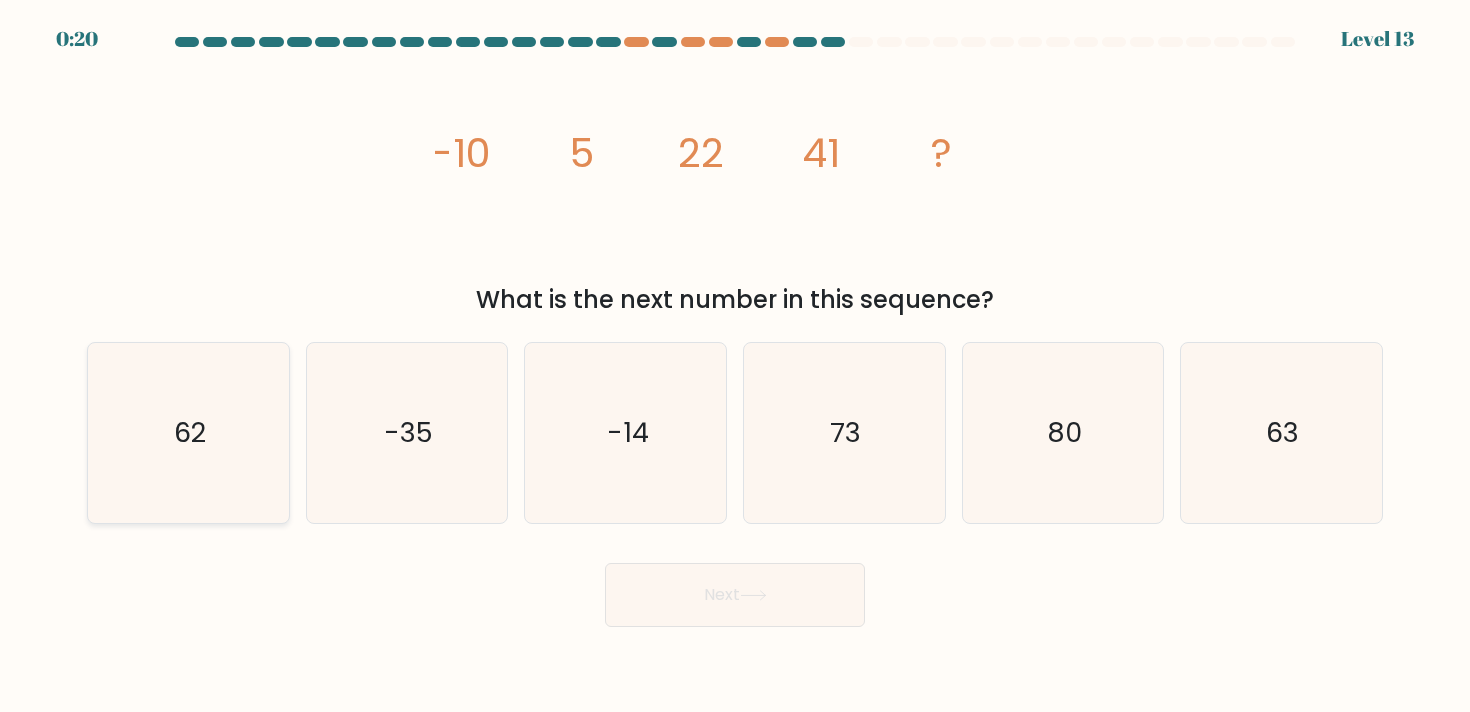 click on "62" at bounding box center (188, 433) 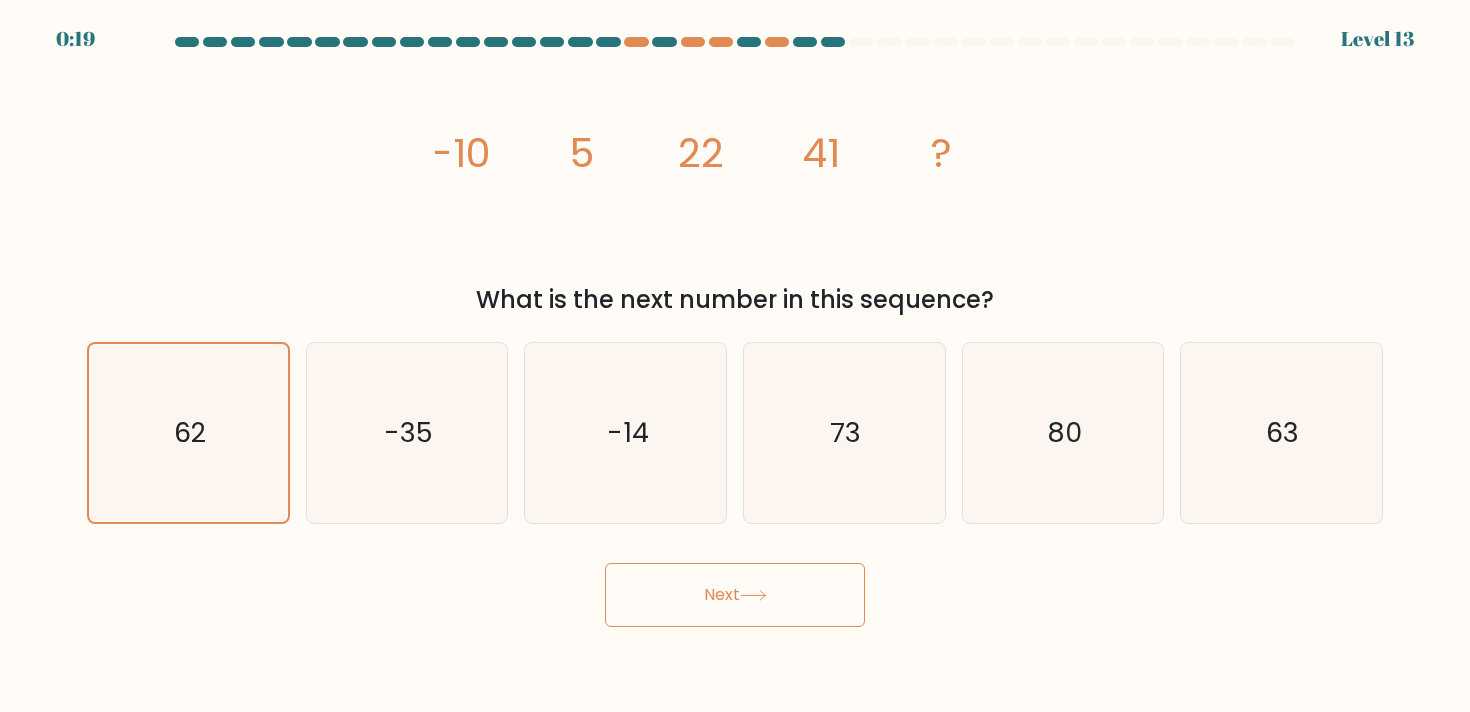click on "Next" at bounding box center [735, 595] 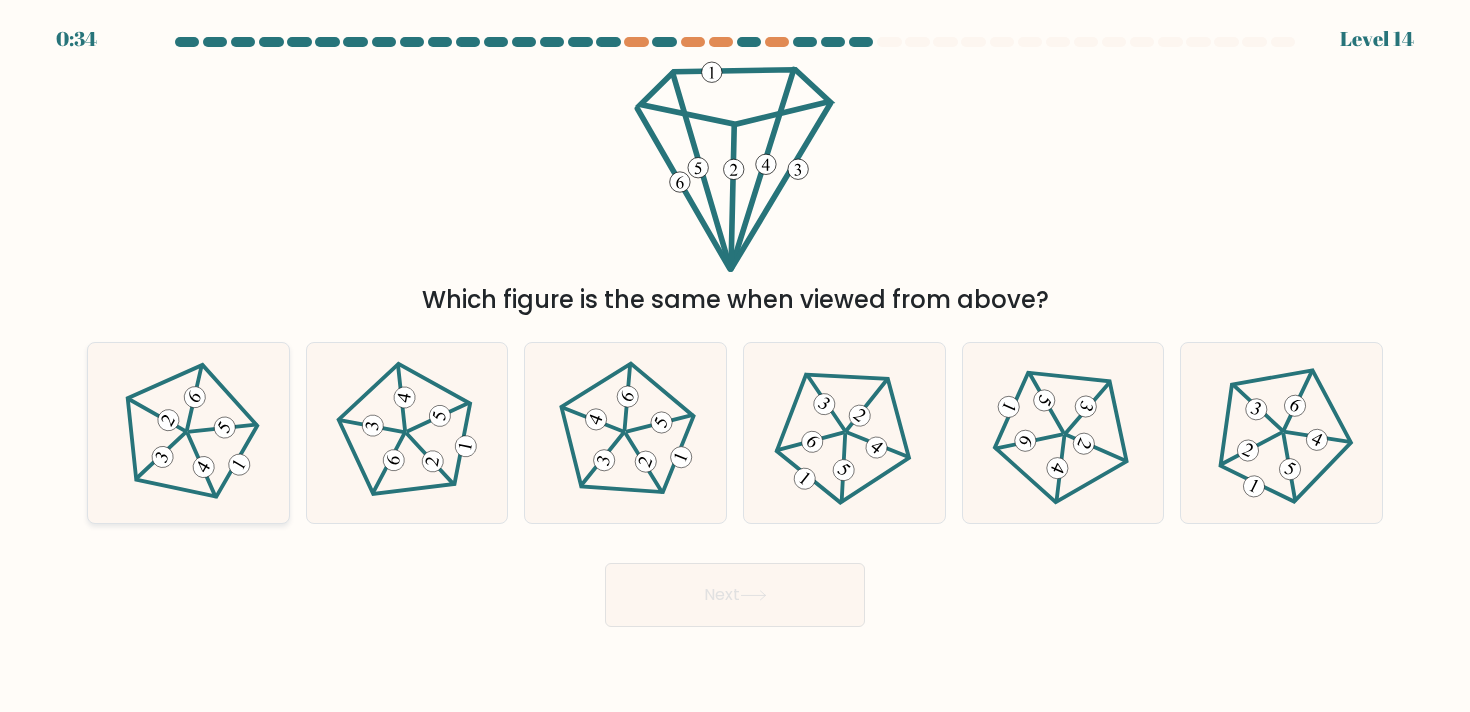 click at bounding box center (188, 433) 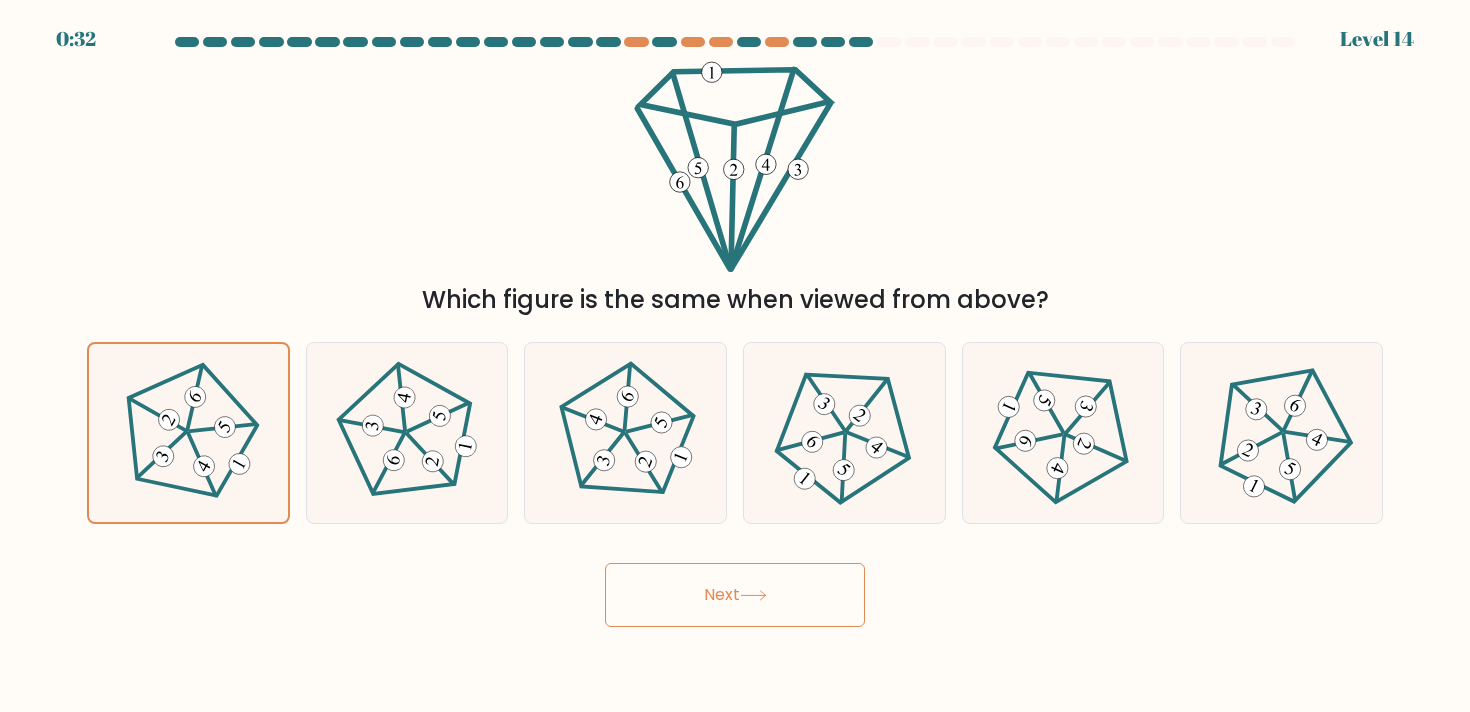click on "Next" at bounding box center (735, 595) 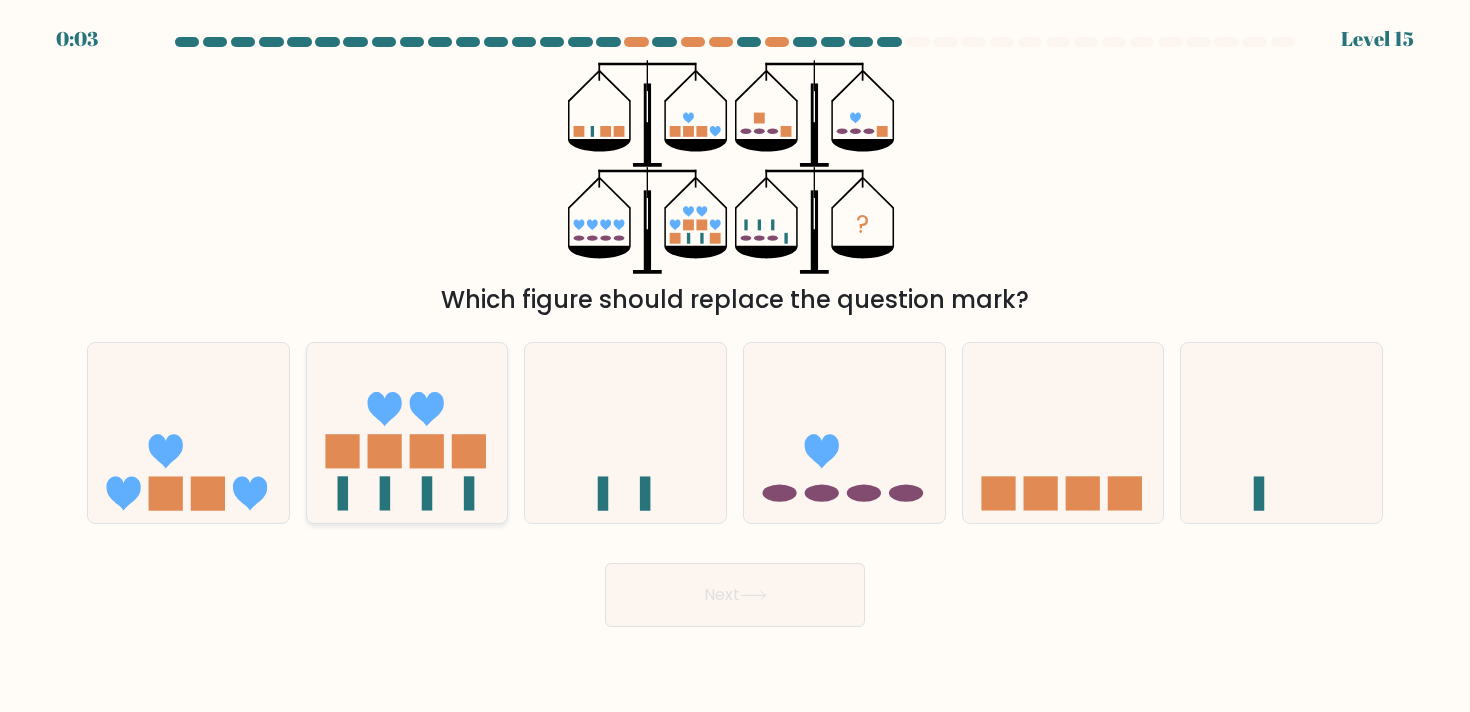 click at bounding box center [407, 433] 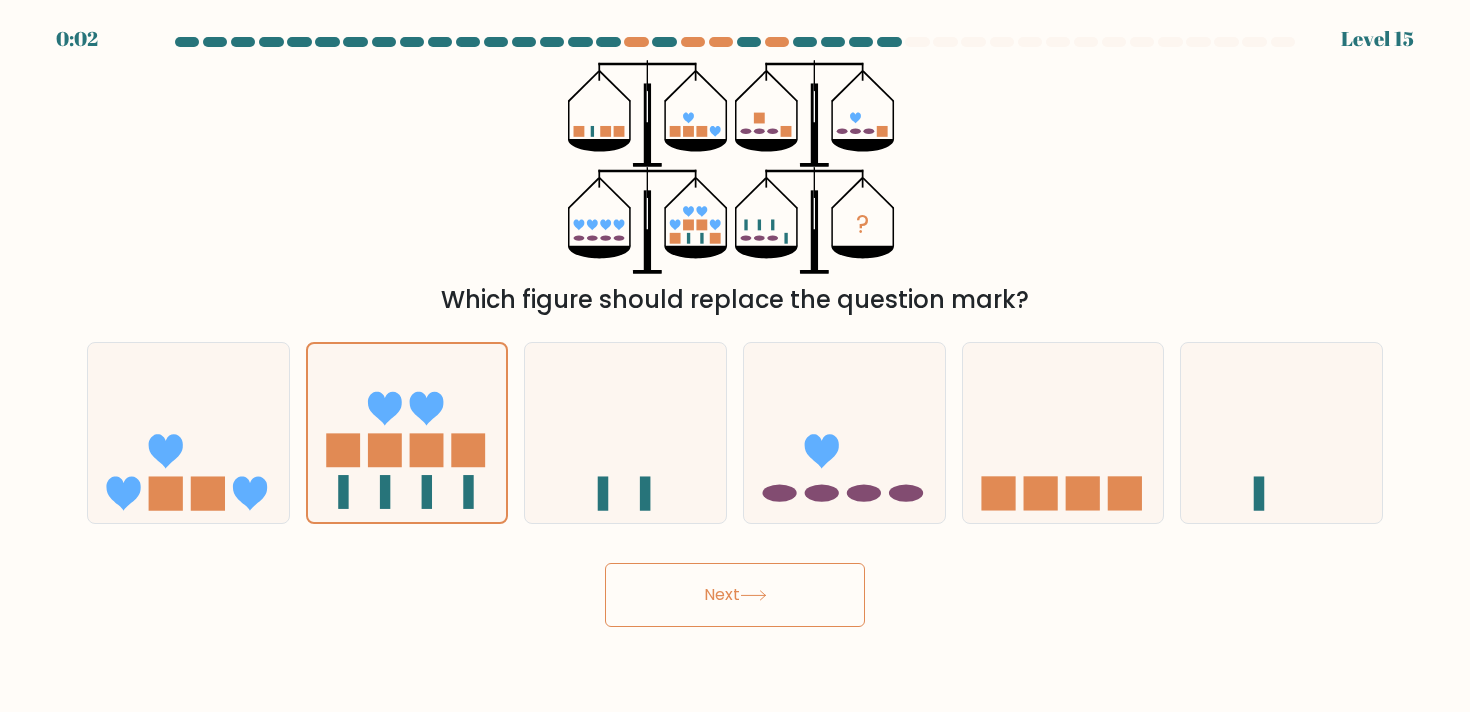 click on "Next" at bounding box center [735, 595] 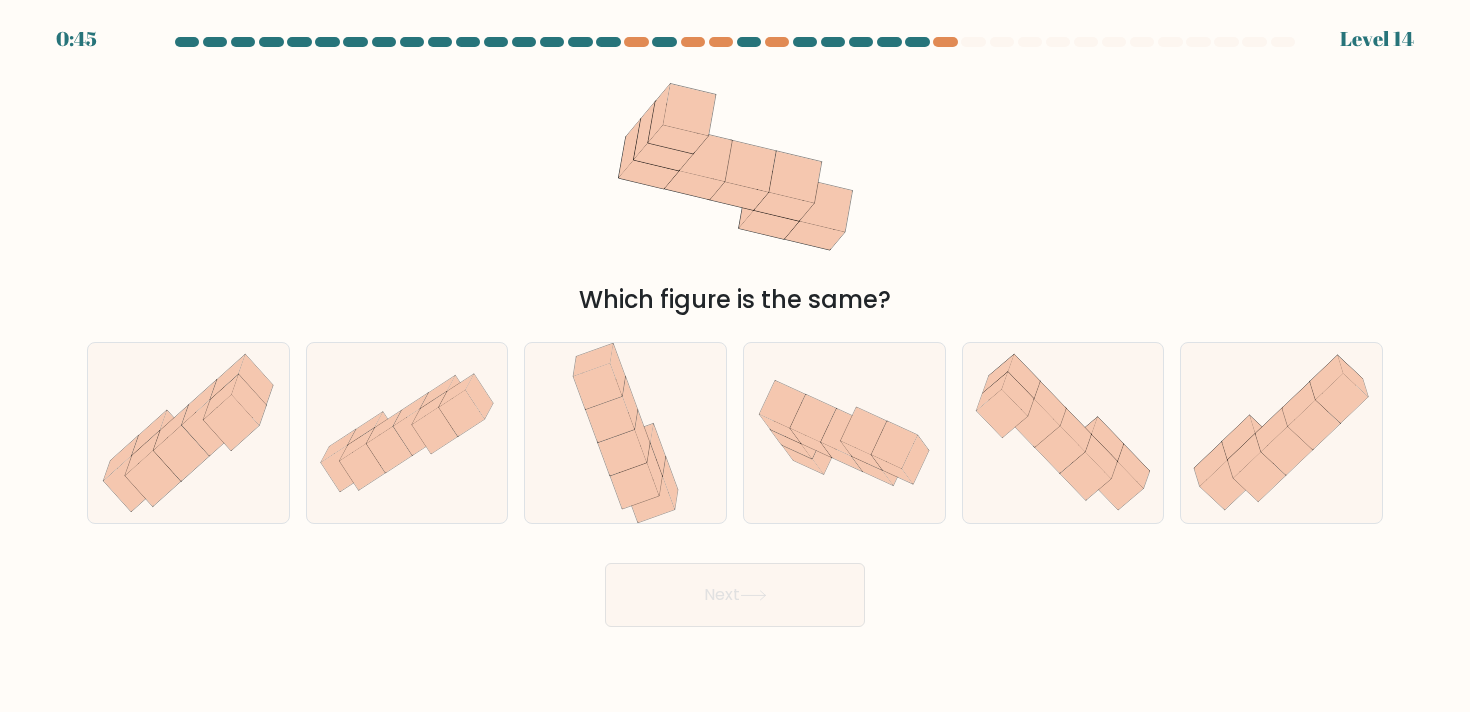 scroll, scrollTop: 0, scrollLeft: 0, axis: both 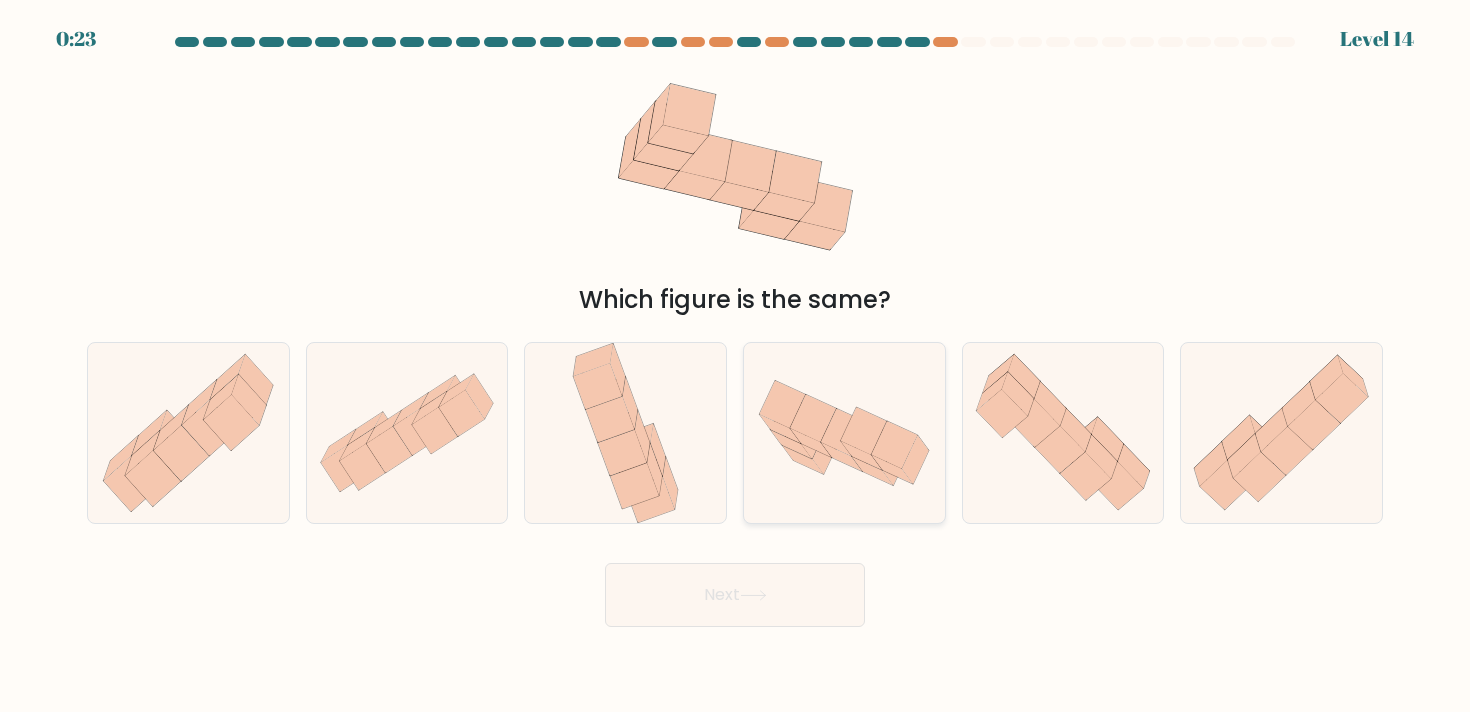 click at bounding box center (844, 433) 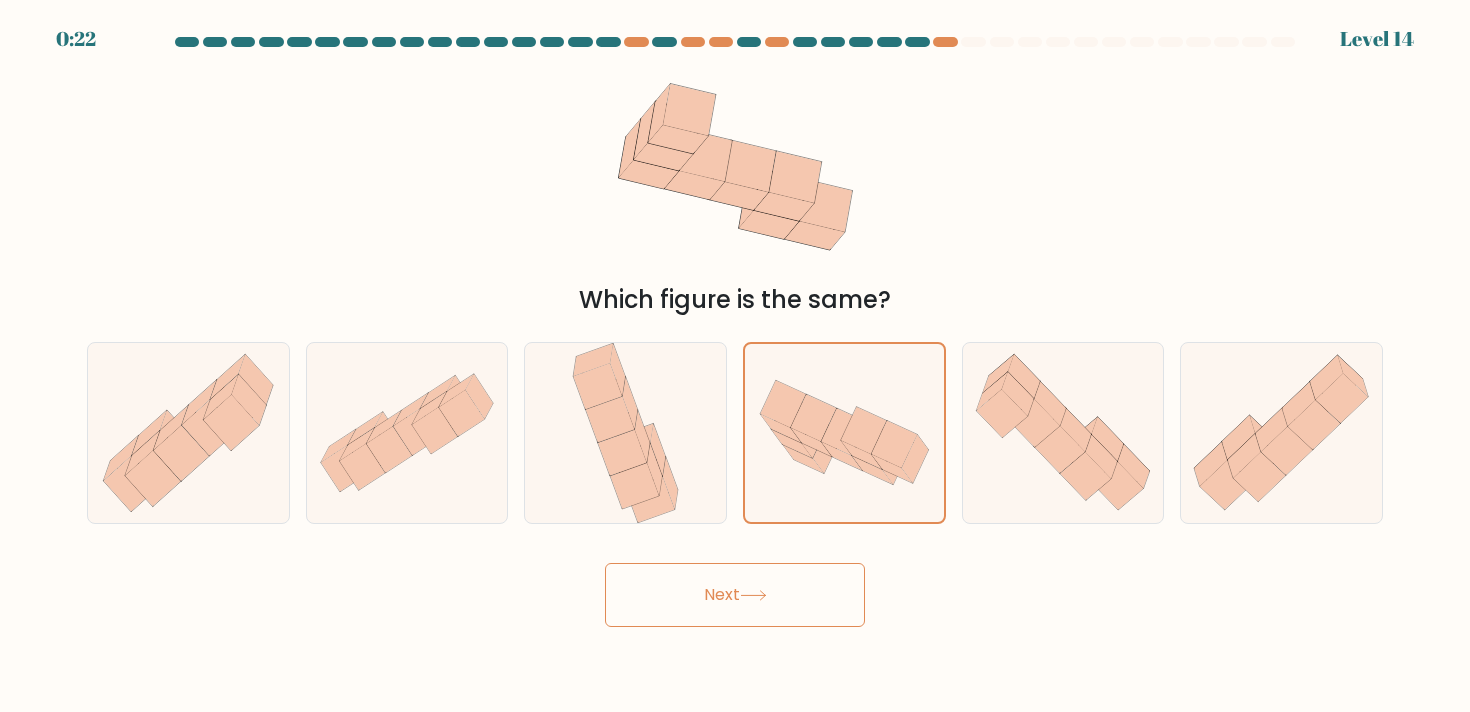 click on "Next" at bounding box center [735, 595] 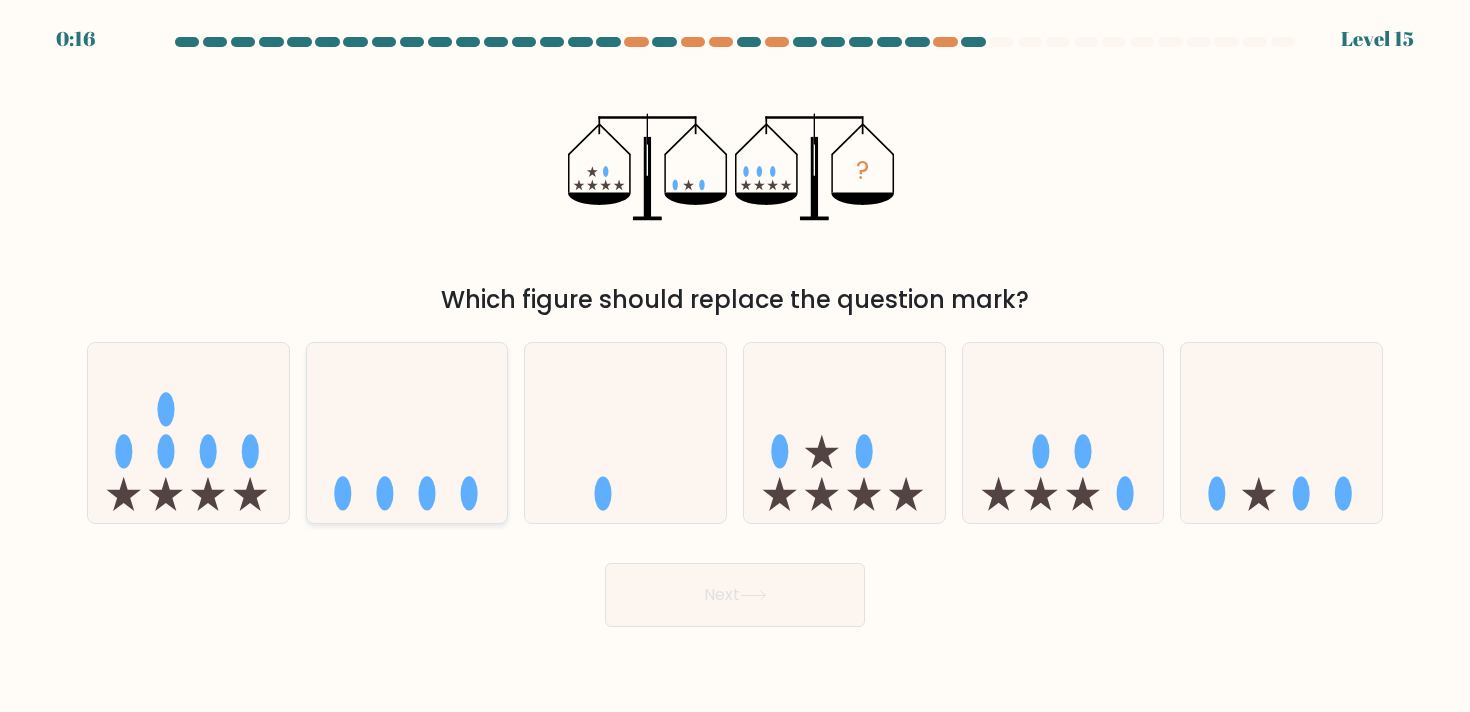 click at bounding box center [407, 433] 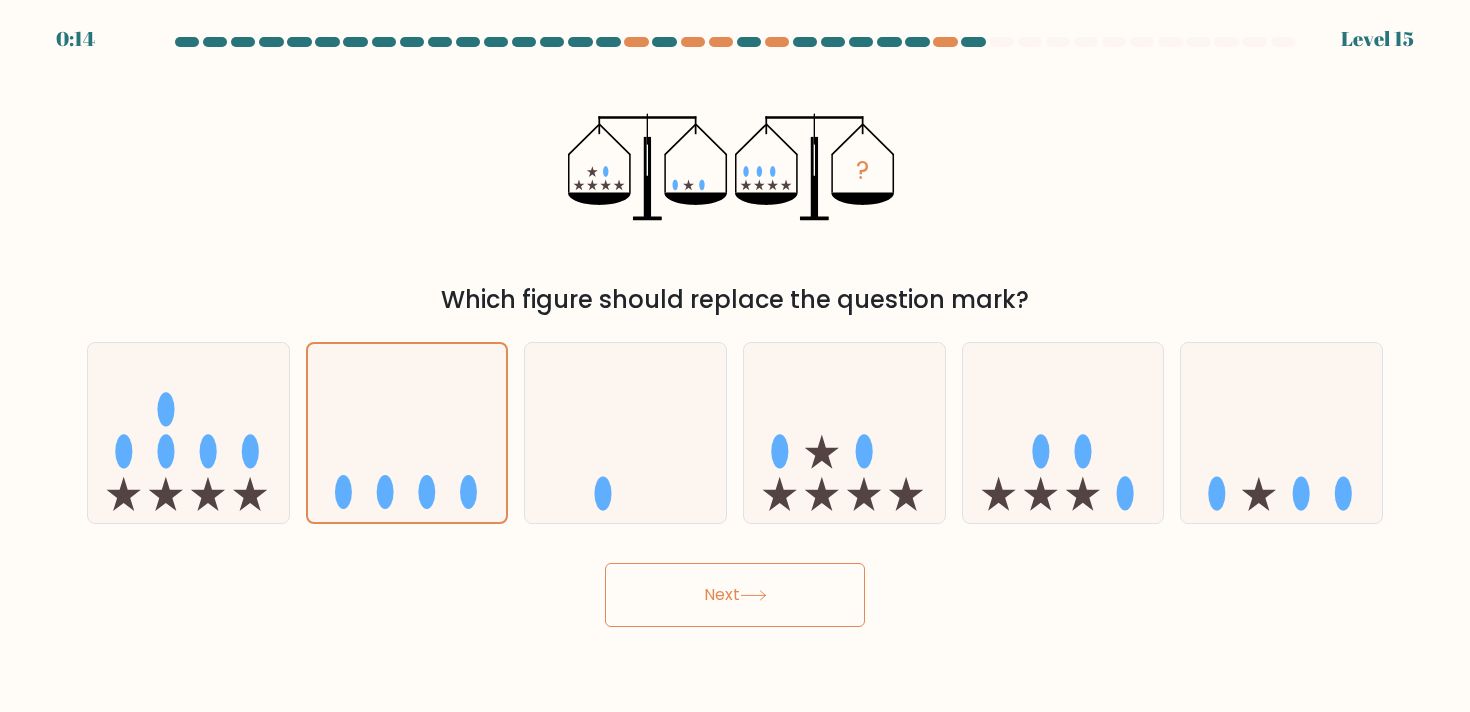 click on "Next" at bounding box center [735, 595] 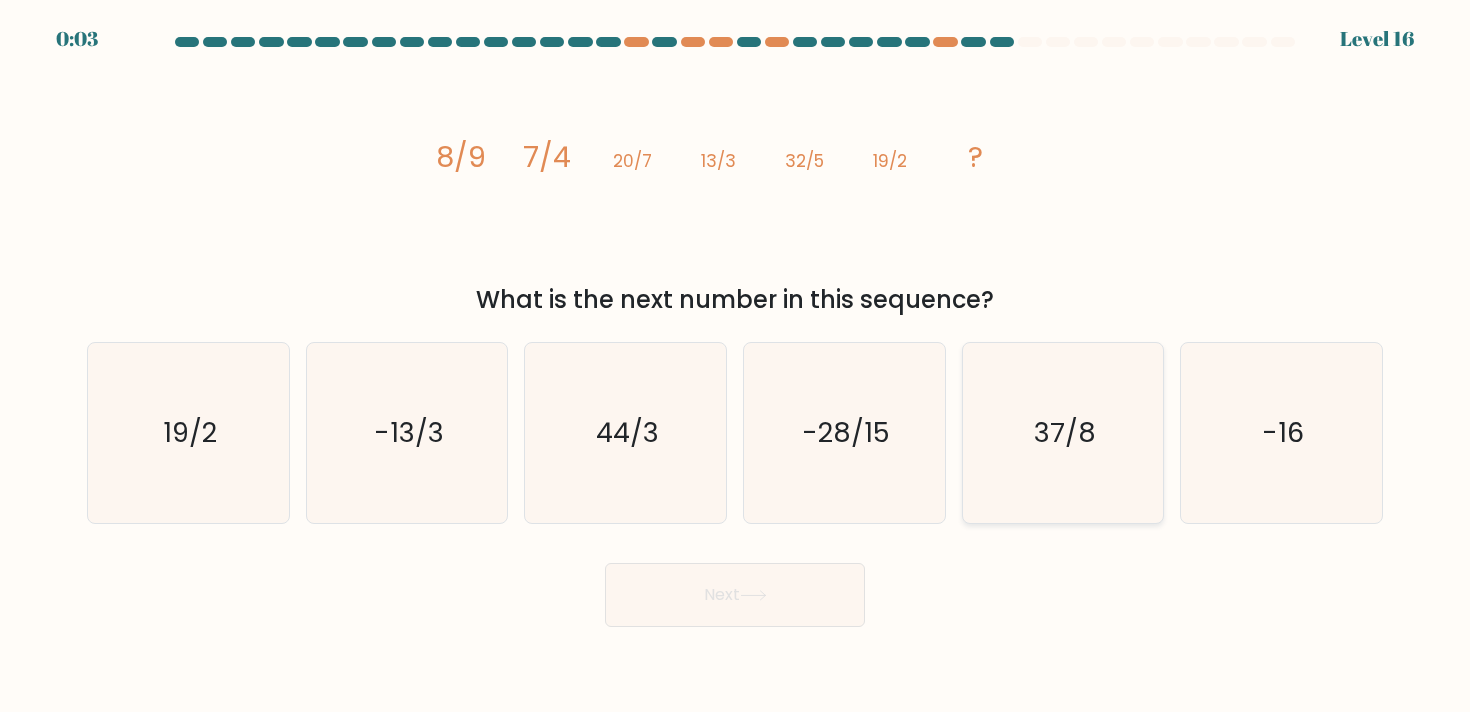 click on "37/8" at bounding box center [1063, 433] 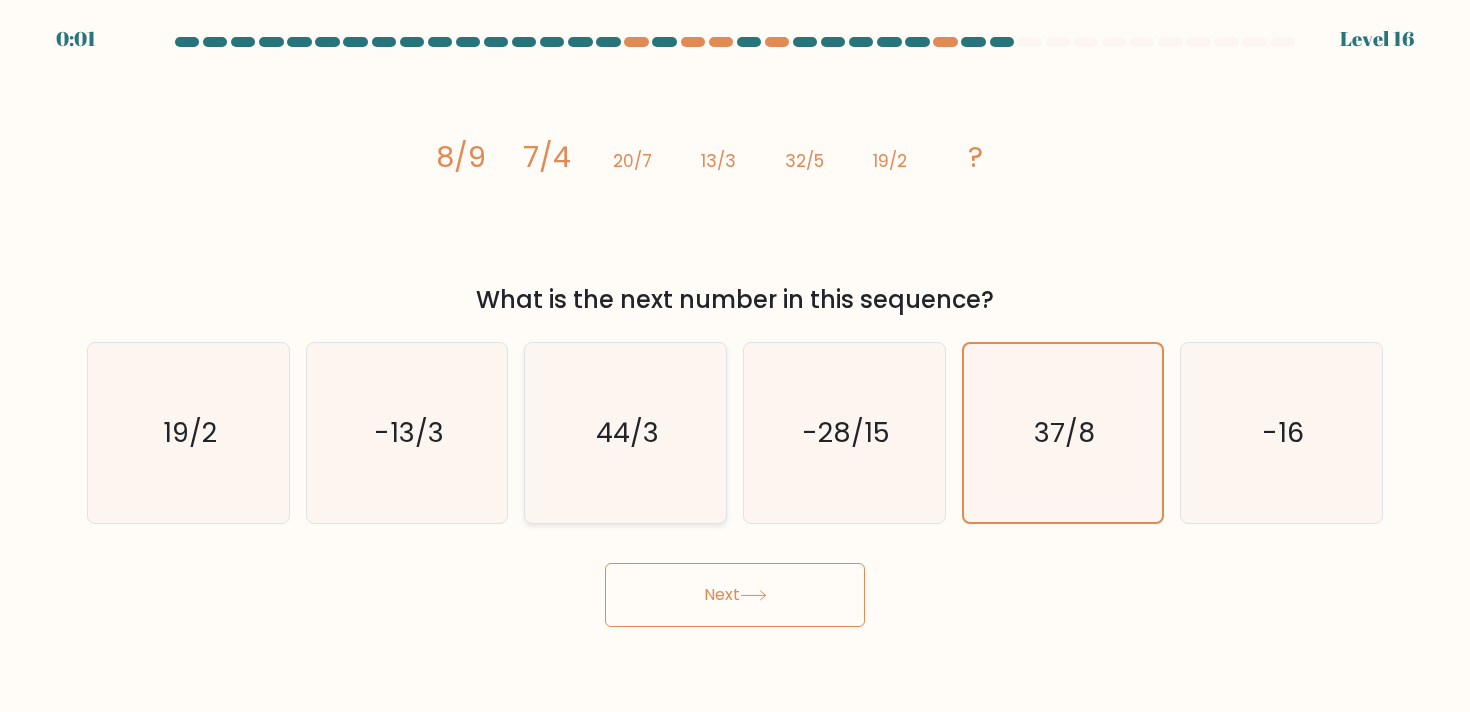 click on "44/3" at bounding box center [626, 433] 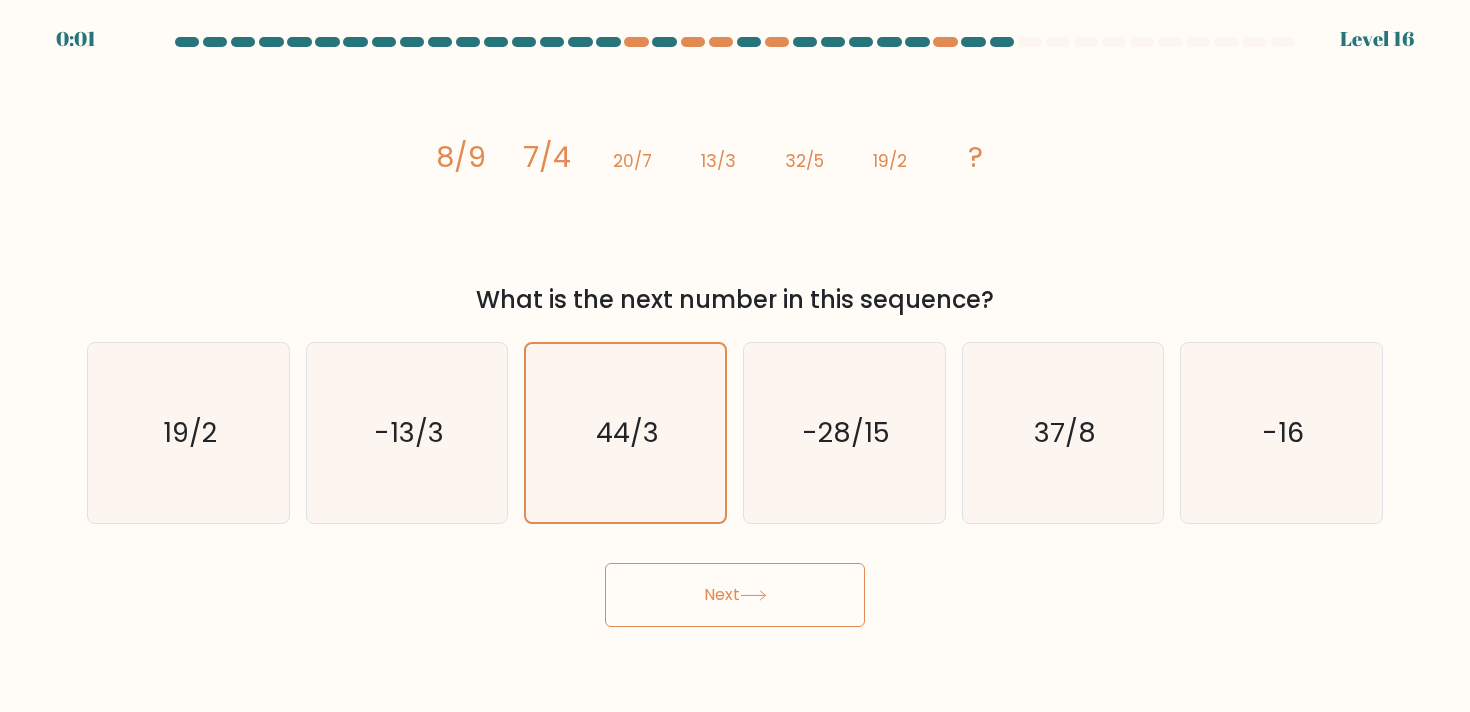 click on "Next" at bounding box center (735, 595) 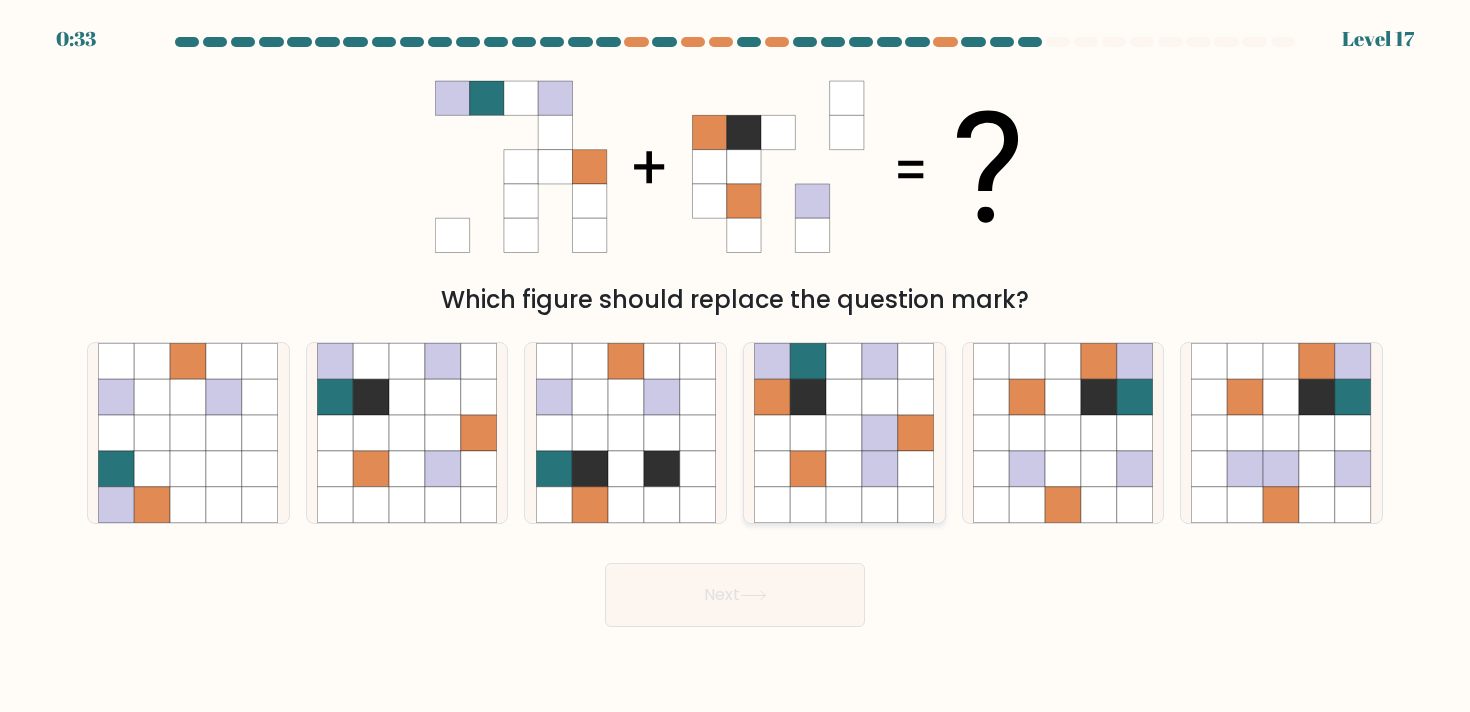 click at bounding box center (844, 397) 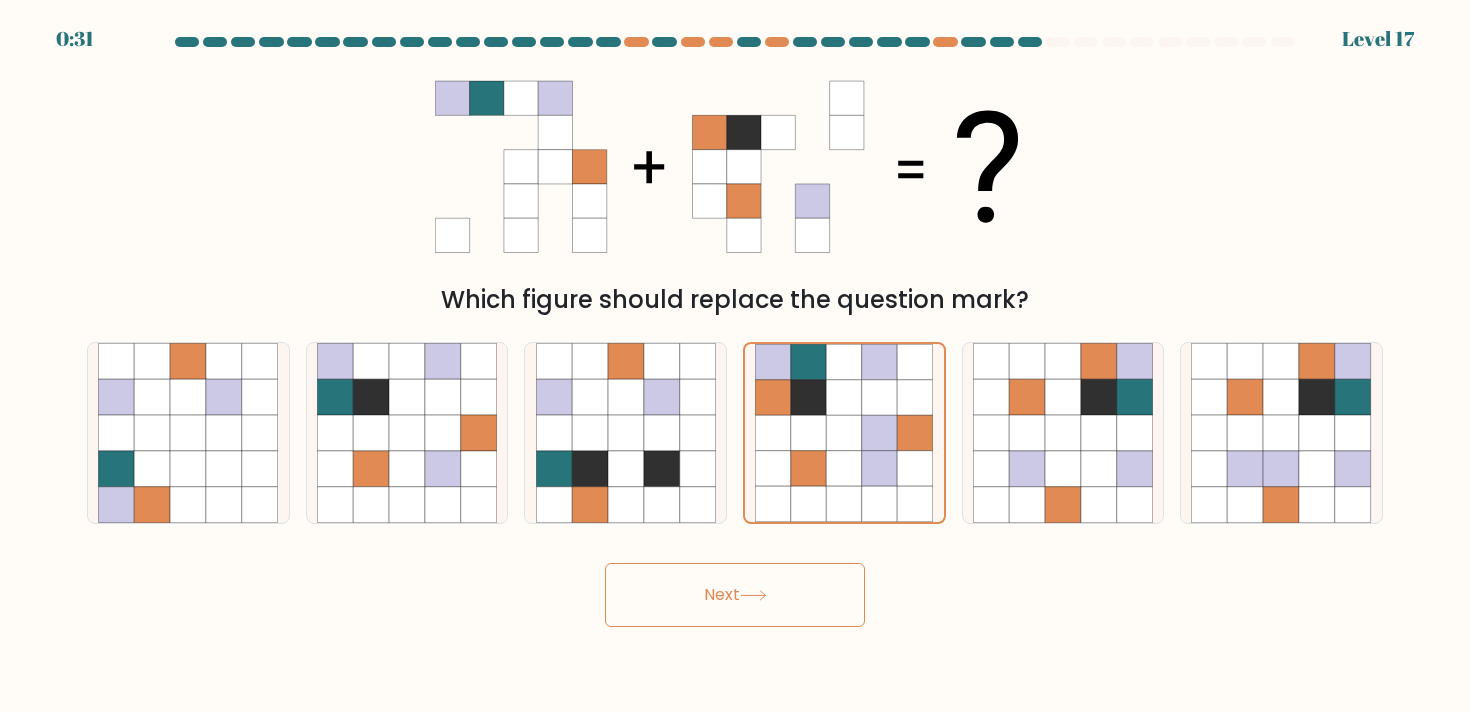 click at bounding box center [753, 595] 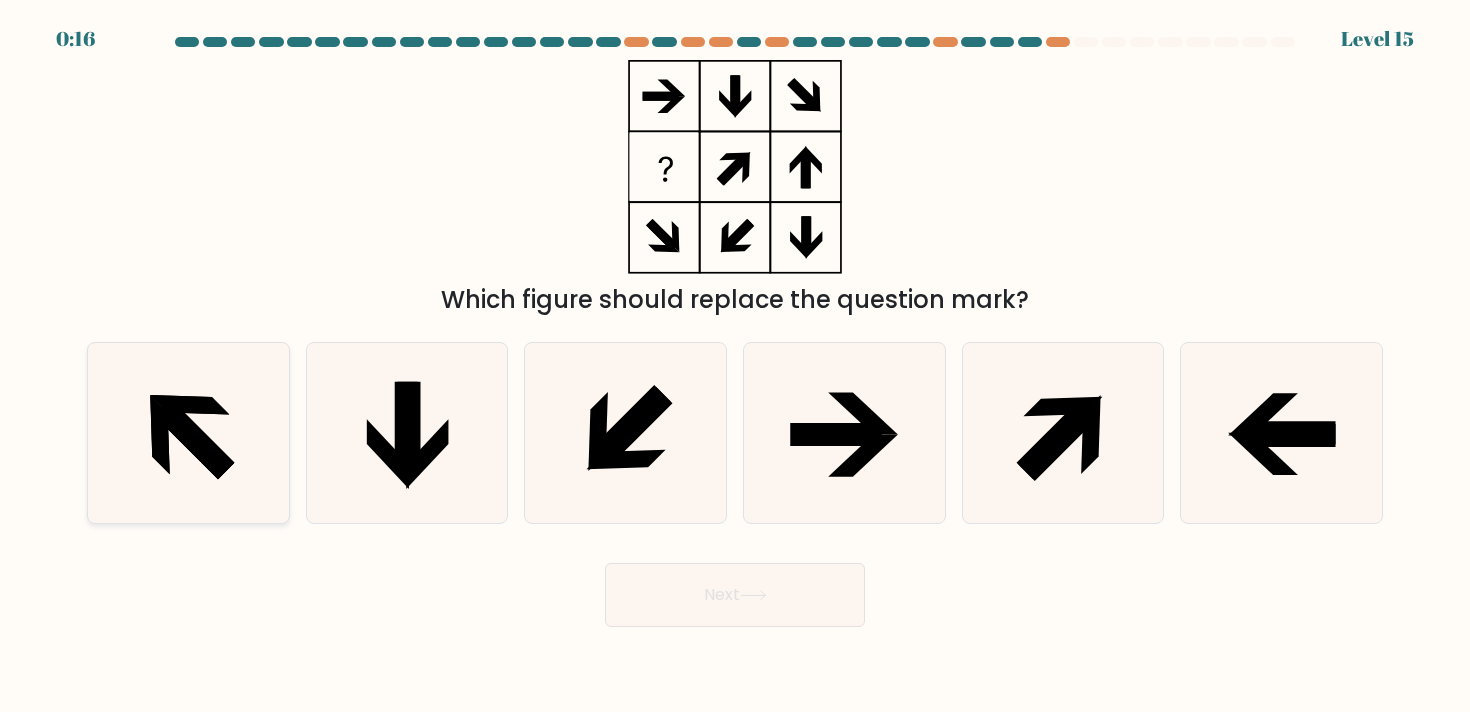 click at bounding box center (188, 433) 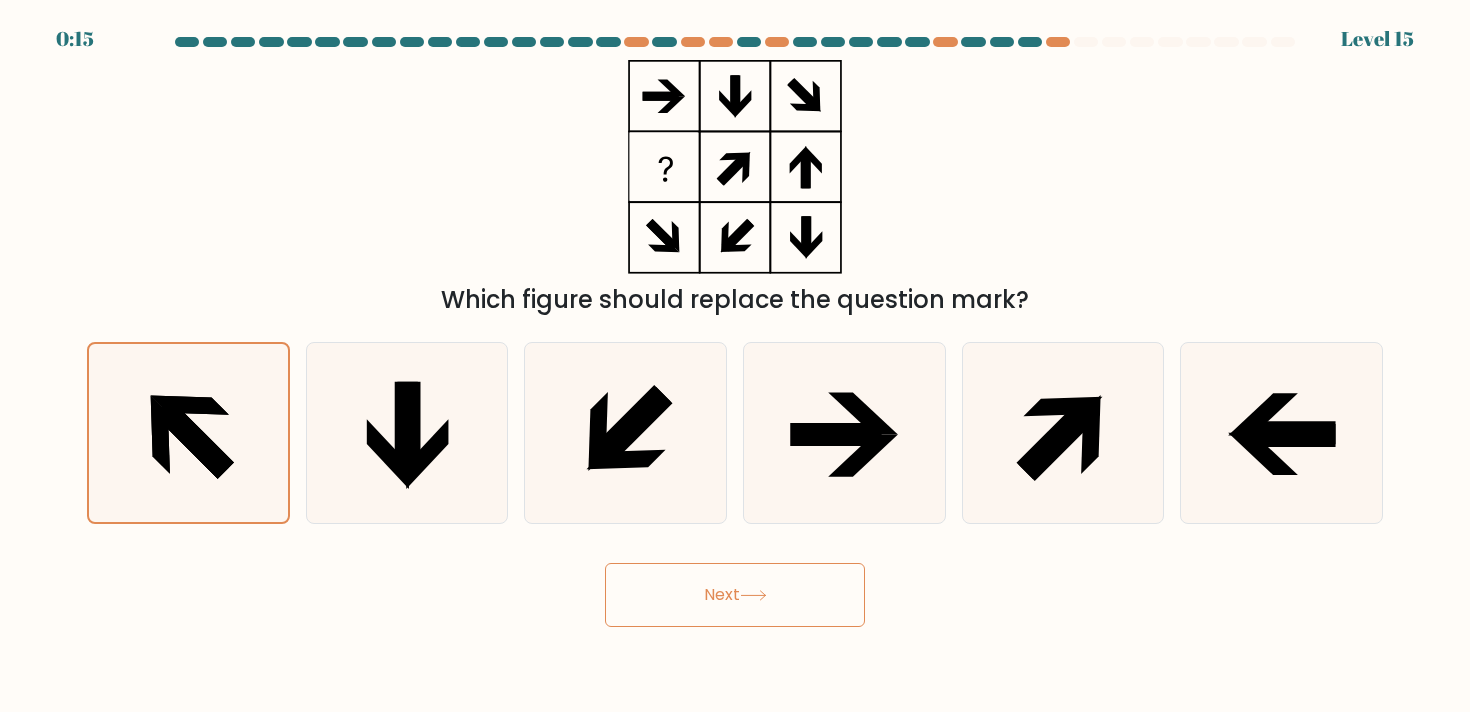 click on "Next" at bounding box center [735, 595] 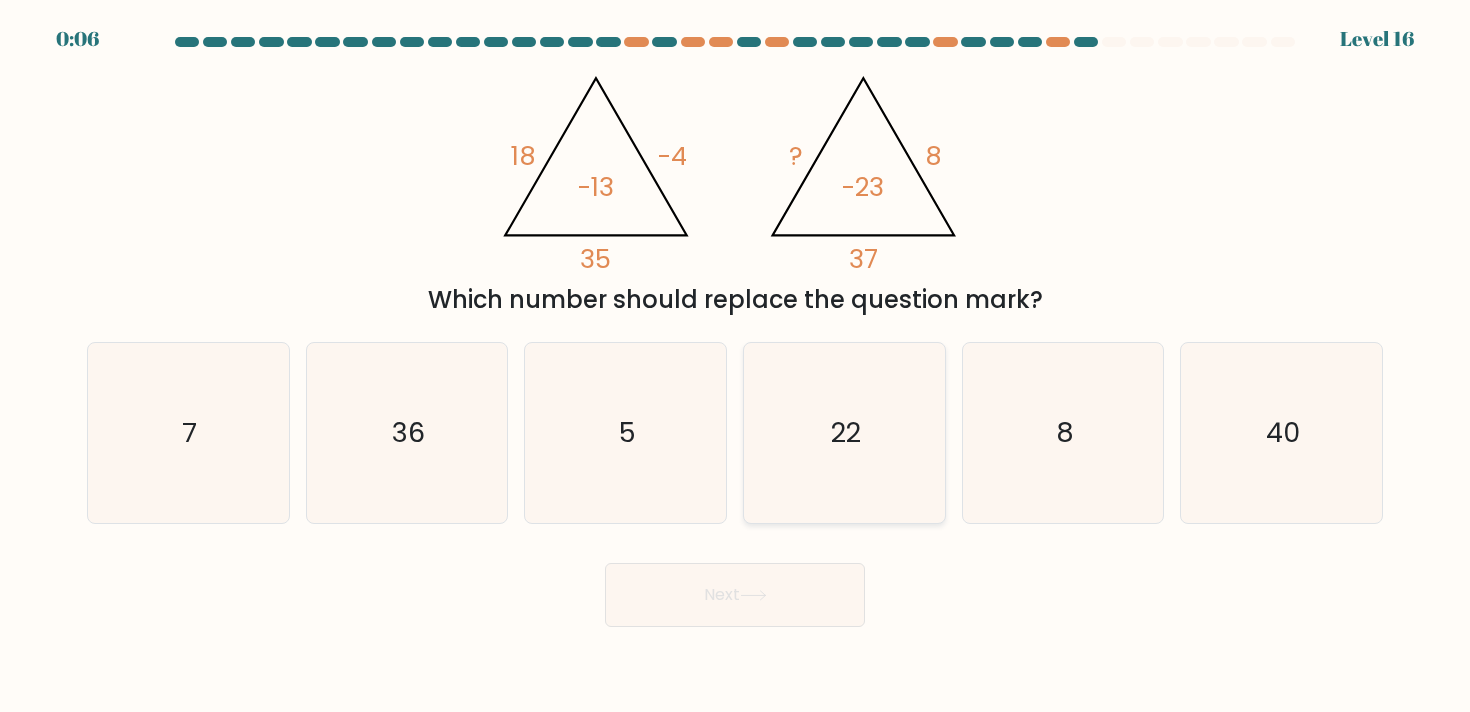 click on "22" at bounding box center [846, 432] 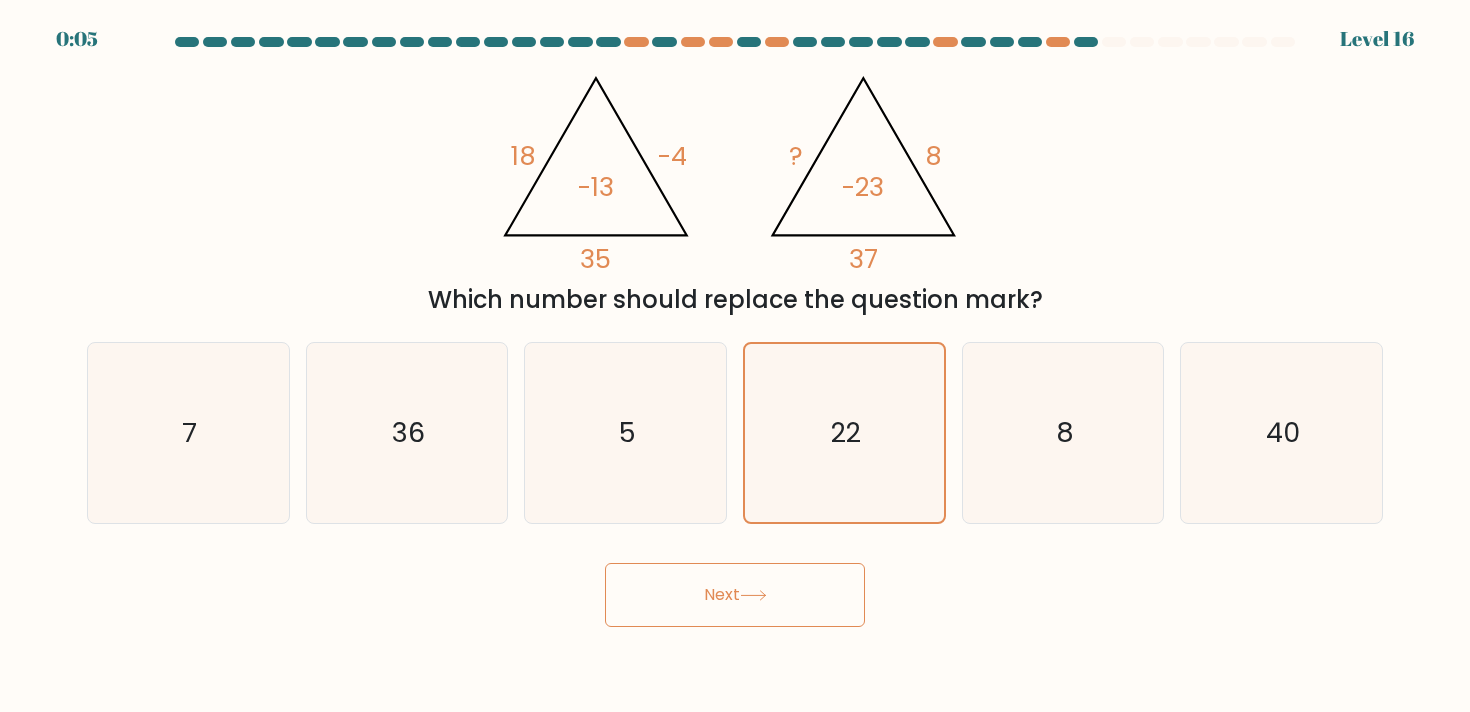 click on "Next" at bounding box center [735, 595] 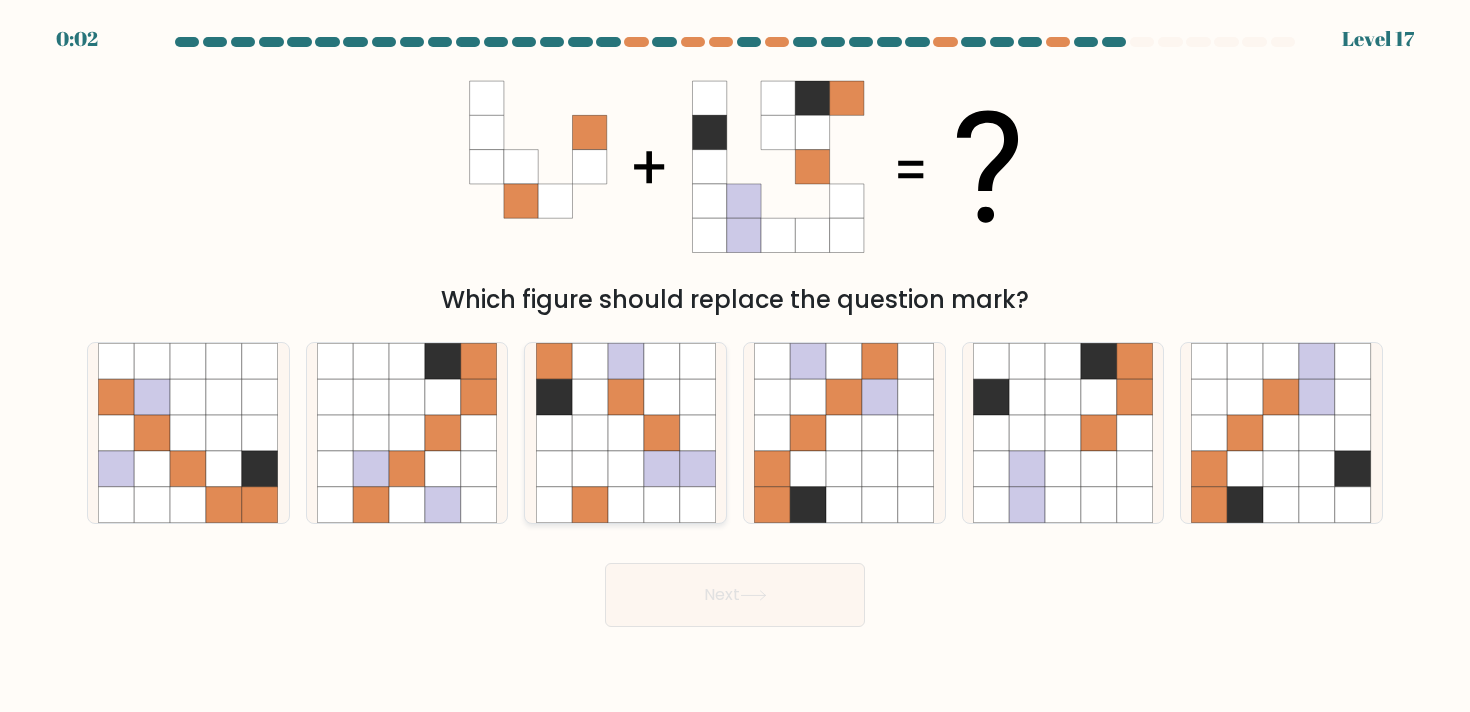 click at bounding box center [697, 505] 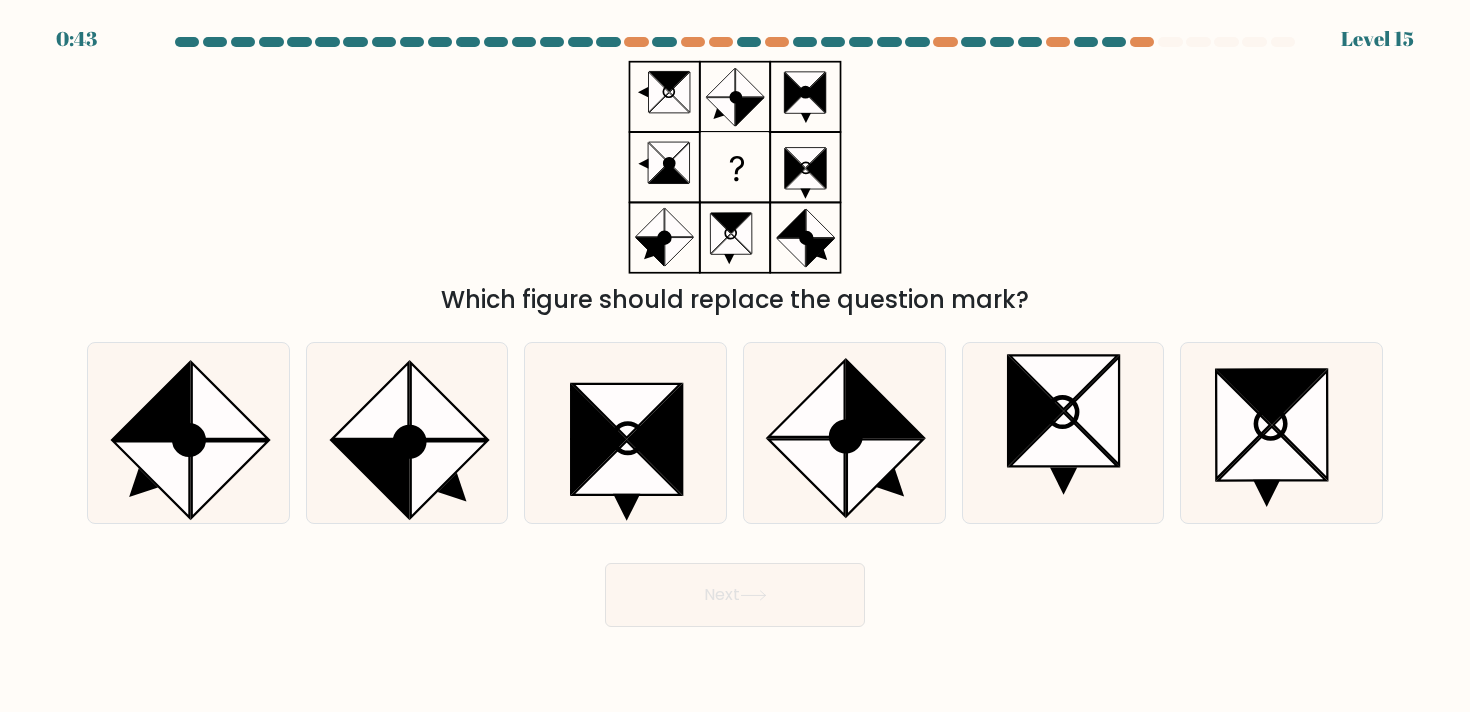 scroll, scrollTop: 0, scrollLeft: 0, axis: both 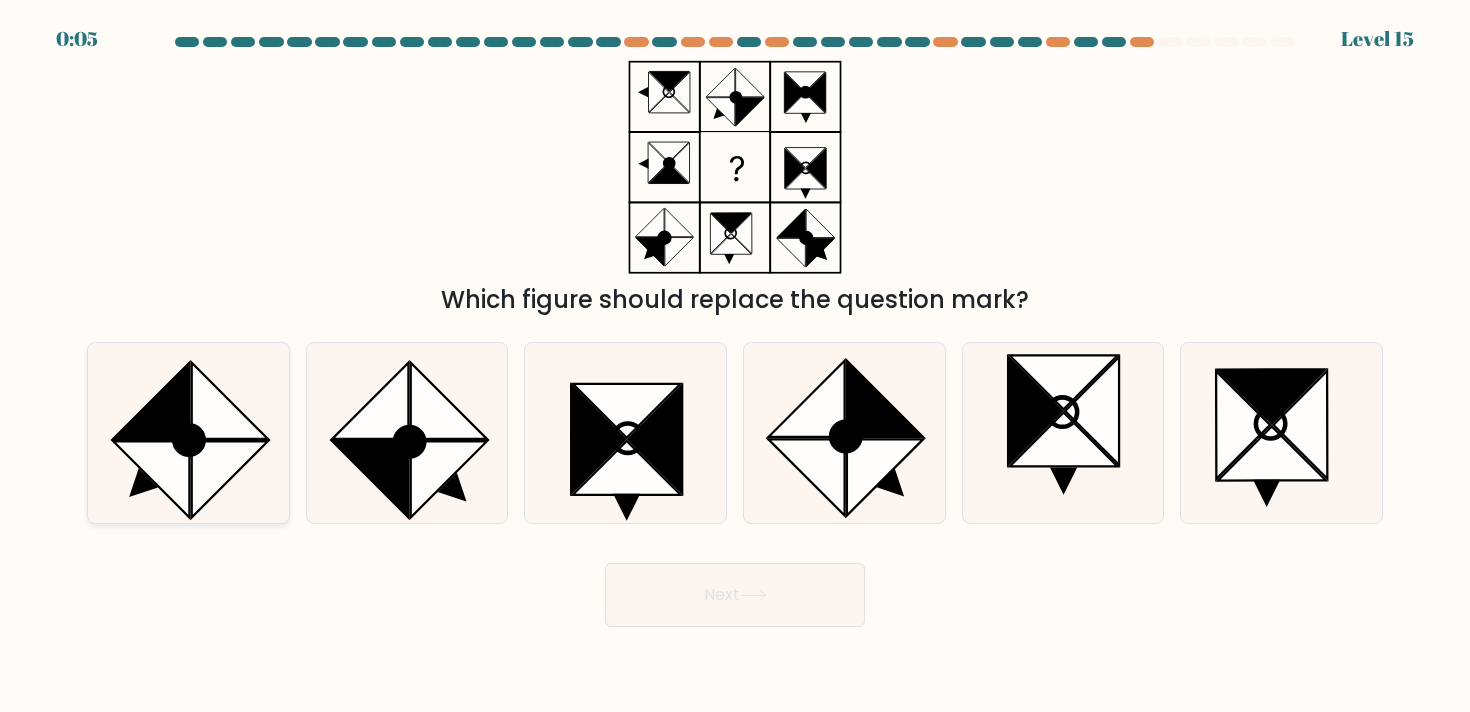 click at bounding box center [230, 479] 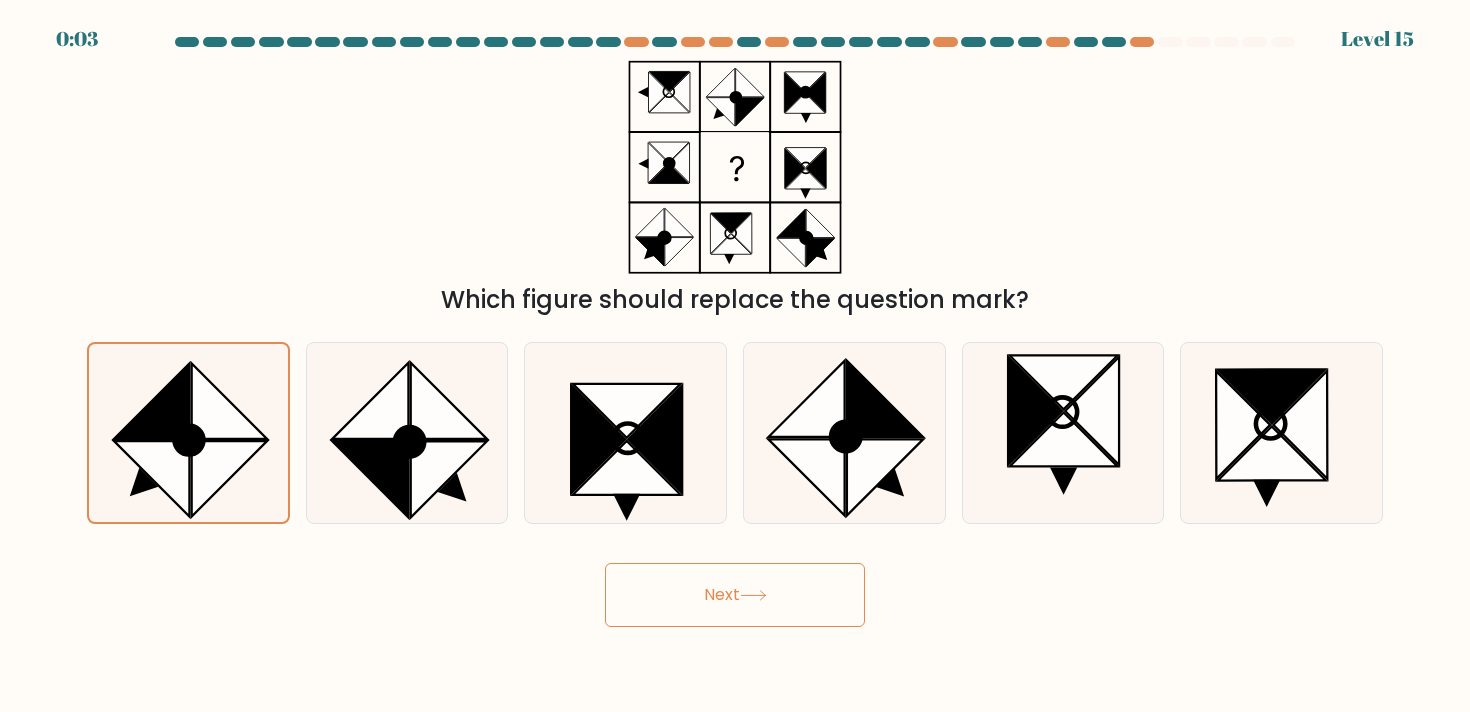 click on "Next" at bounding box center (735, 595) 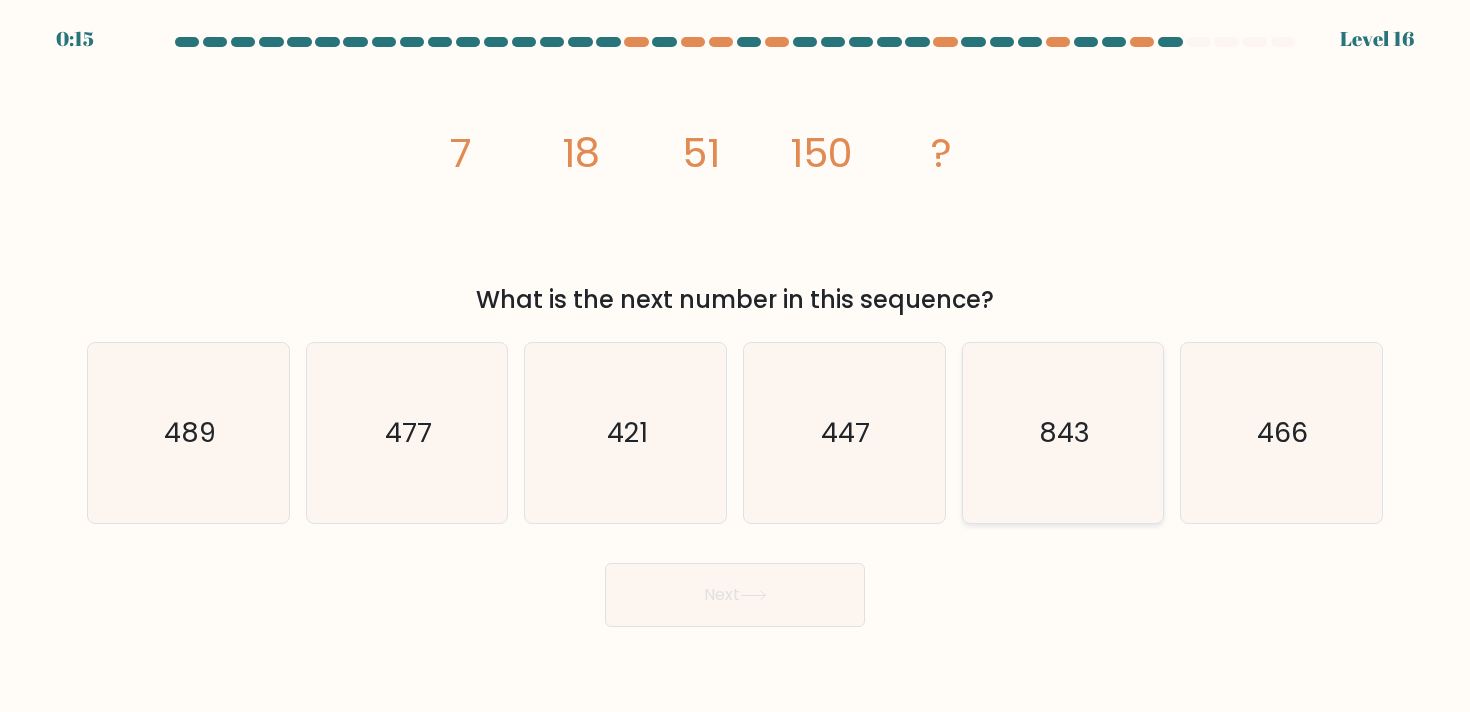 click on "843" at bounding box center (1063, 433) 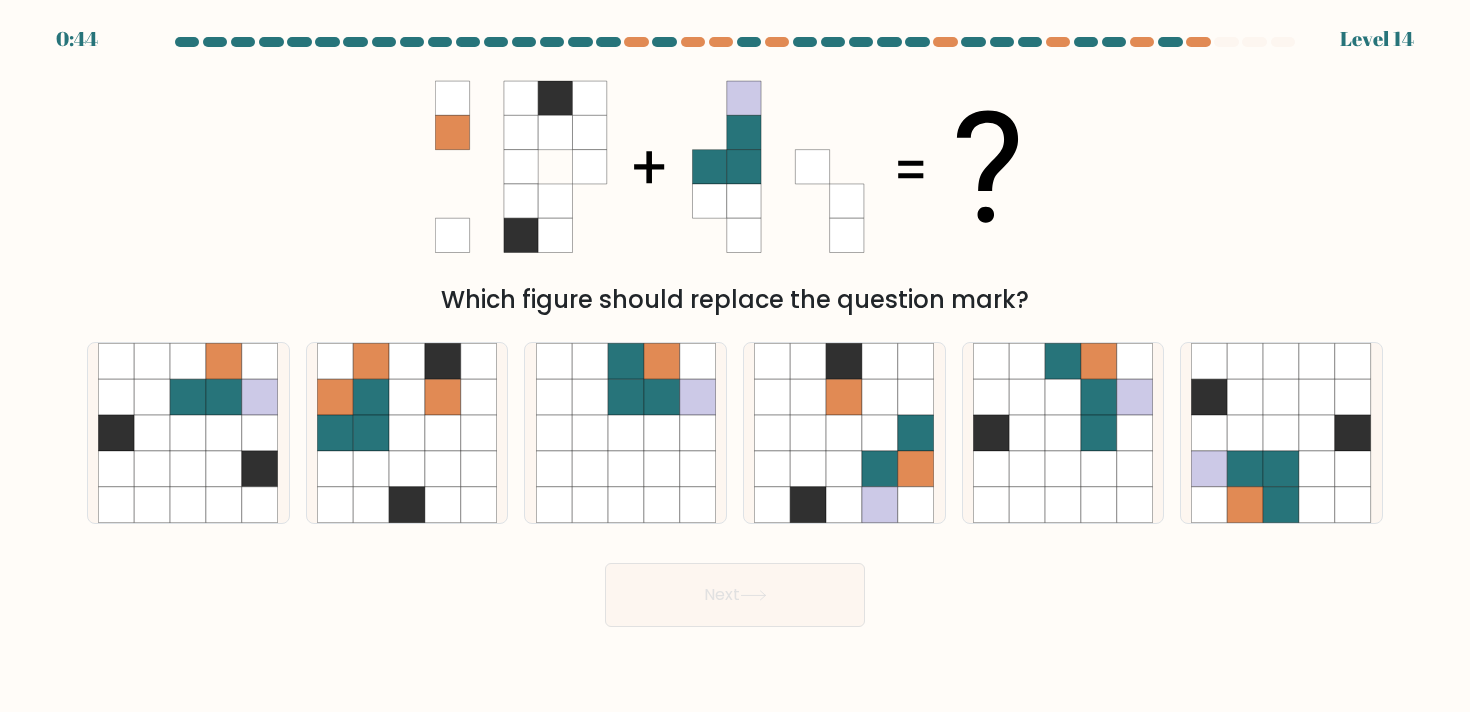 scroll, scrollTop: 0, scrollLeft: 0, axis: both 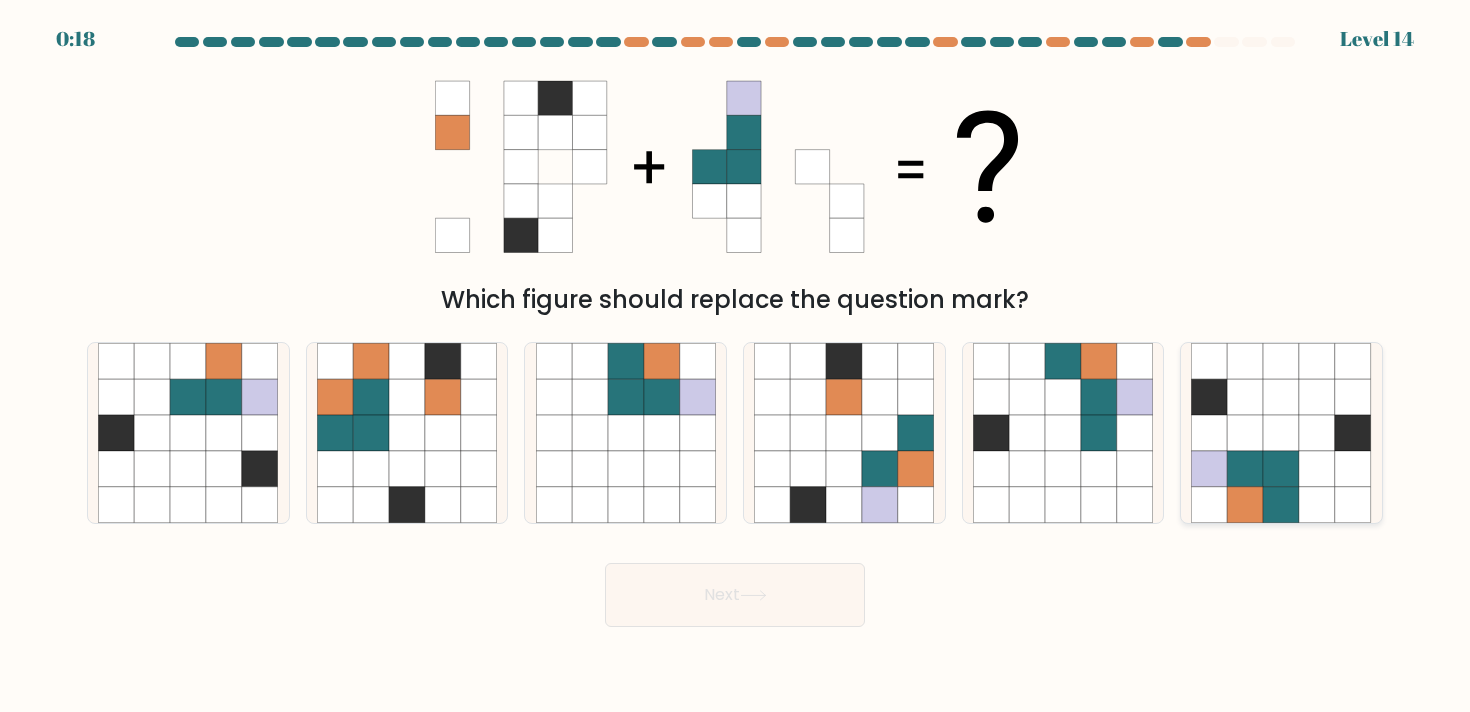 click at bounding box center (1246, 505) 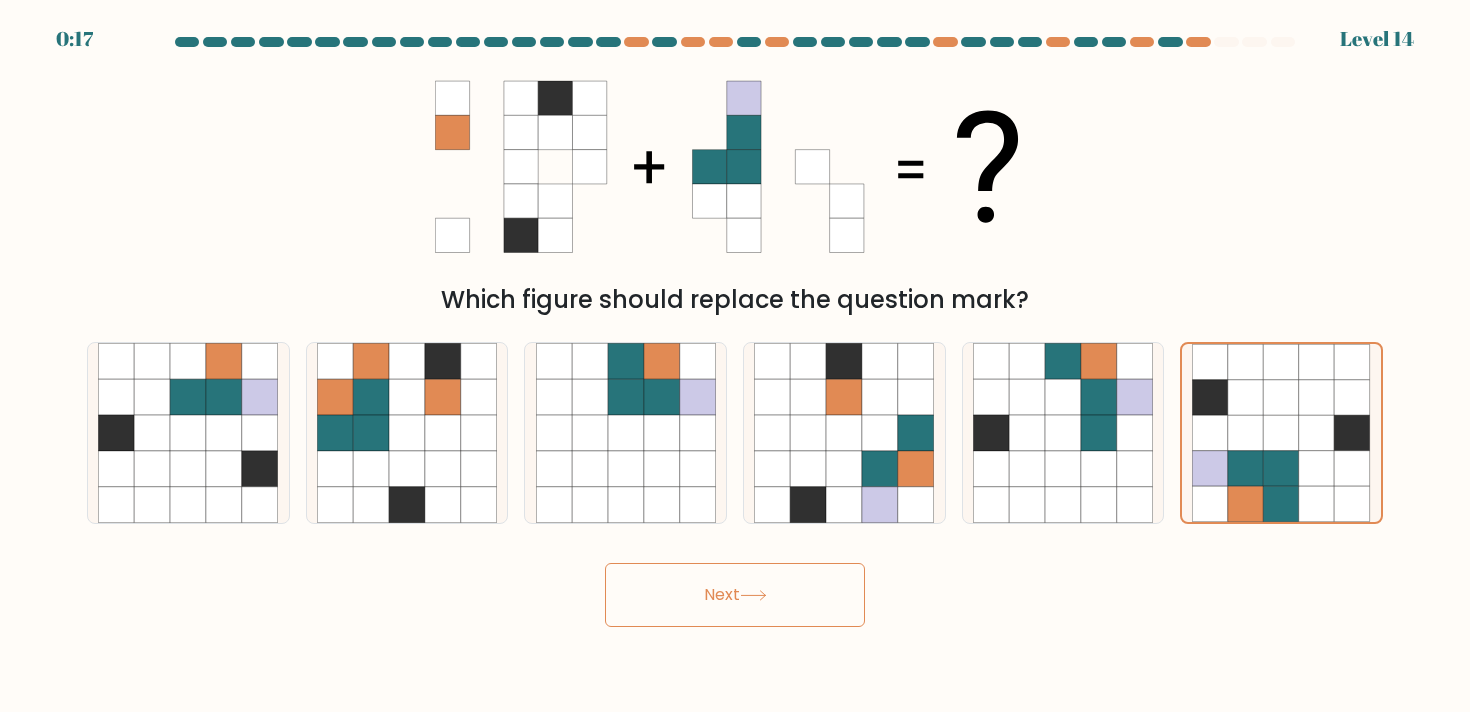 click on "Next" at bounding box center (735, 595) 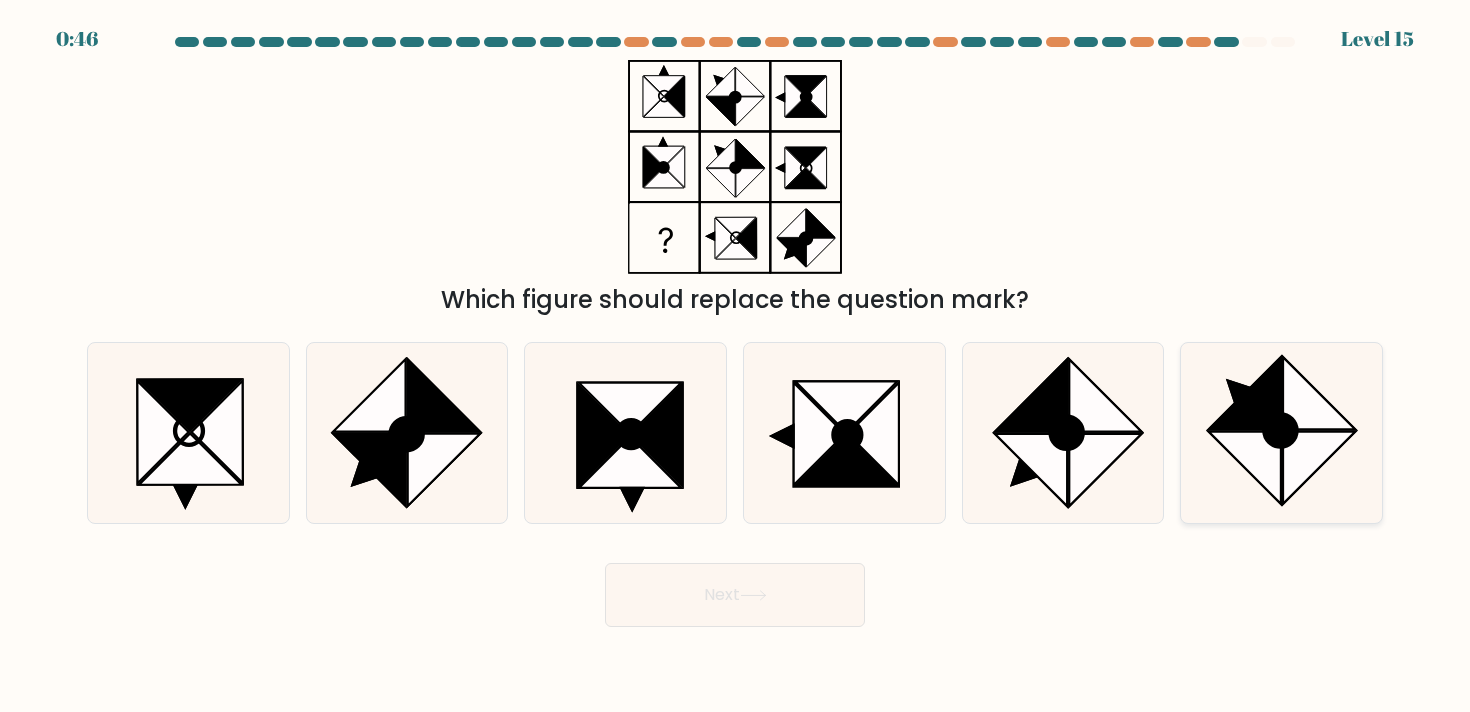 click at bounding box center [1281, 430] 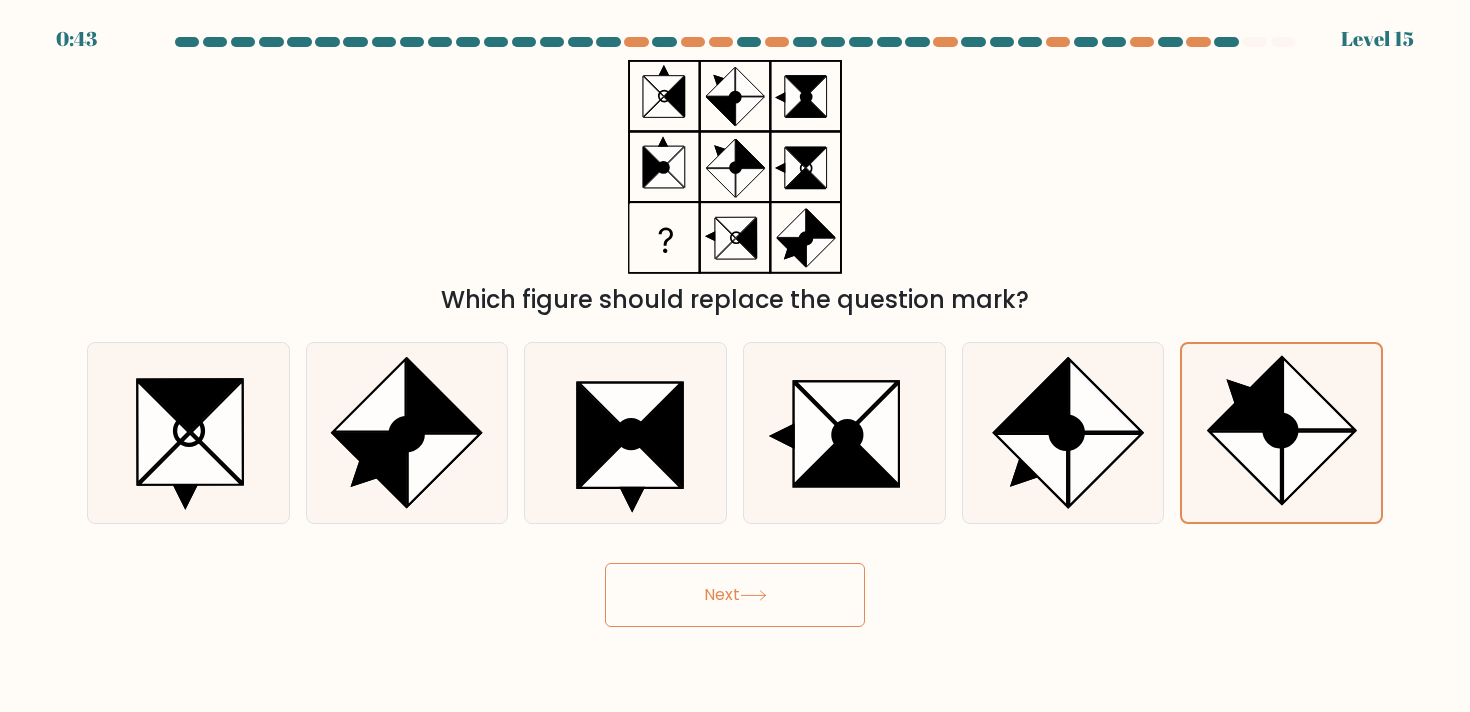 click on "Next" at bounding box center [735, 595] 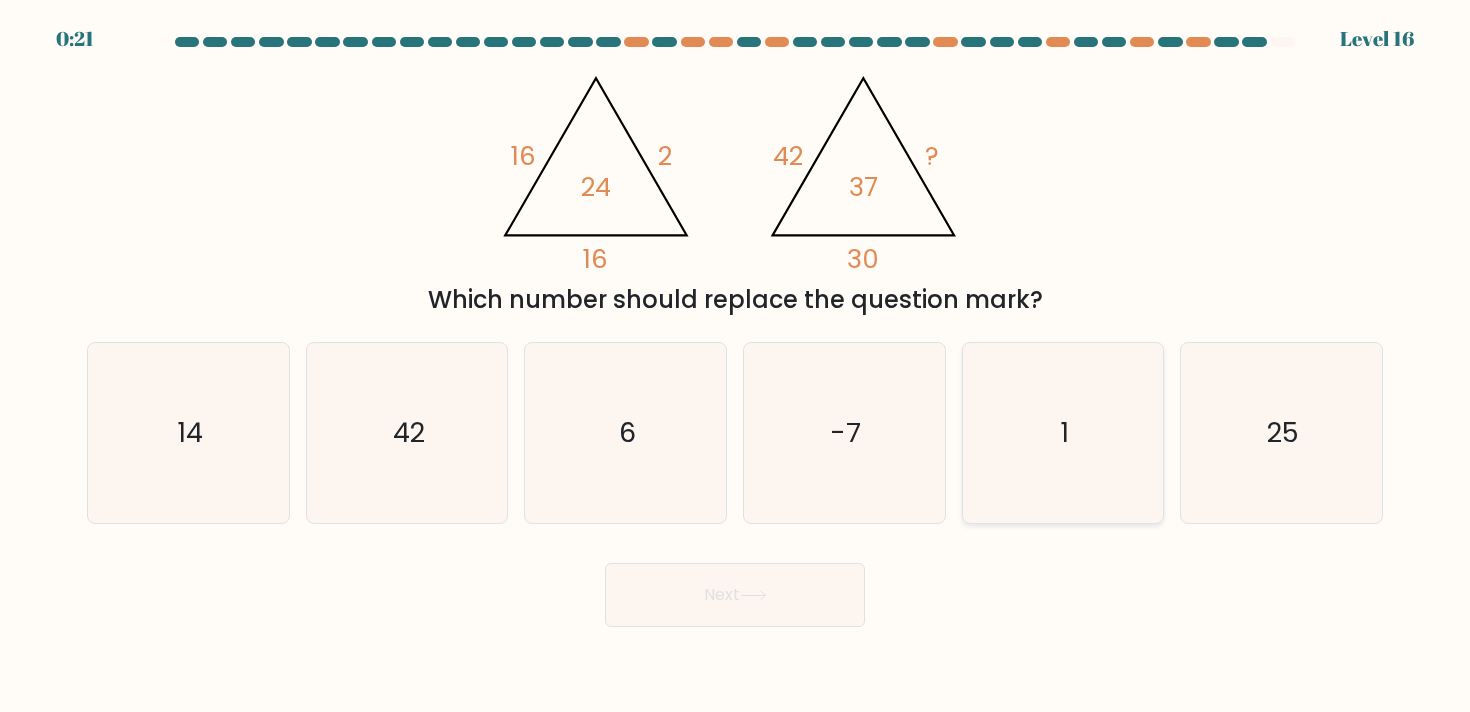 click on "1" at bounding box center (1063, 433) 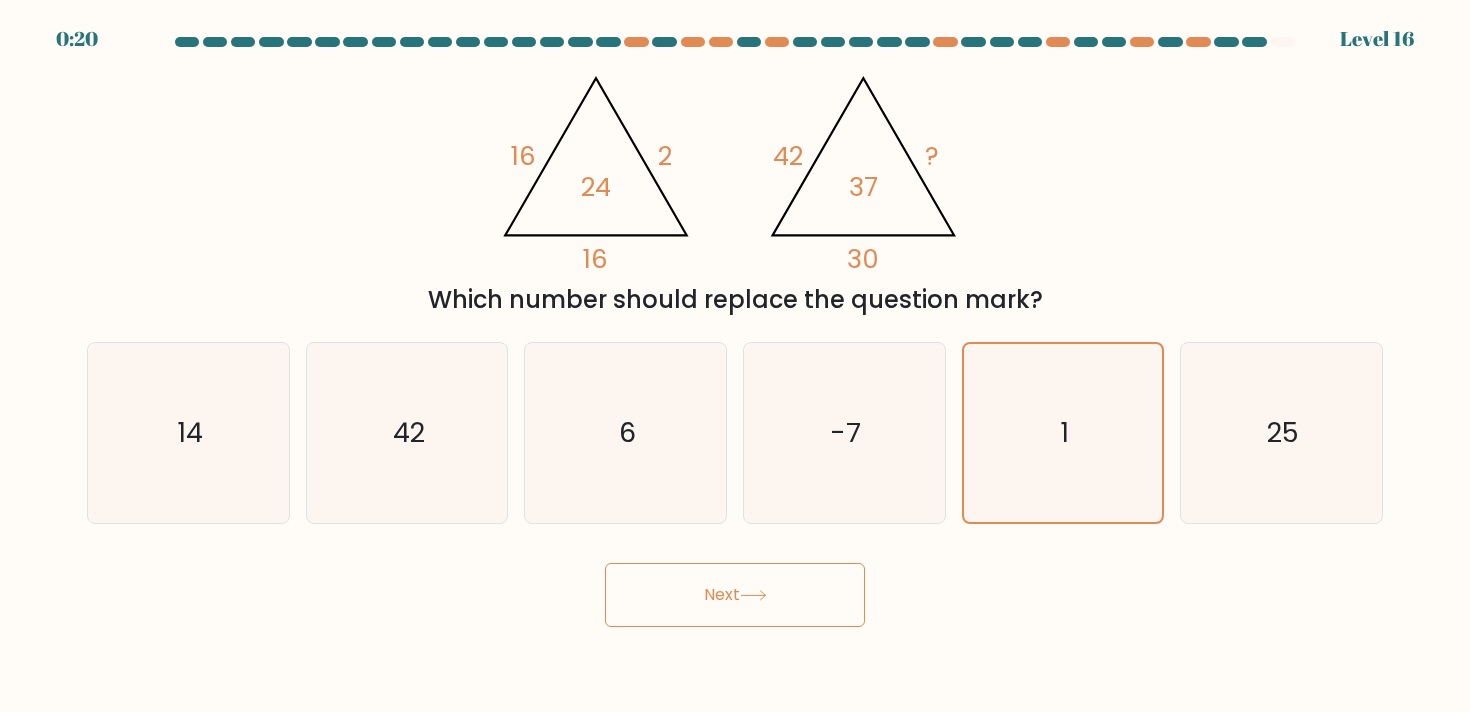 click at bounding box center (753, 595) 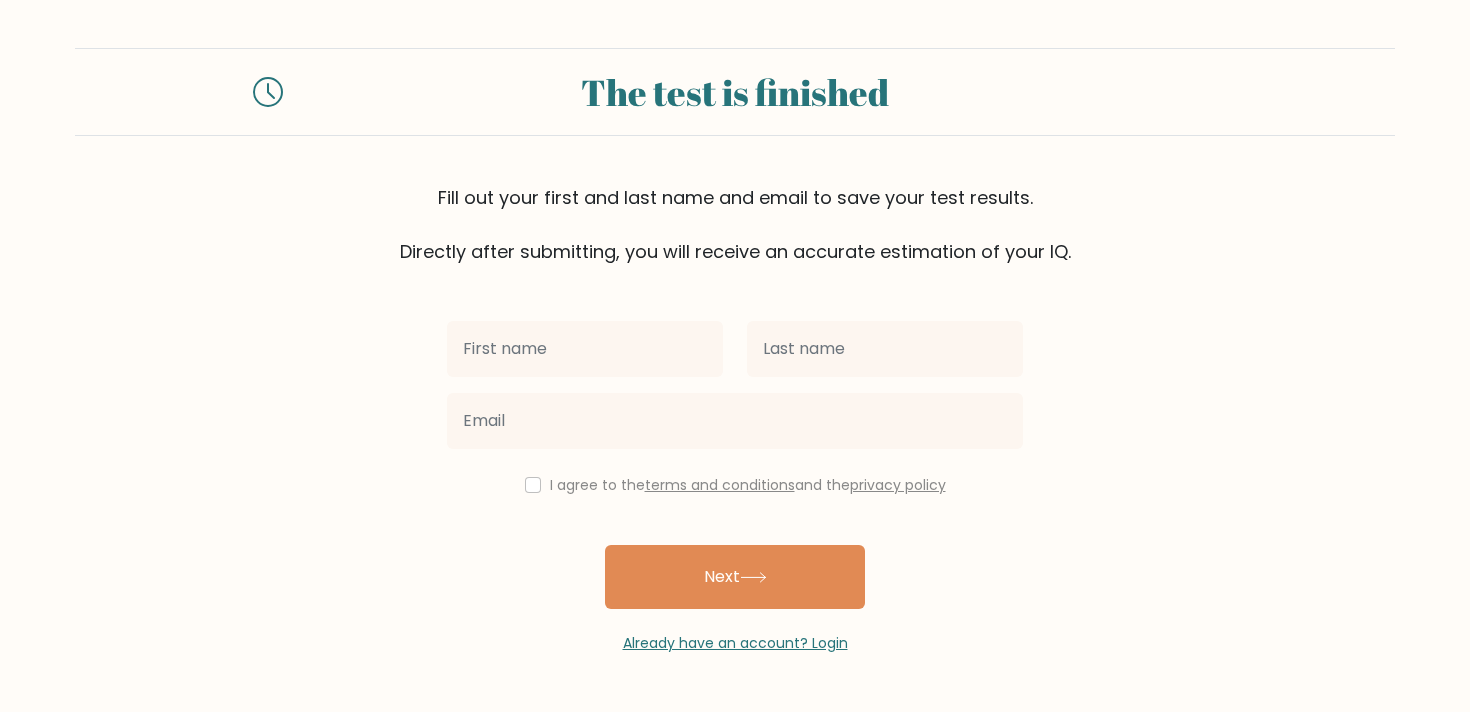 scroll, scrollTop: 0, scrollLeft: 0, axis: both 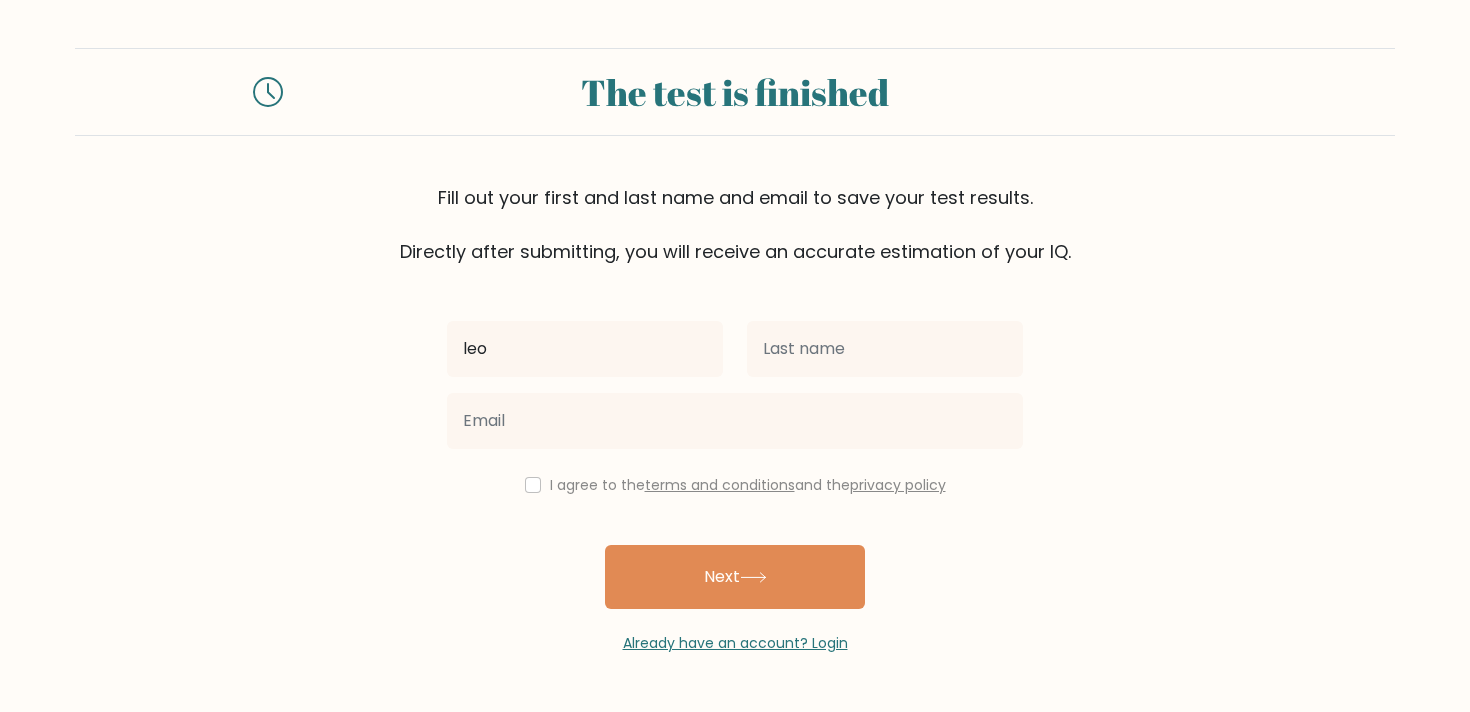 type on "leo" 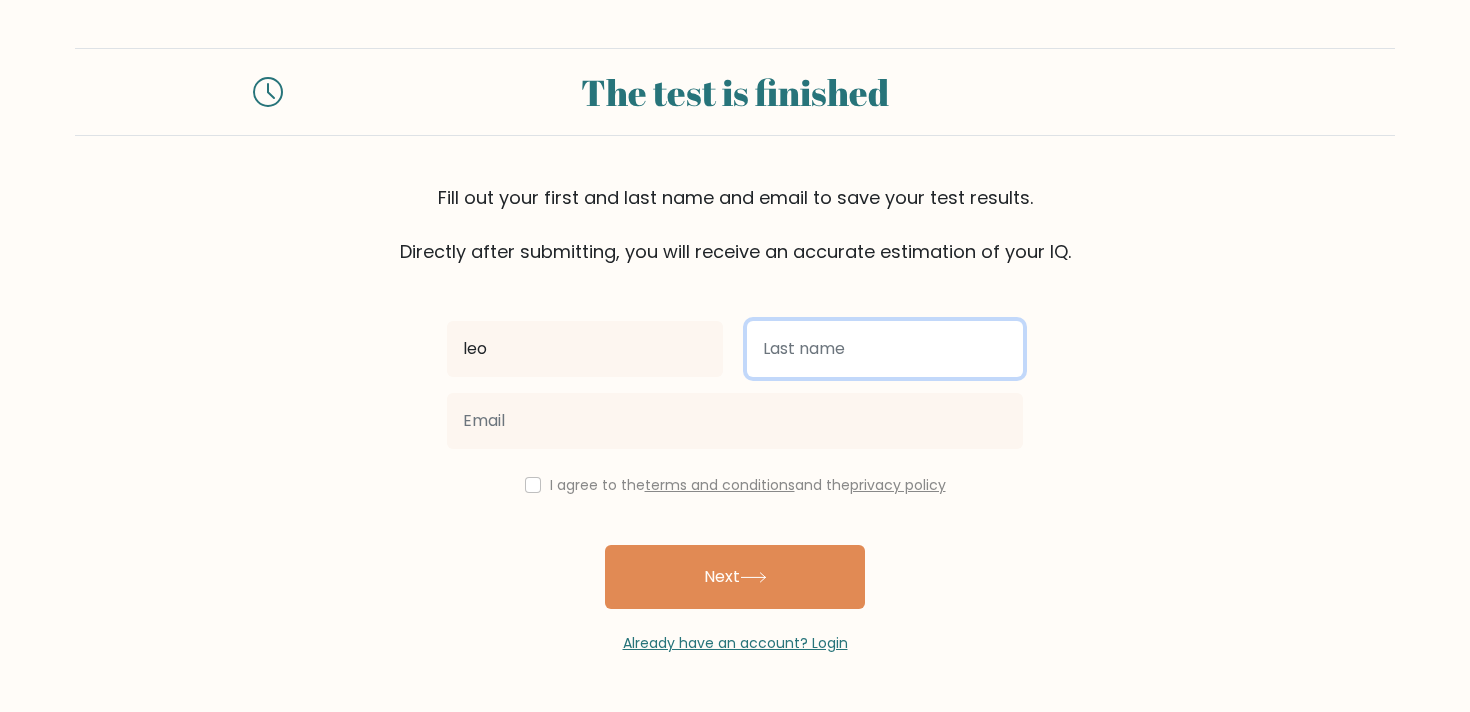 click at bounding box center [885, 349] 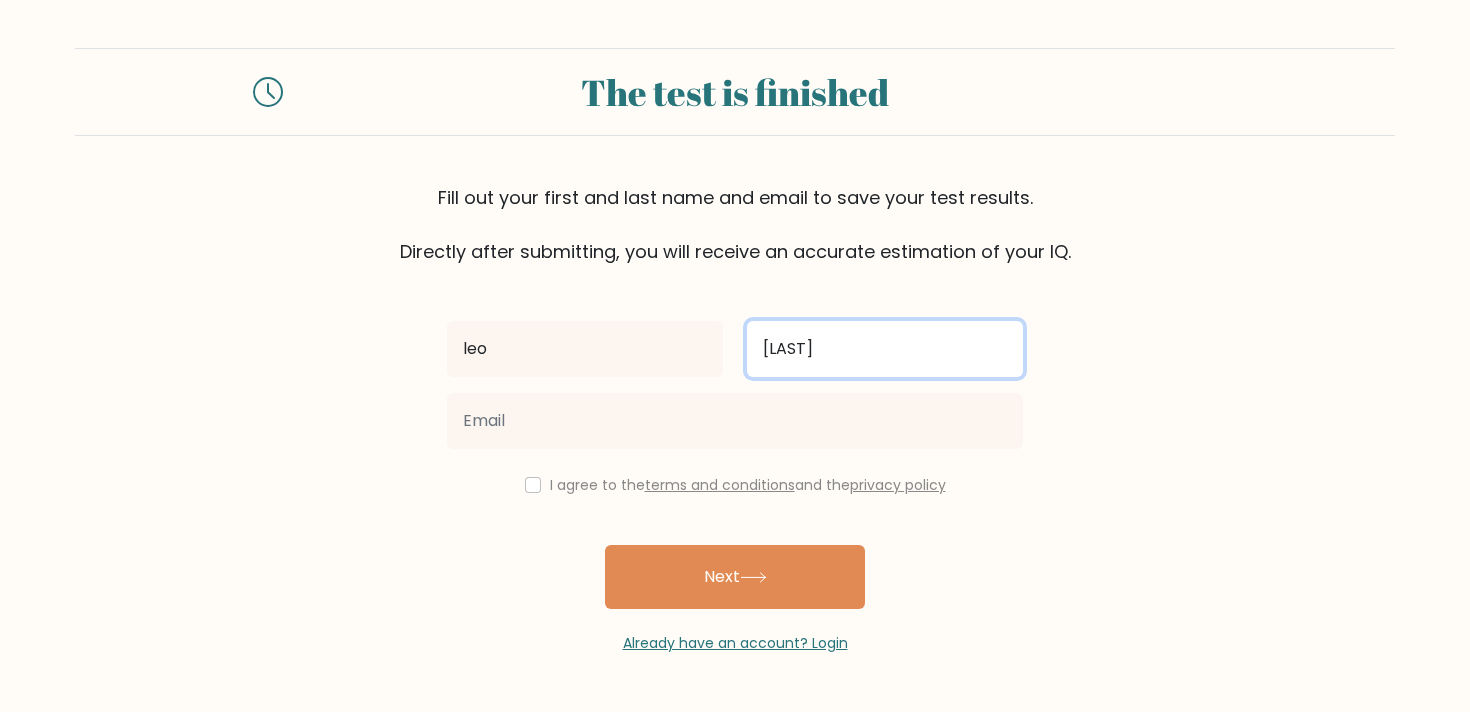 type on "[LAST]" 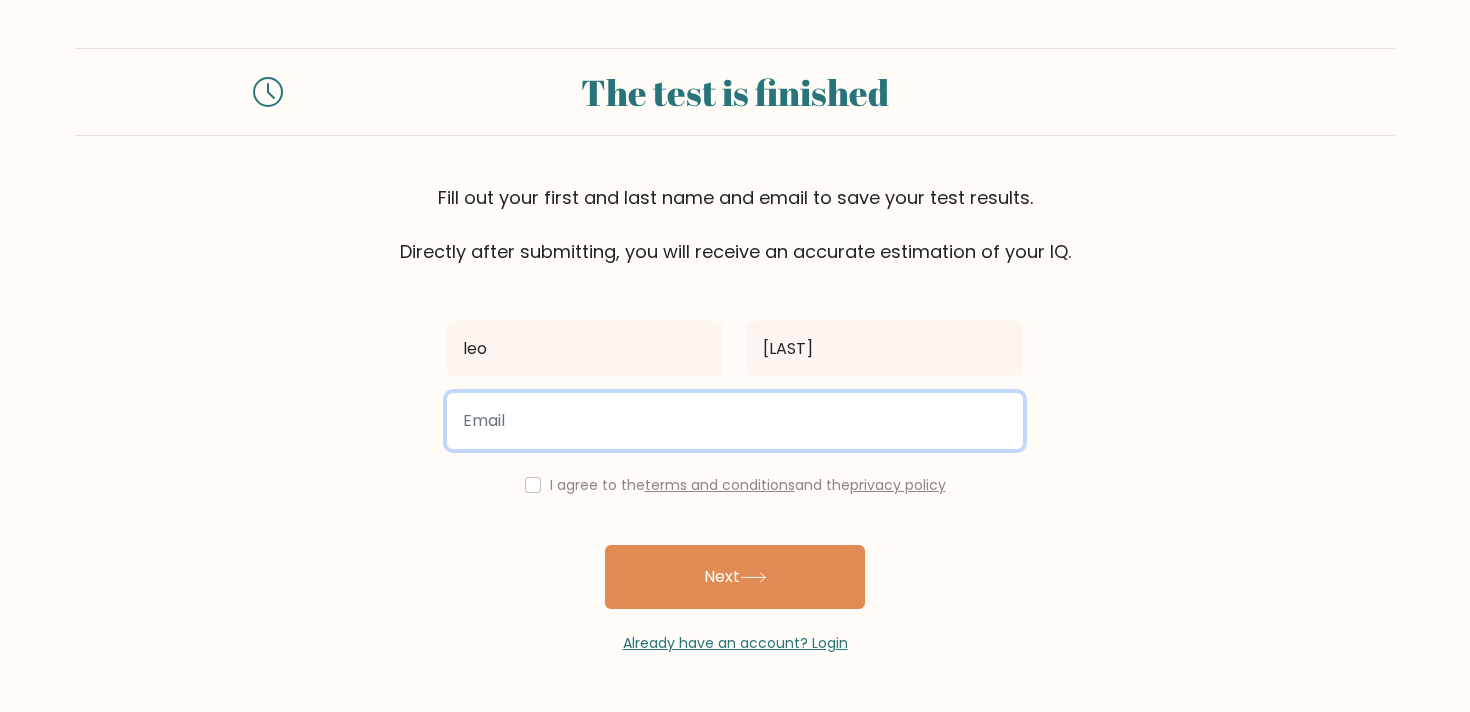 click at bounding box center (735, 421) 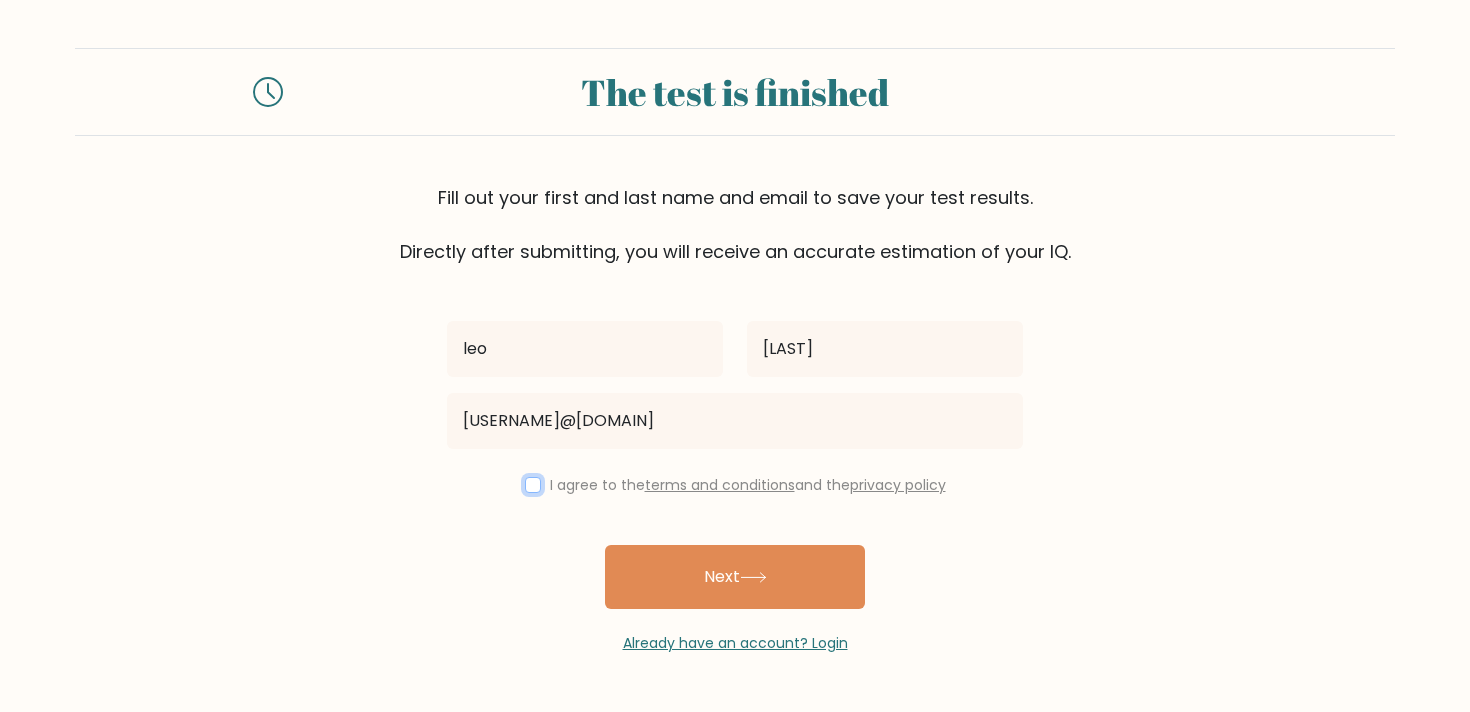 click at bounding box center [533, 485] 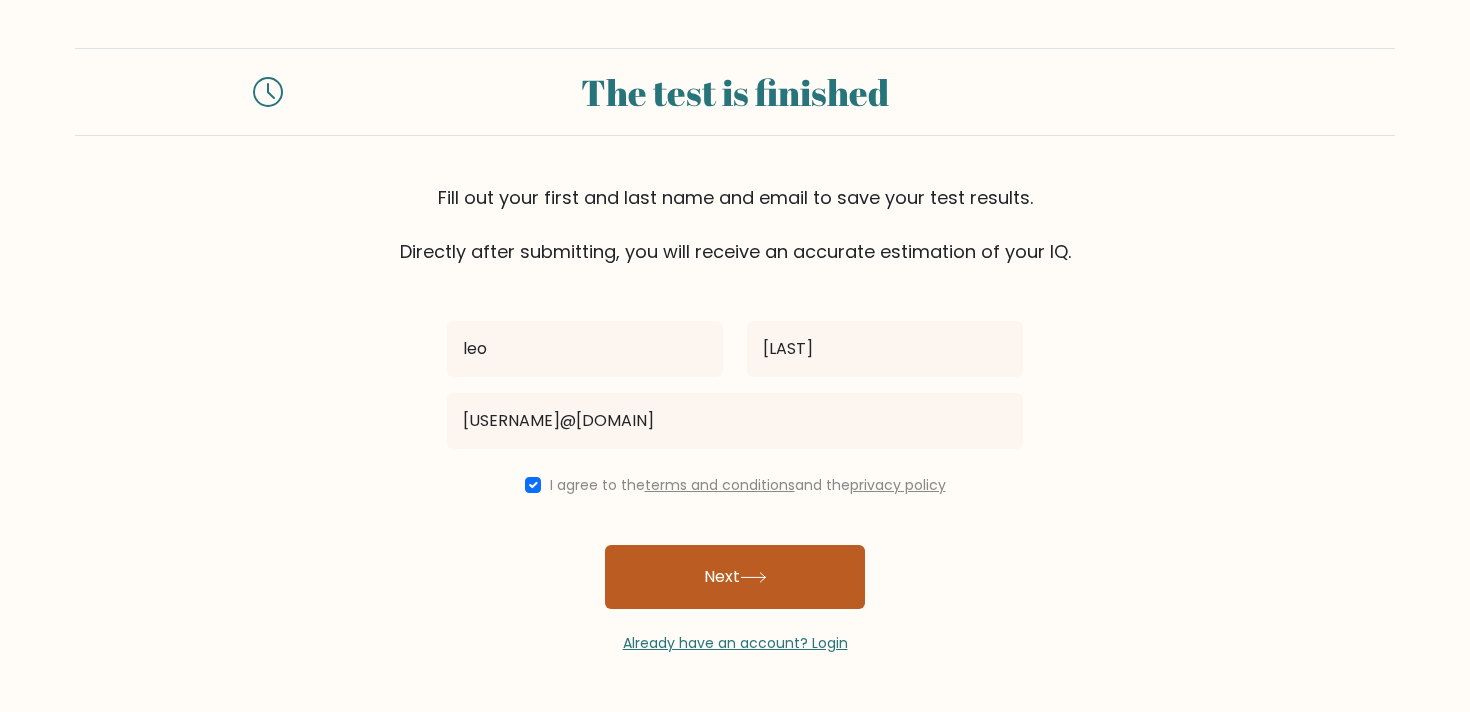 click on "Next" at bounding box center (735, 577) 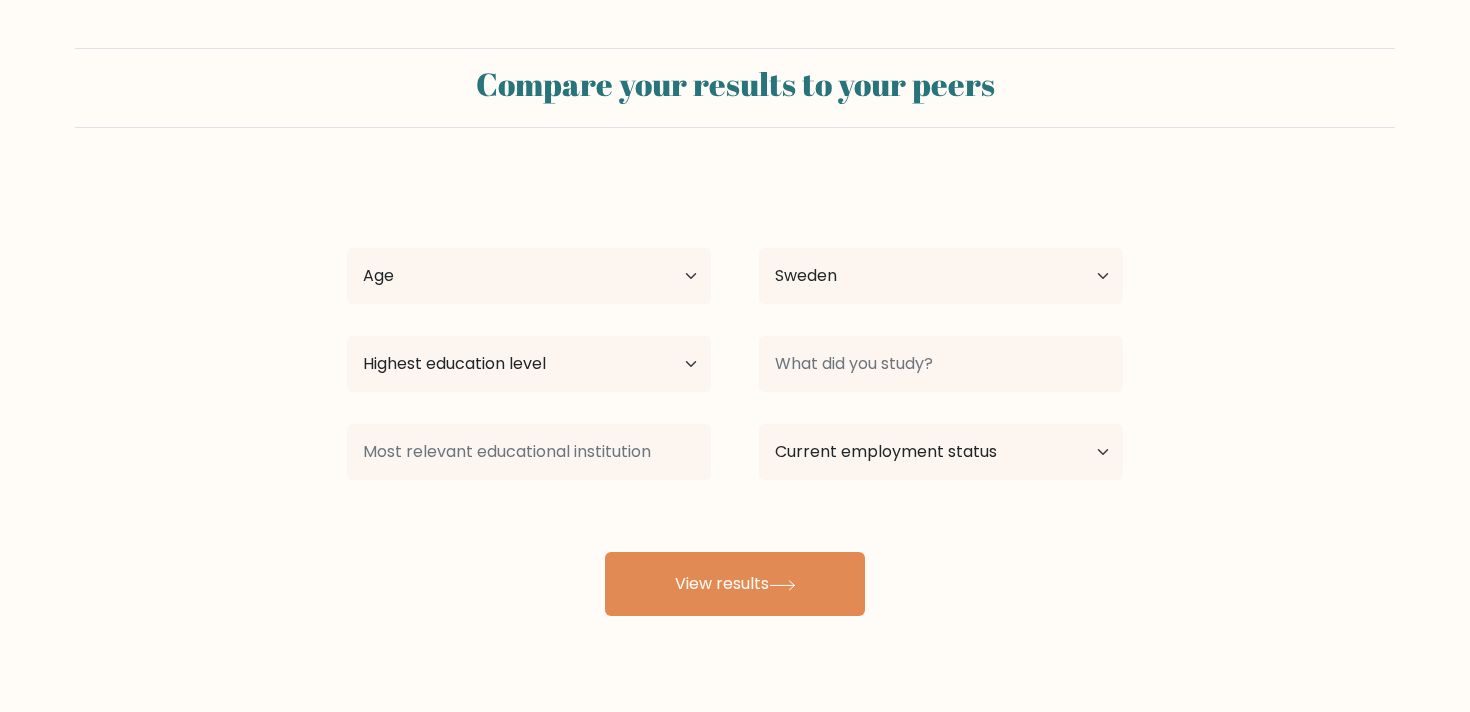 scroll, scrollTop: 0, scrollLeft: 0, axis: both 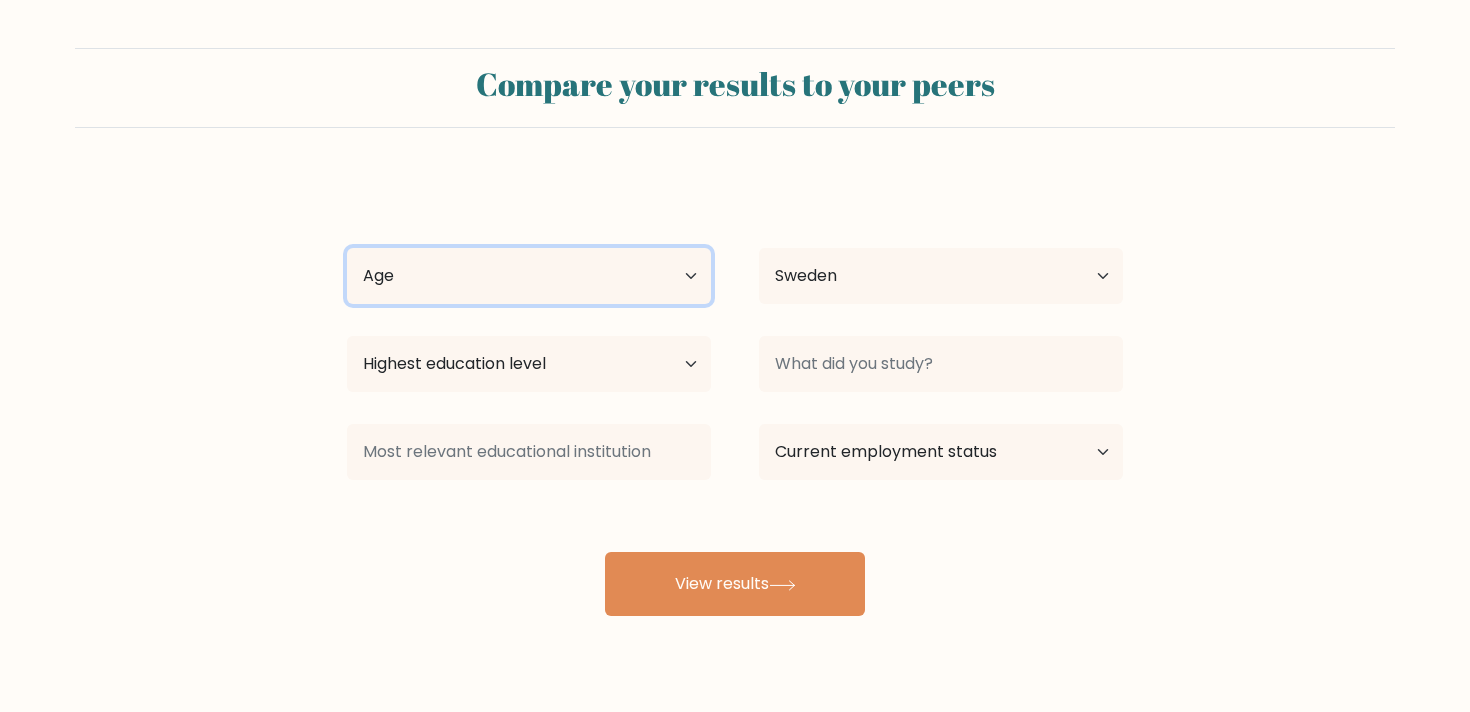 click on "Age
Under 18 years old
18-24 years old
25-34 years old
35-44 years old
45-54 years old
55-64 years old
65 years old and above" at bounding box center (529, 276) 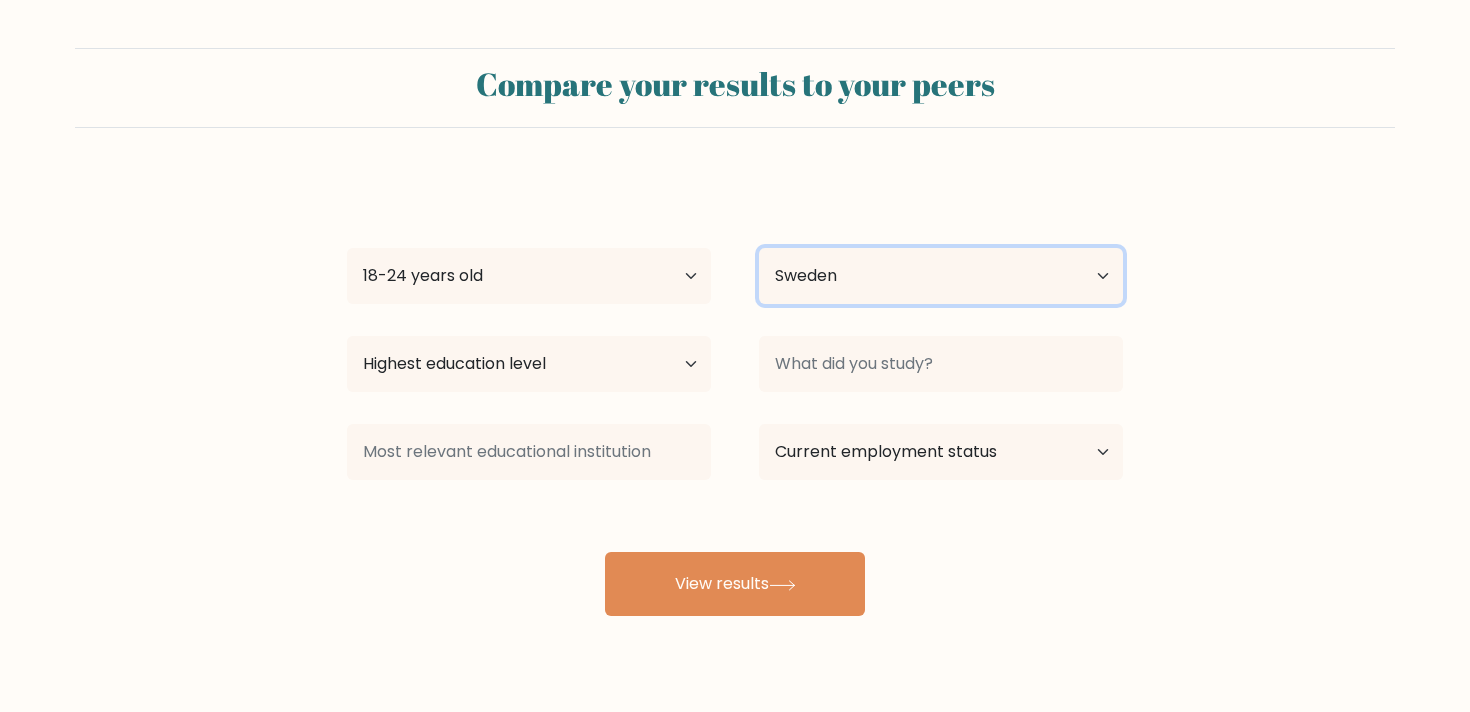 click on "Country
Afghanistan
Albania
Algeria
American Samoa
Andorra
Angola
Anguilla
Antarctica
Antigua and Barbuda
Argentina
Armenia
Aruba
Australia
Austria
Azerbaijan
Bahamas
Bahrain
Bangladesh
Barbados
Belarus
Belgium
Belize
Benin
Bermuda
Bhutan
Bolivia
Bonaire, Sint Eustatius and Saba
Bosnia and Herzegovina
Botswana
Bouvet Island
Brazil
British Indian Ocean Territory
Brunei
Bulgaria
Burkina Faso
Burundi
Cabo Verde
Cambodia
Cameroon
Canada
Cayman Islands
Central African Republic
Chad
Chile
China
Christmas Island
Cocos (Keeling) Islands
Colombia
Comoros
Congo
Congo (the Democratic Republic of the)
Cook Islands
Costa Rica
Côte d'Ivoire
Croatia
Cuba" at bounding box center [941, 276] 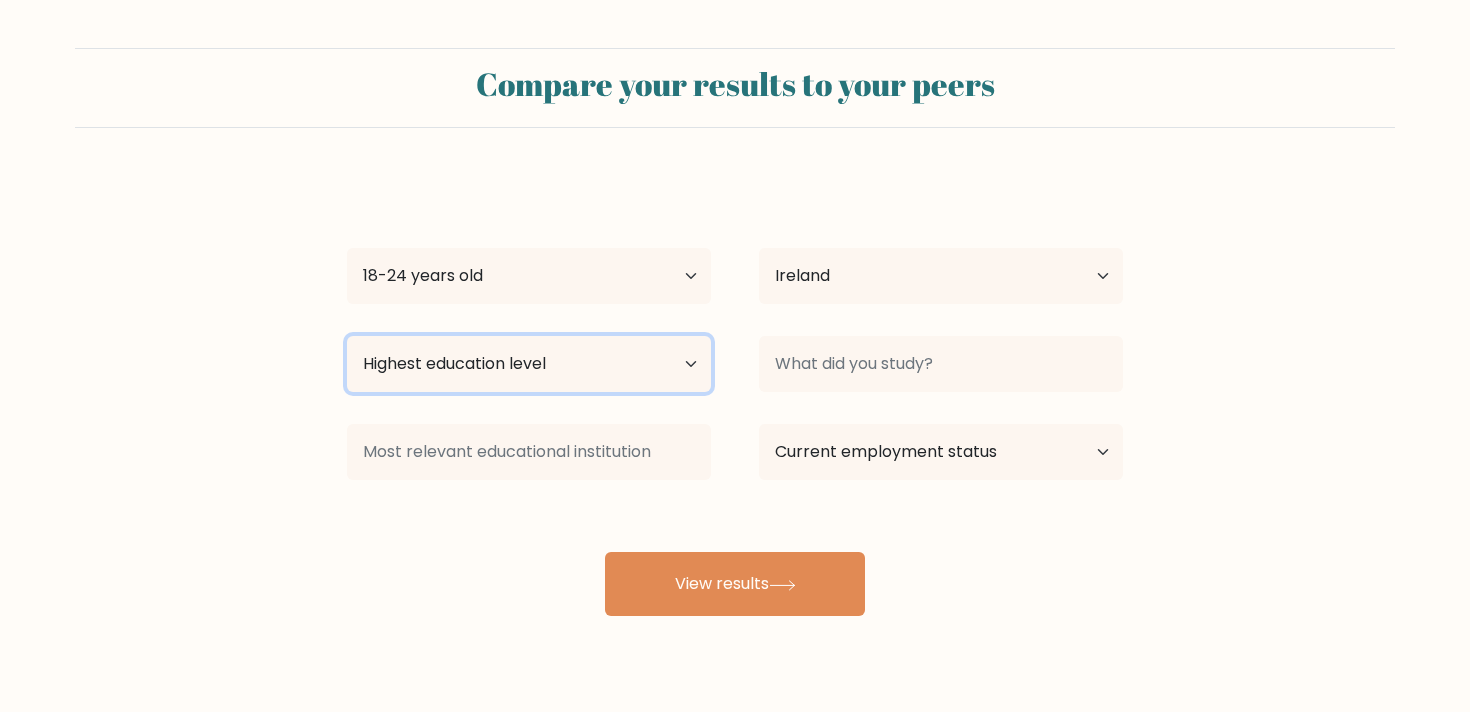 click on "Highest education level
No schooling
Primary
Lower Secondary
Upper Secondary
Occupation Specific
Bachelor's degree
Master's degree
Doctoral degree" at bounding box center (529, 364) 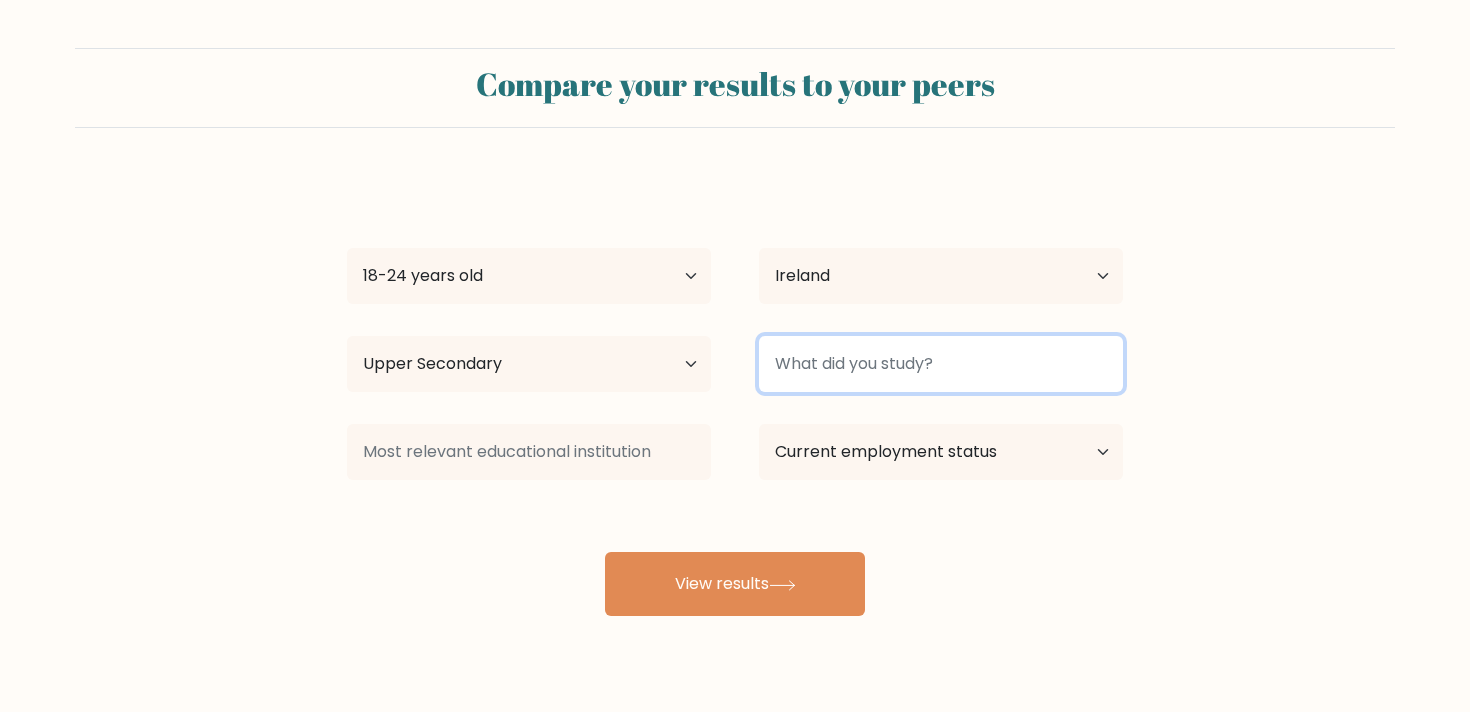click at bounding box center (941, 364) 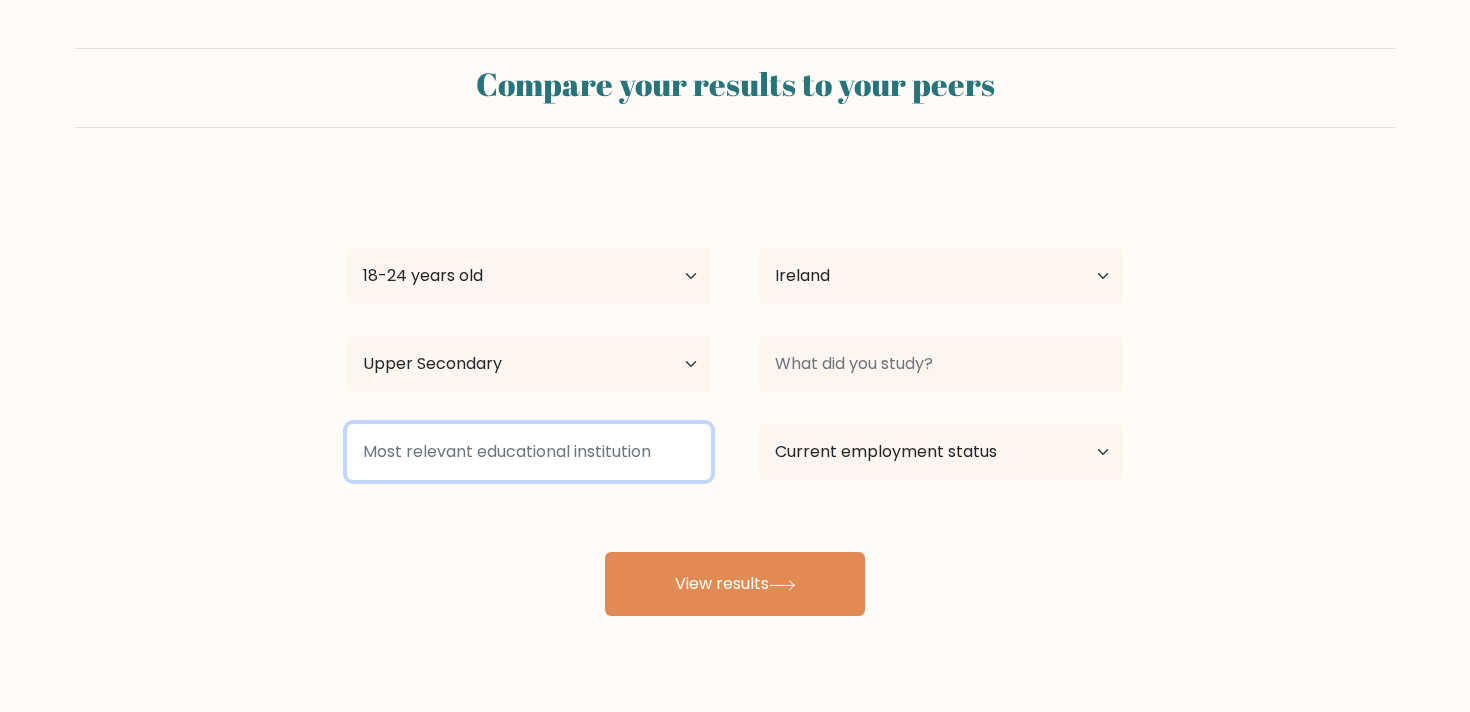 click at bounding box center [529, 452] 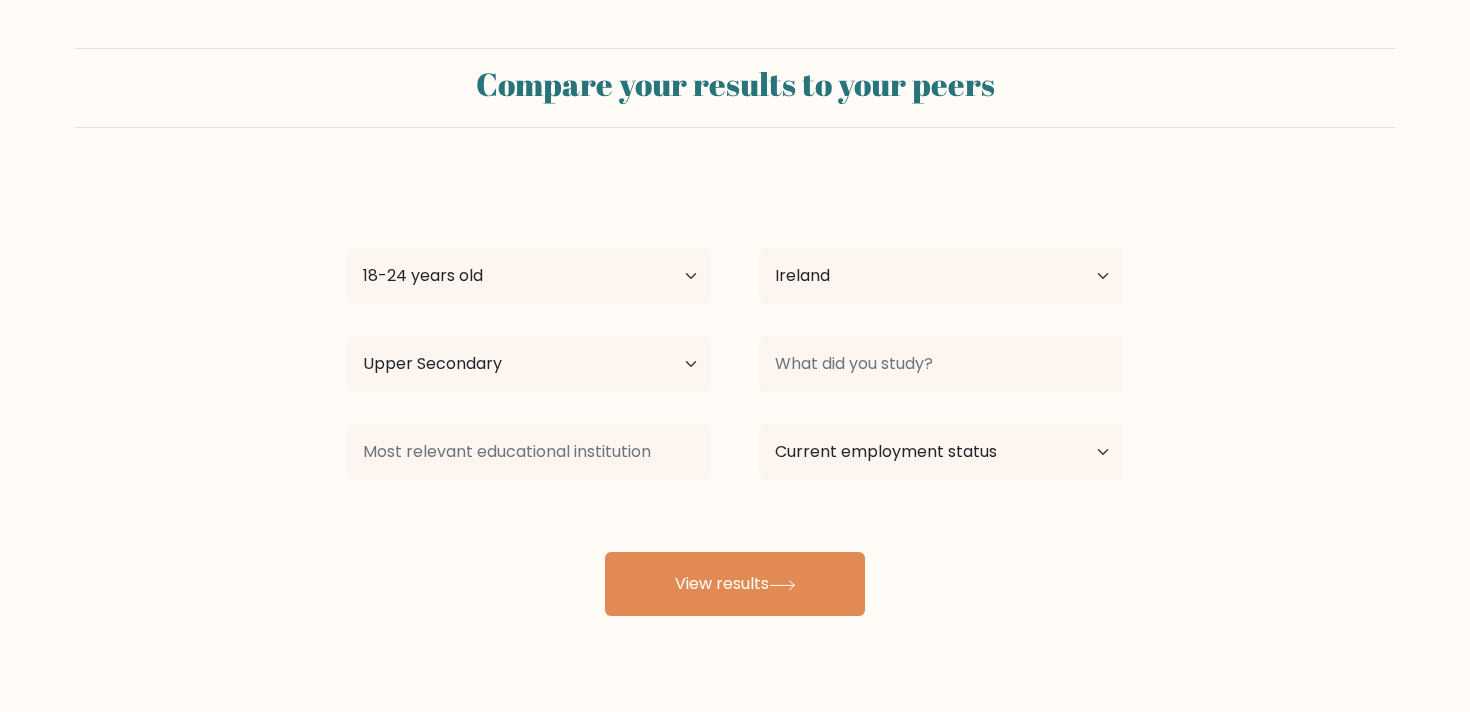 click on "leo
thompson
Age
Under 18 years old
18-24 years old
25-34 years old
35-44 years old
45-54 years old
55-64 years old
65 years old and above
Country
Afghanistan
Albania
Algeria
American Samoa
Andorra
Angola
Anguilla
Antarctica
Antigua and Barbuda
Argentina
Armenia
Aruba
Australia
Austria
Azerbaijan
Bahamas
Bahrain
Bangladesh
Barbados
Belarus
Belgium
Belize
Benin
Bermuda
Bhutan
Bolivia
Bonaire, Sint Eustatius and Saba
Bosnia and Herzegovina
Botswana
Bouvet Island
Brazil
Brunei Chad" at bounding box center (735, 396) 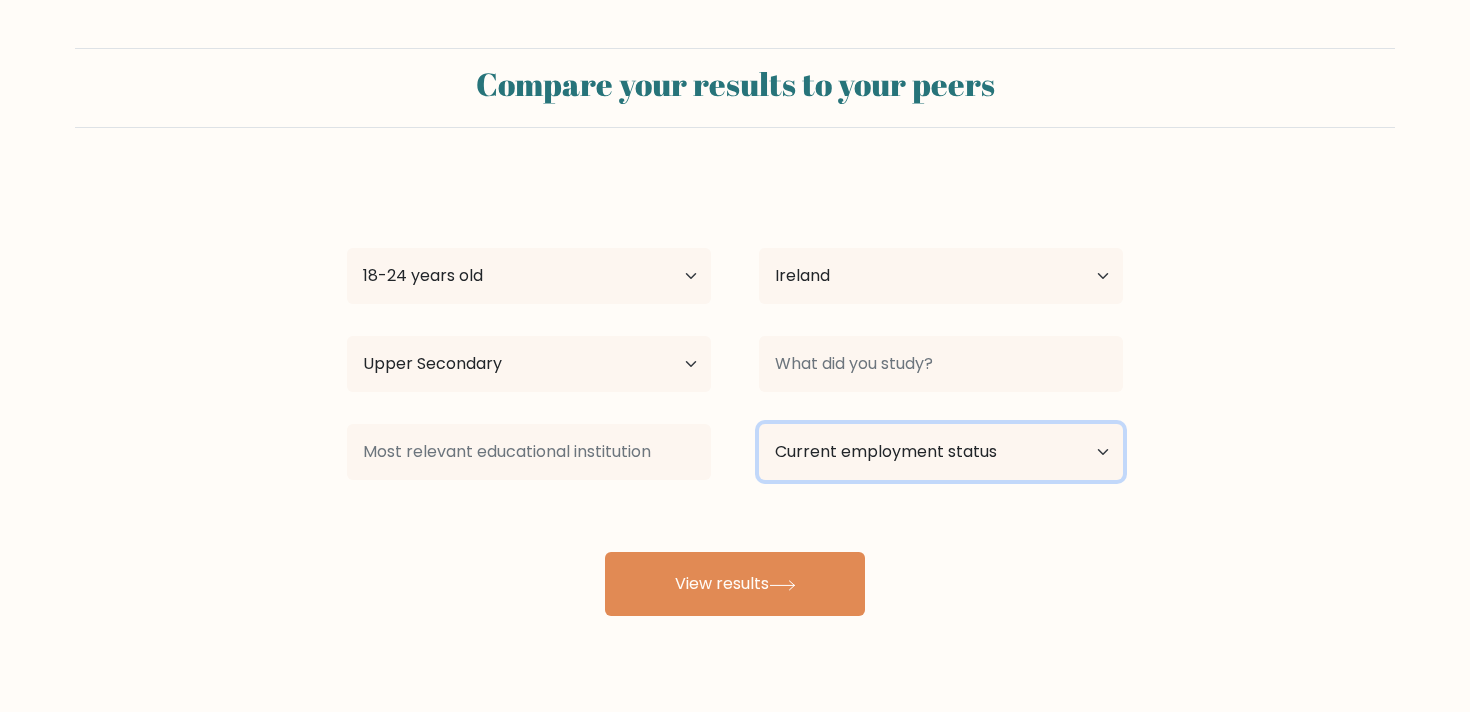 click on "Current employment status
Employed
Student
Retired
Other / prefer not to answer" at bounding box center (941, 452) 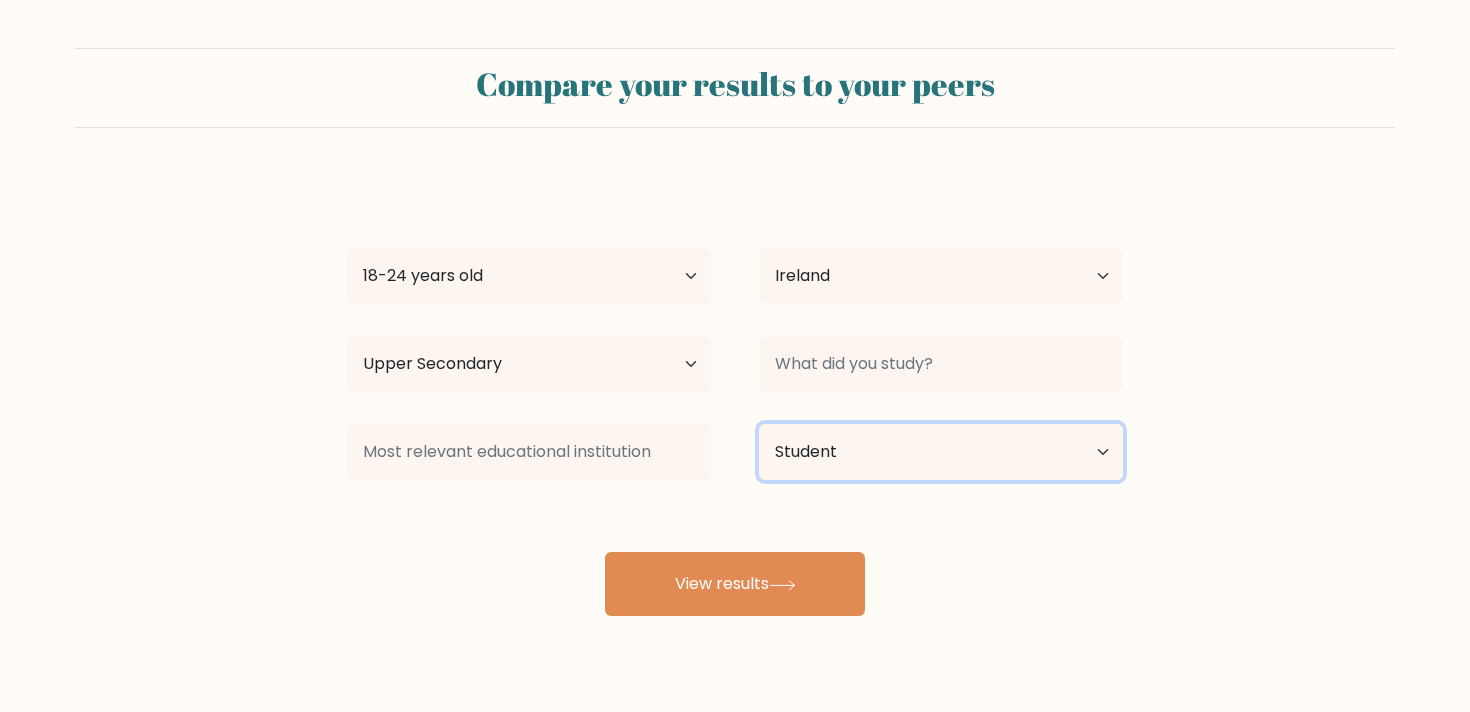 click on "Current employment status
Employed
Student
Retired
Other / prefer not to answer" at bounding box center [941, 452] 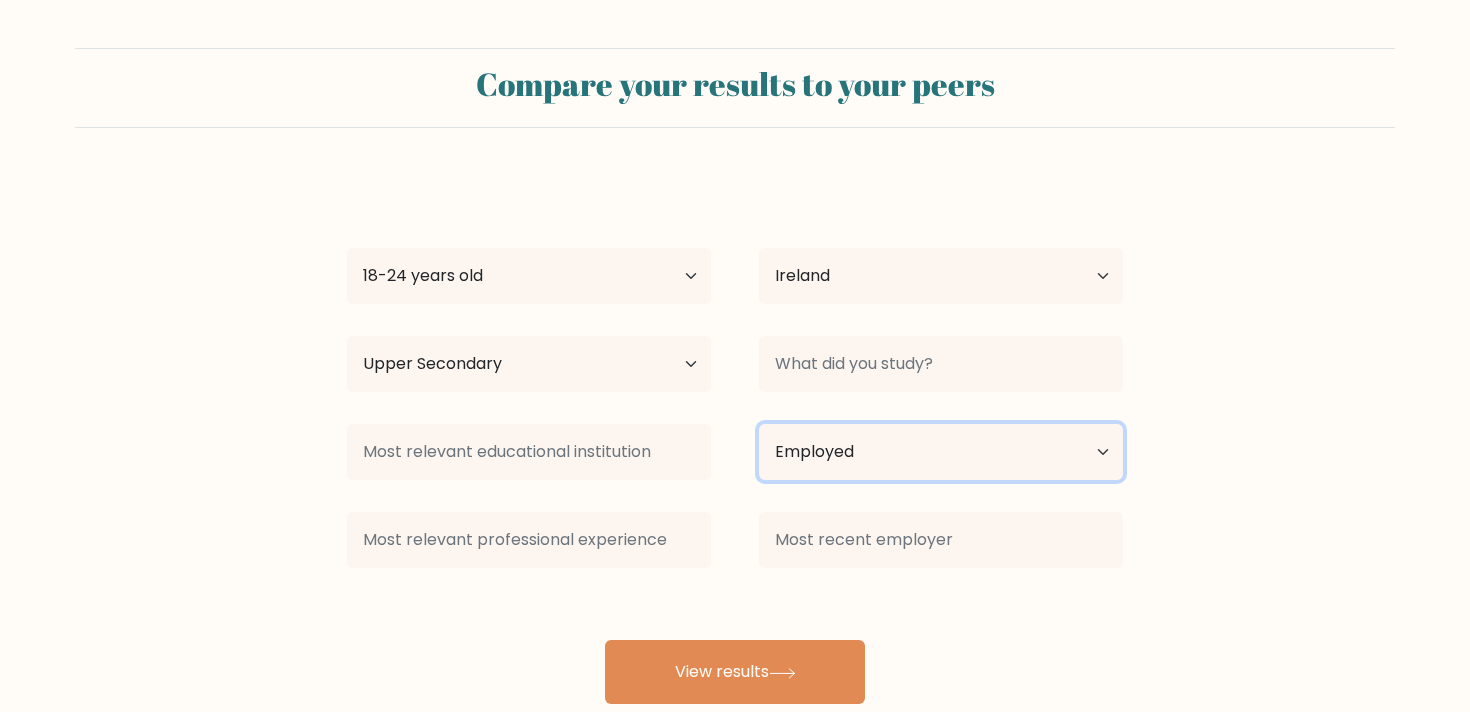 scroll, scrollTop: 46, scrollLeft: 0, axis: vertical 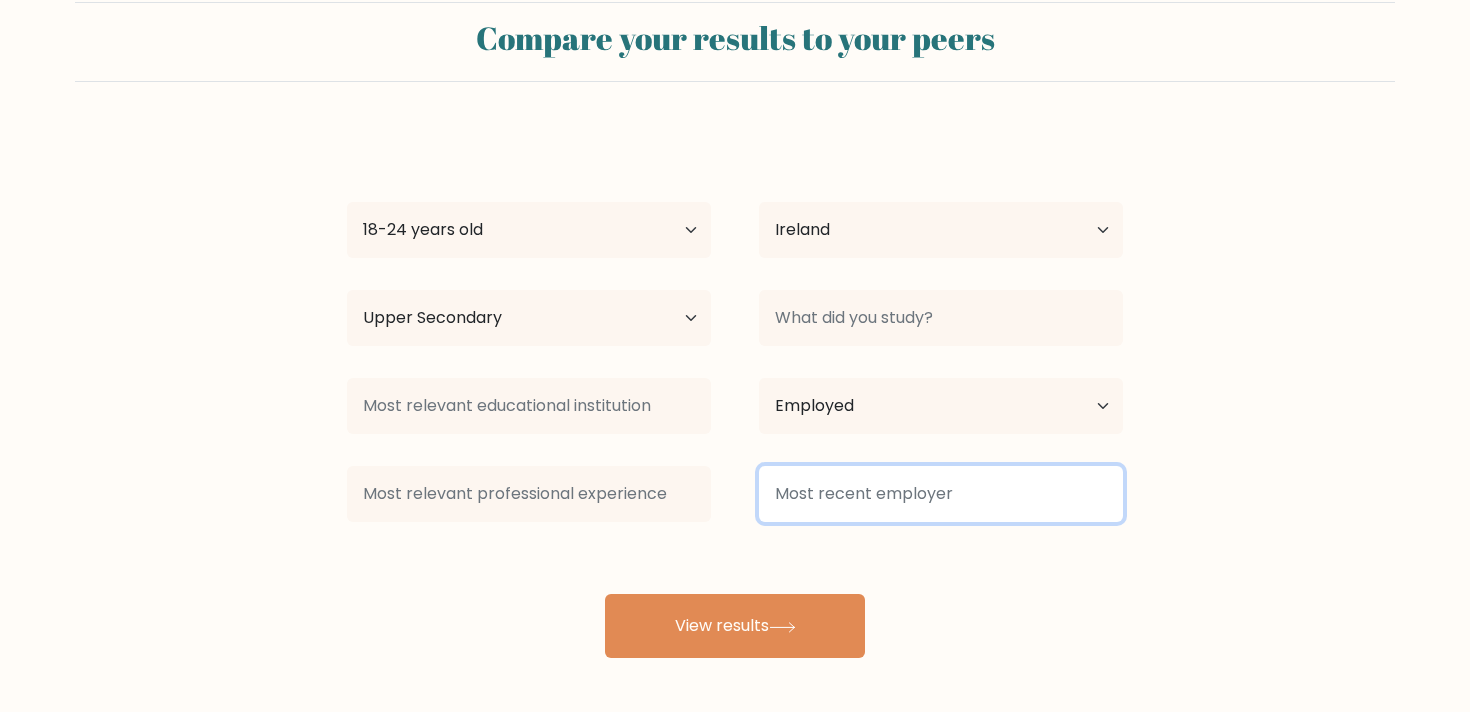 click at bounding box center (941, 494) 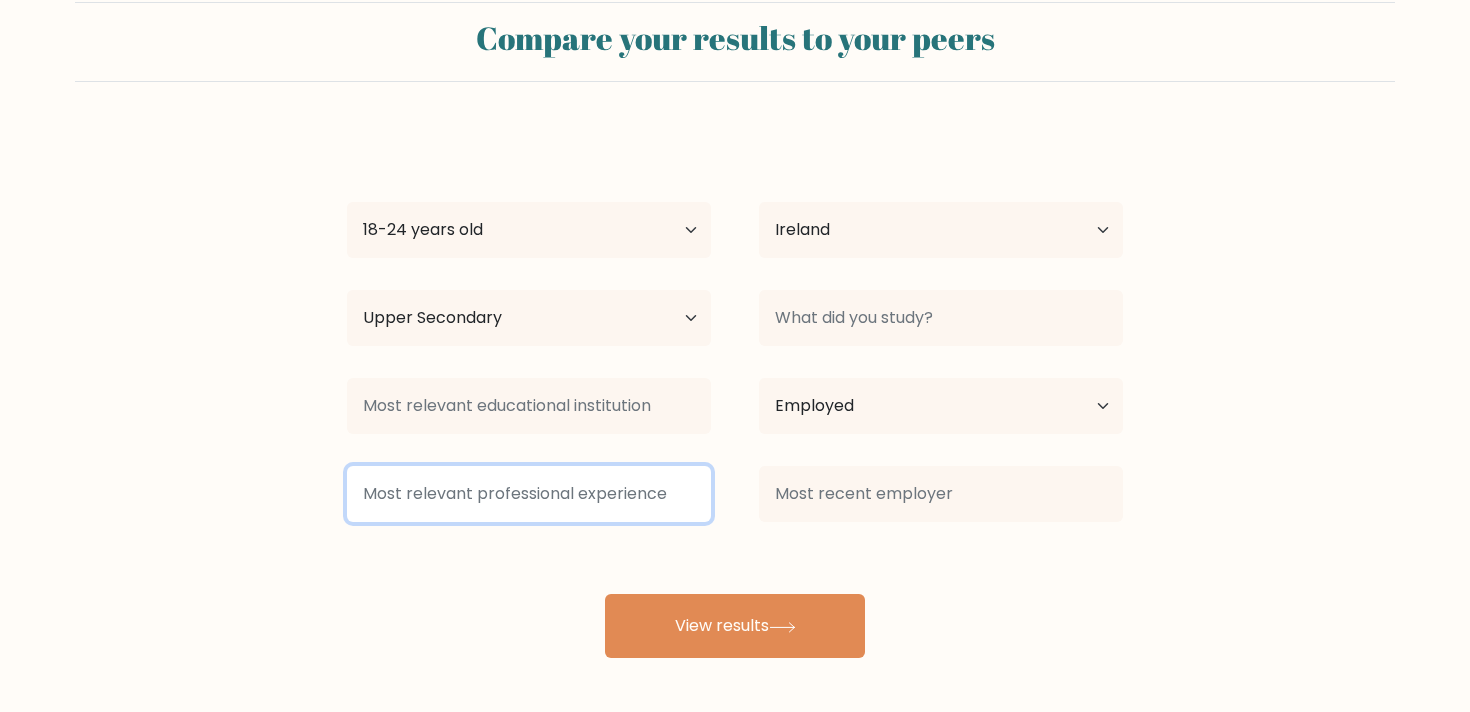 click at bounding box center (529, 494) 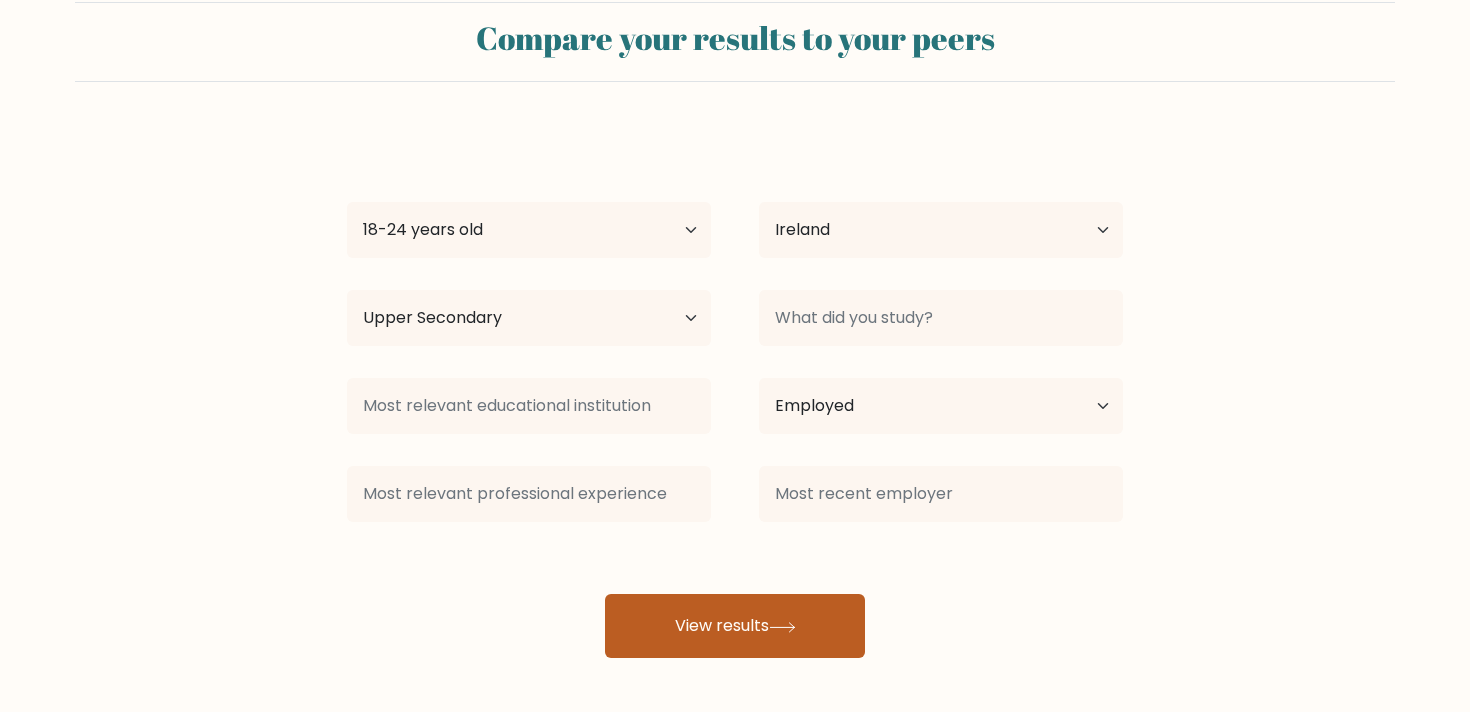 click on "View results" at bounding box center [735, 626] 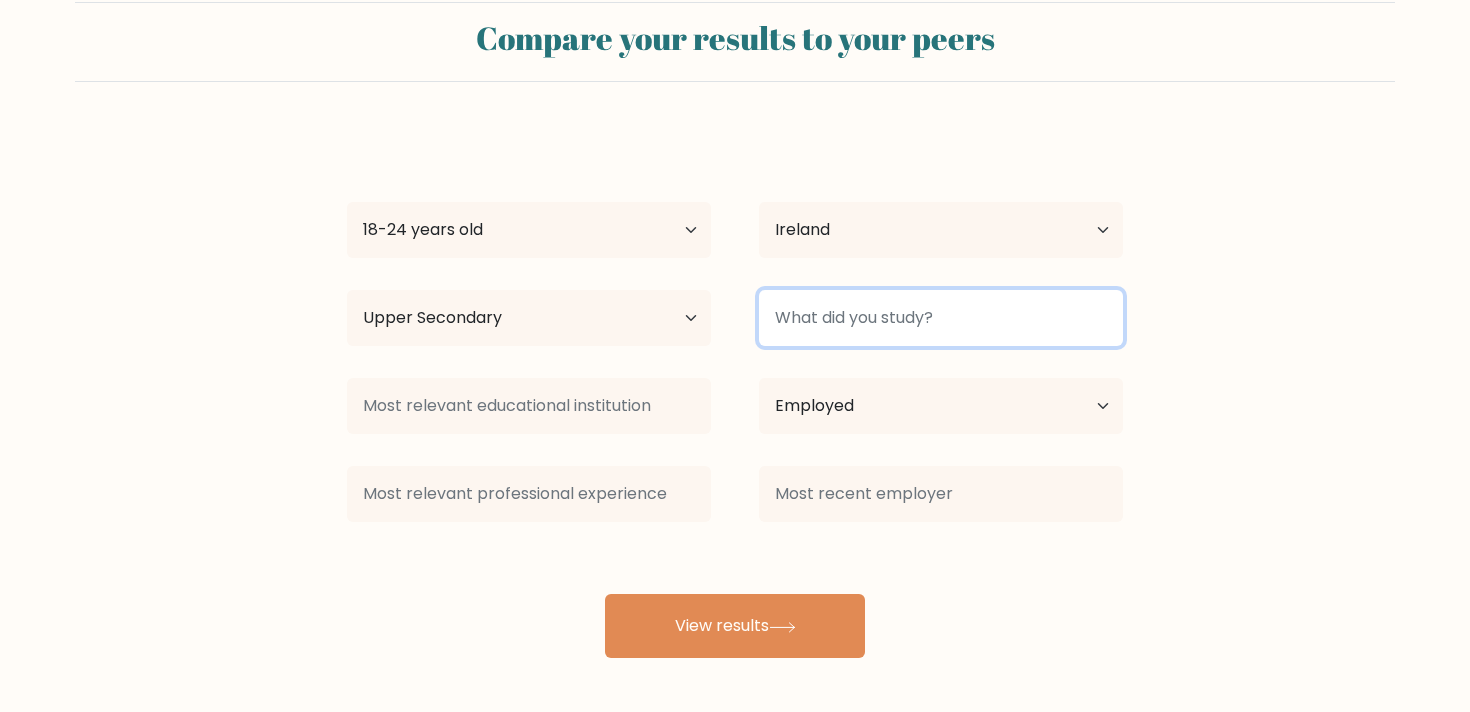 click at bounding box center [941, 318] 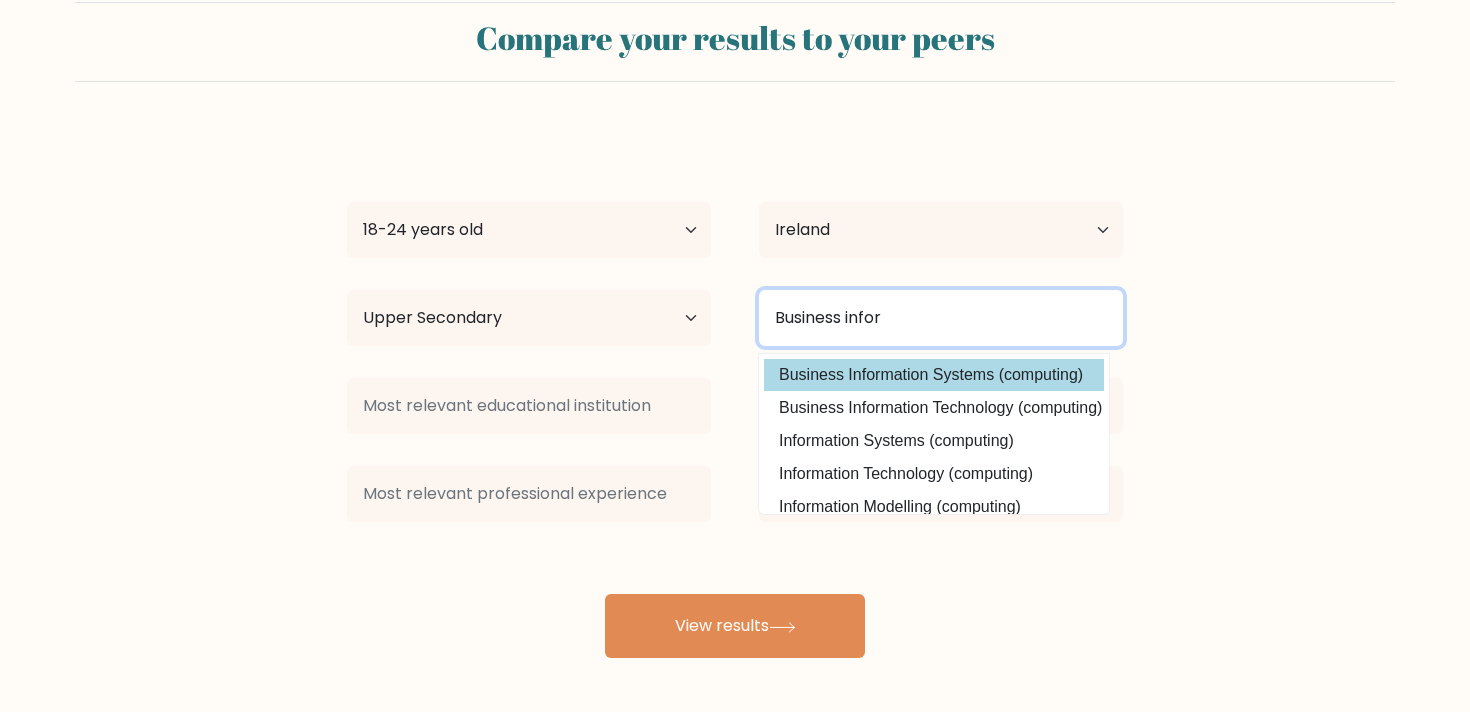 type on "Business infor" 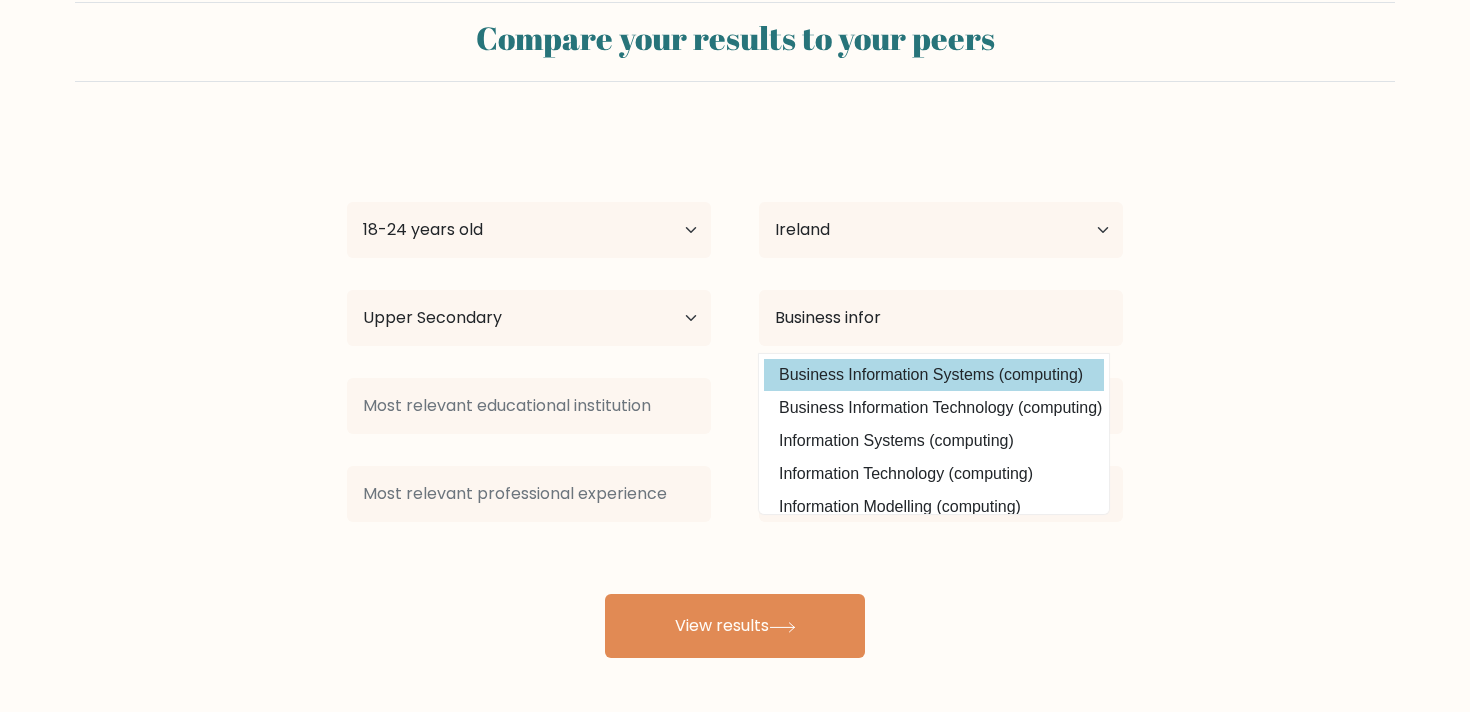 click on "Business Information Systems (computing)" at bounding box center [934, 375] 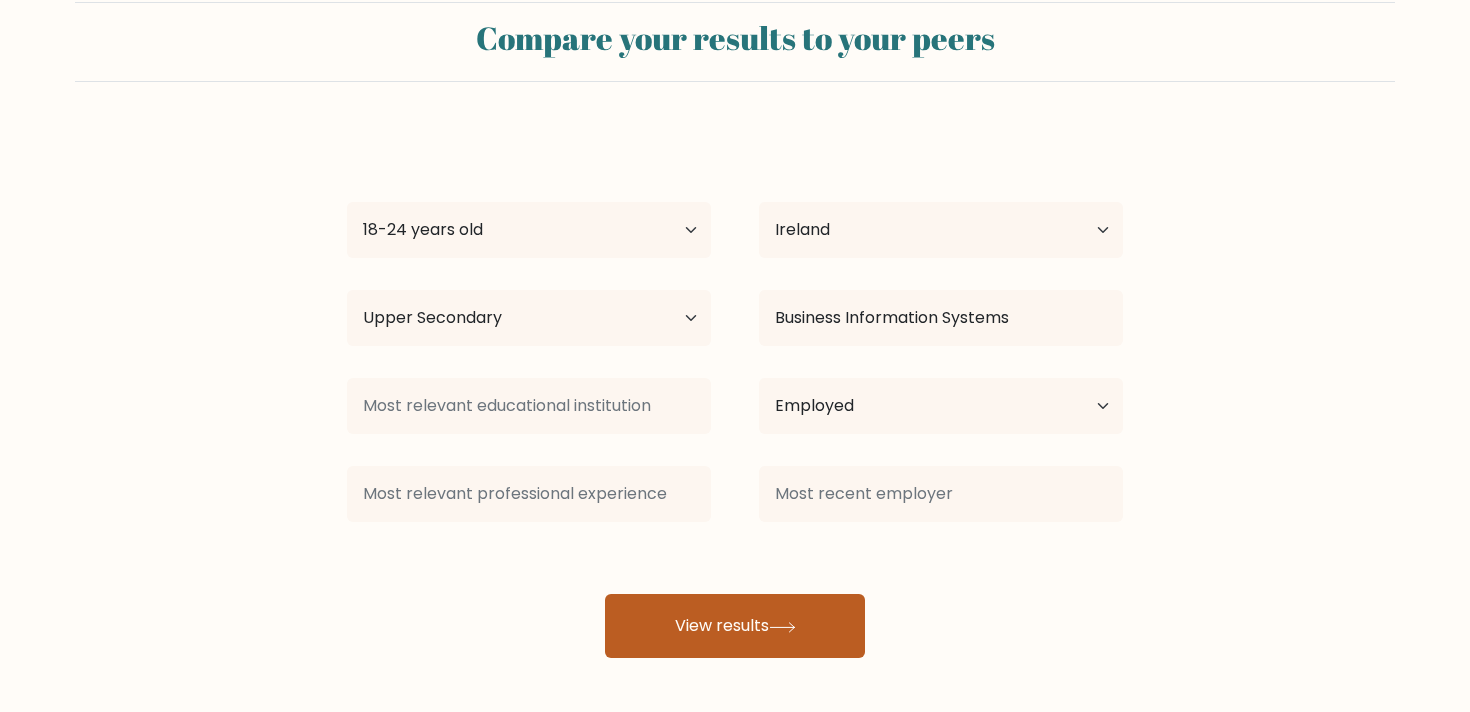 click on "View results" at bounding box center [735, 626] 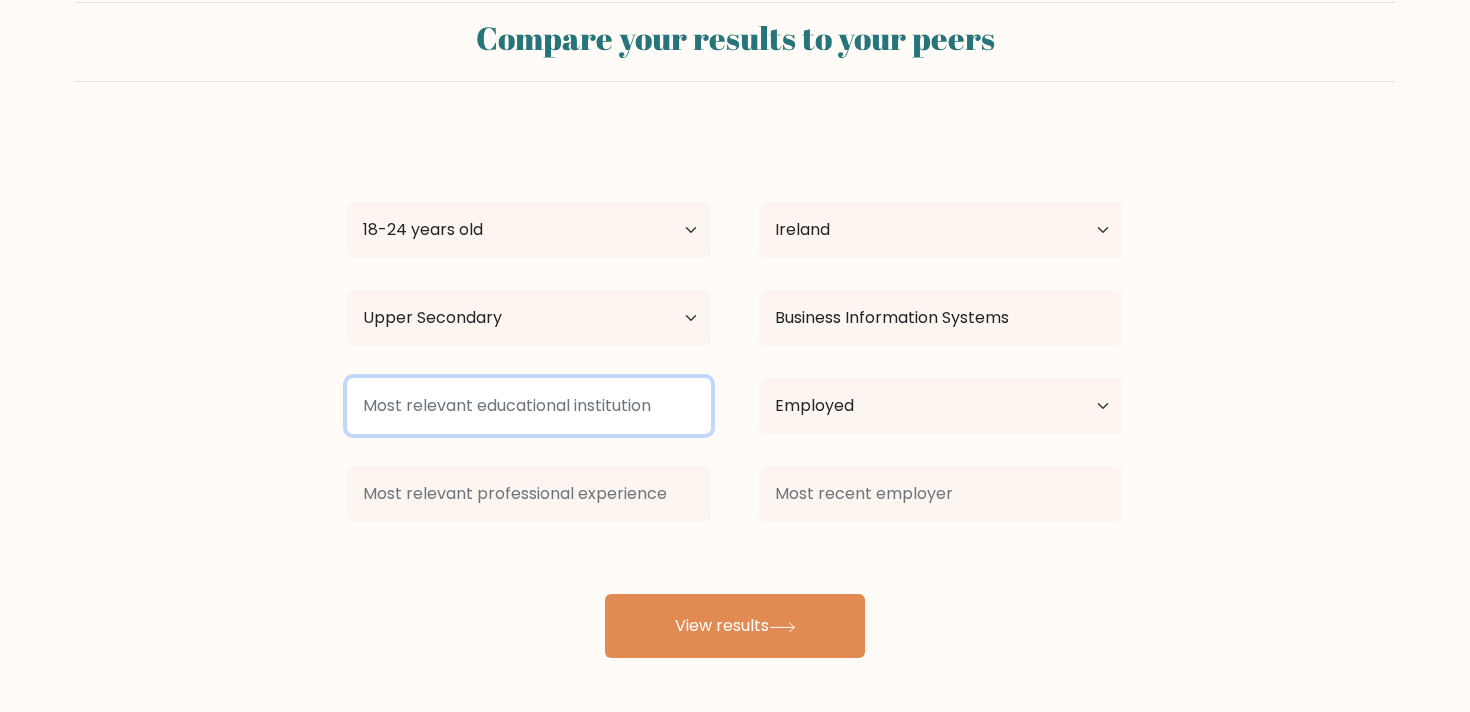click at bounding box center (529, 406) 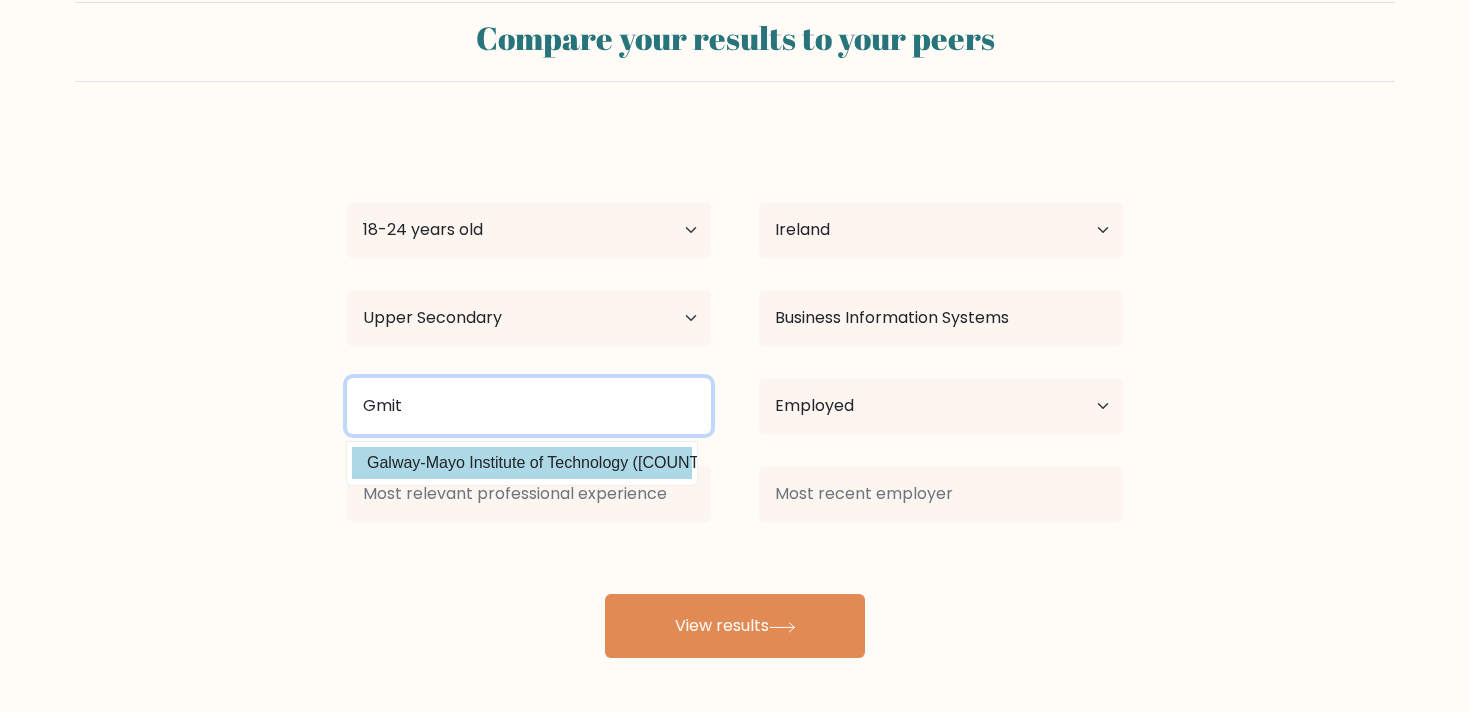 type on "Gmit" 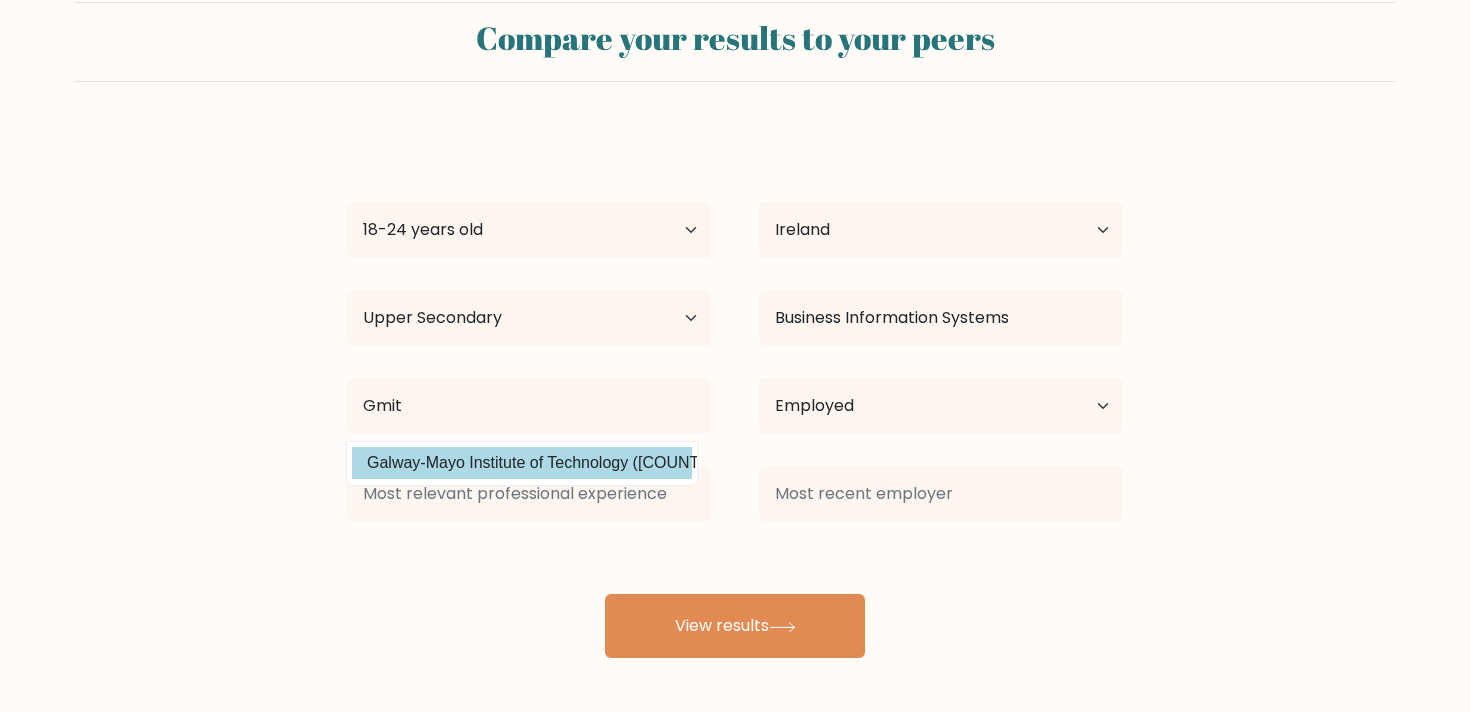 click on "Galway-Mayo Institute of Technology (Ireland)" at bounding box center (522, 463) 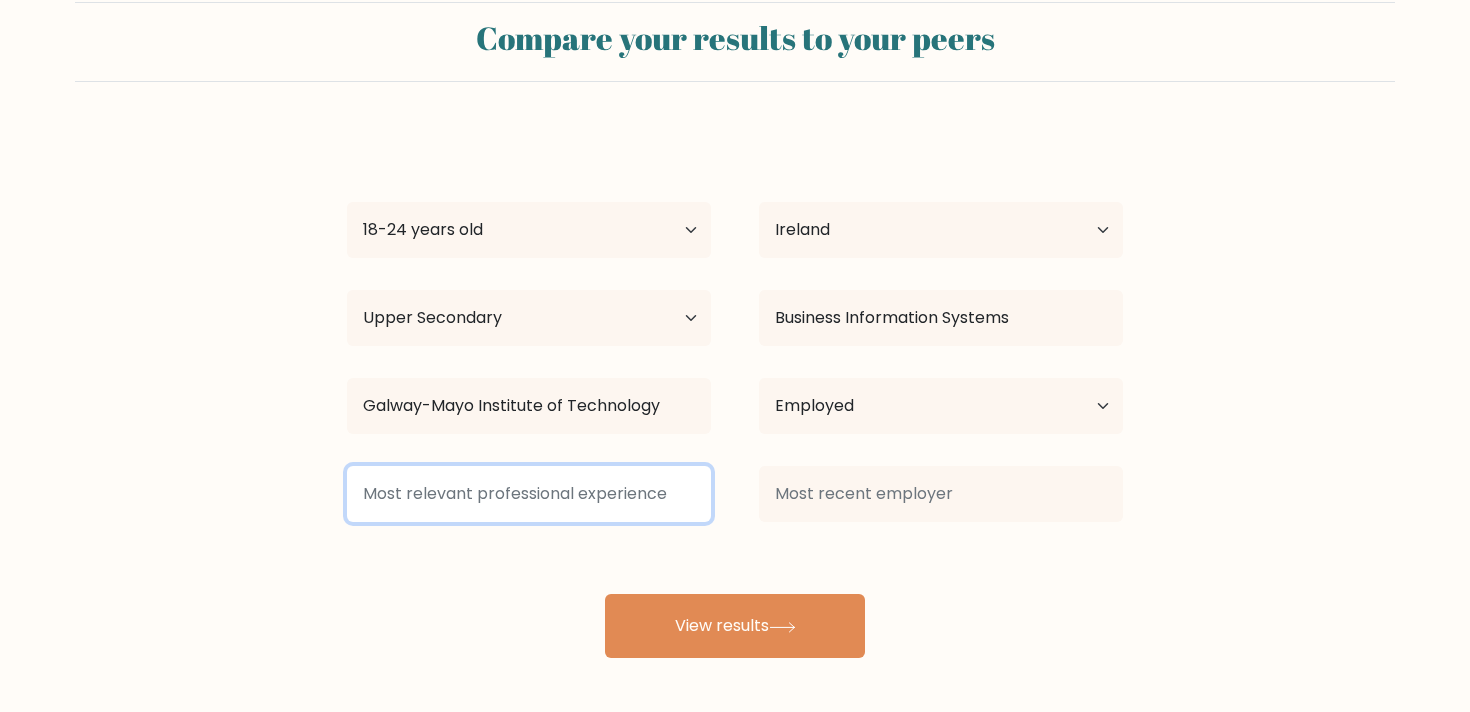 click at bounding box center [529, 494] 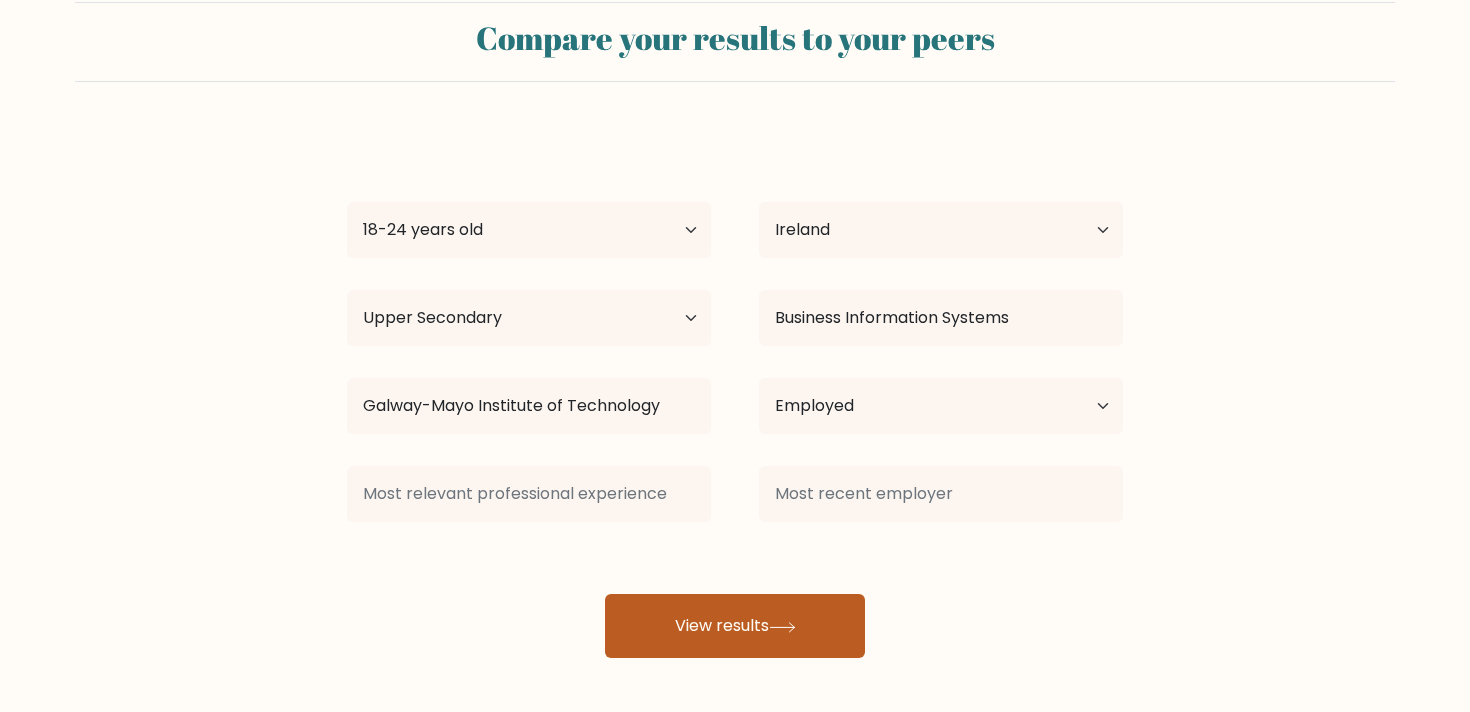 click on "View results" at bounding box center [735, 626] 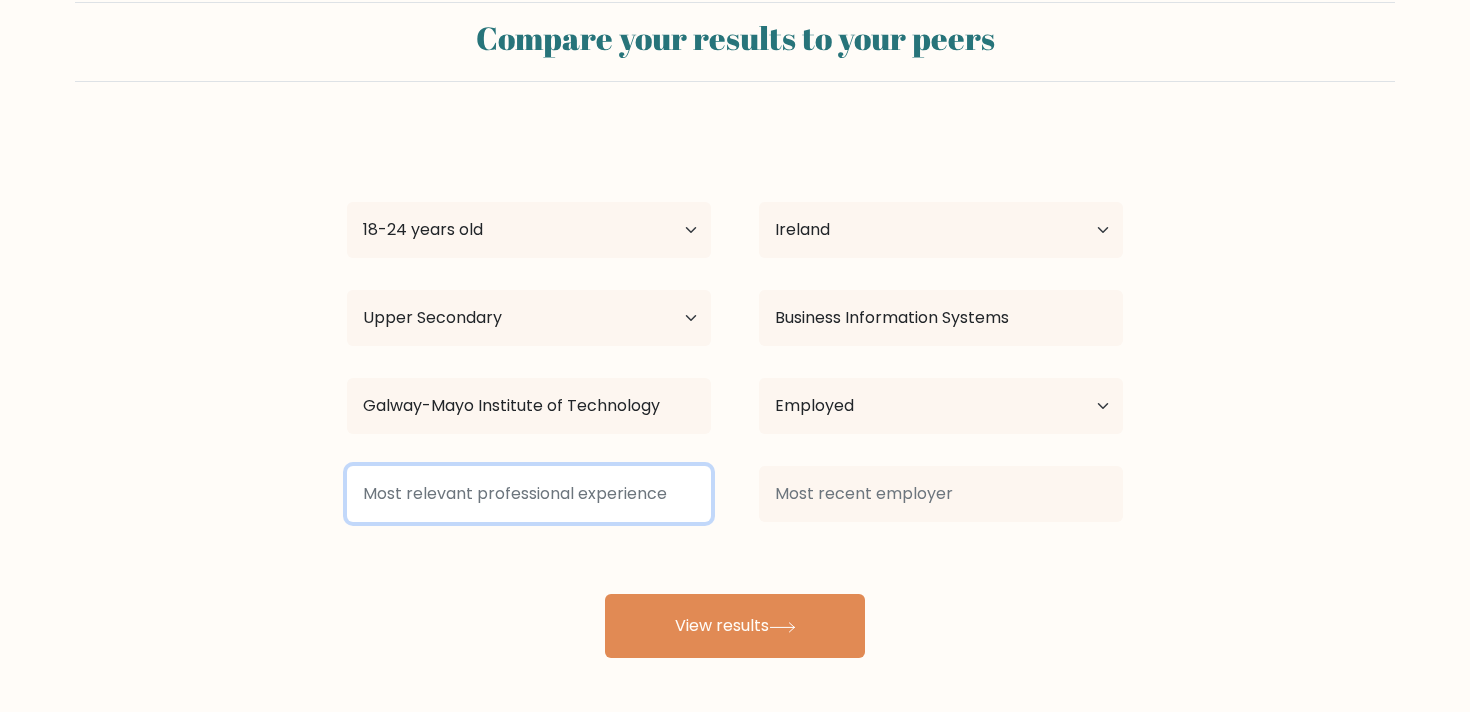 click at bounding box center (529, 494) 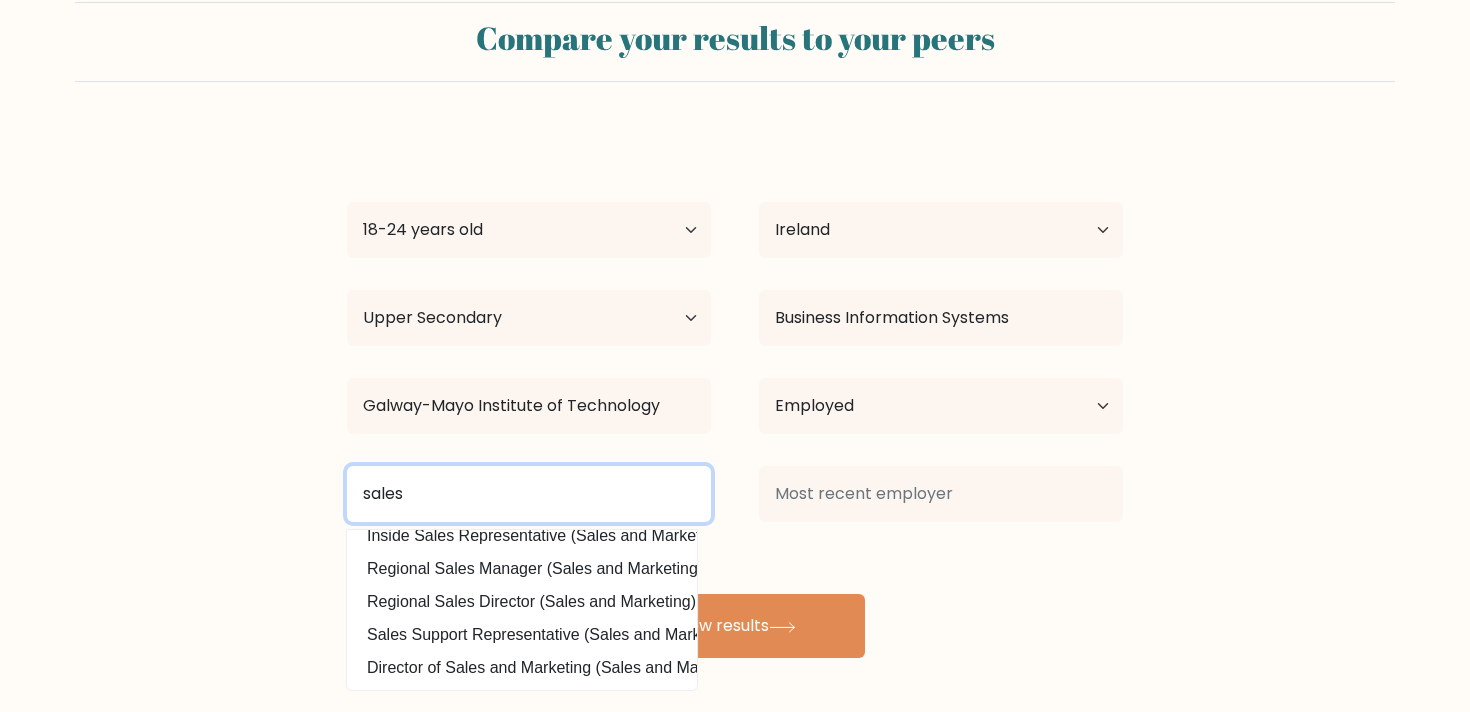 scroll, scrollTop: 0, scrollLeft: 0, axis: both 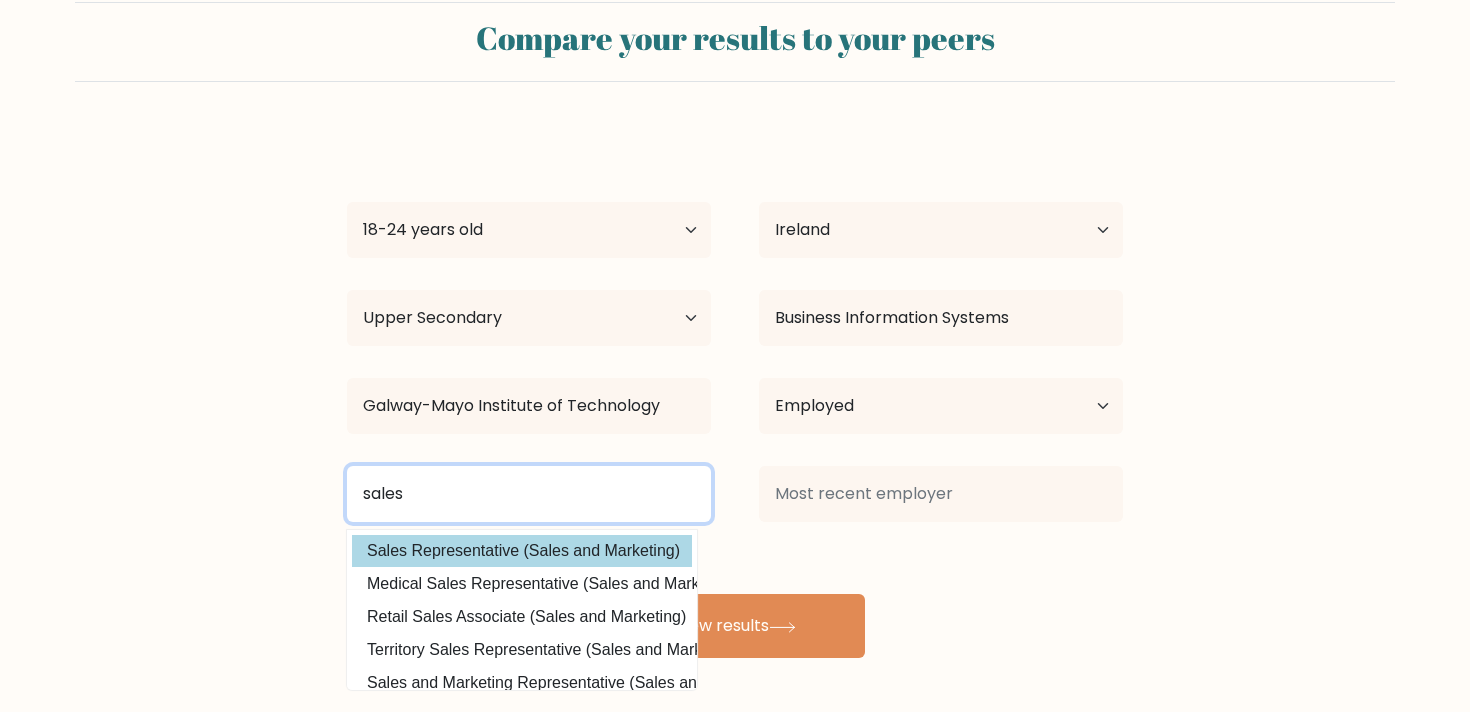 type on "sales" 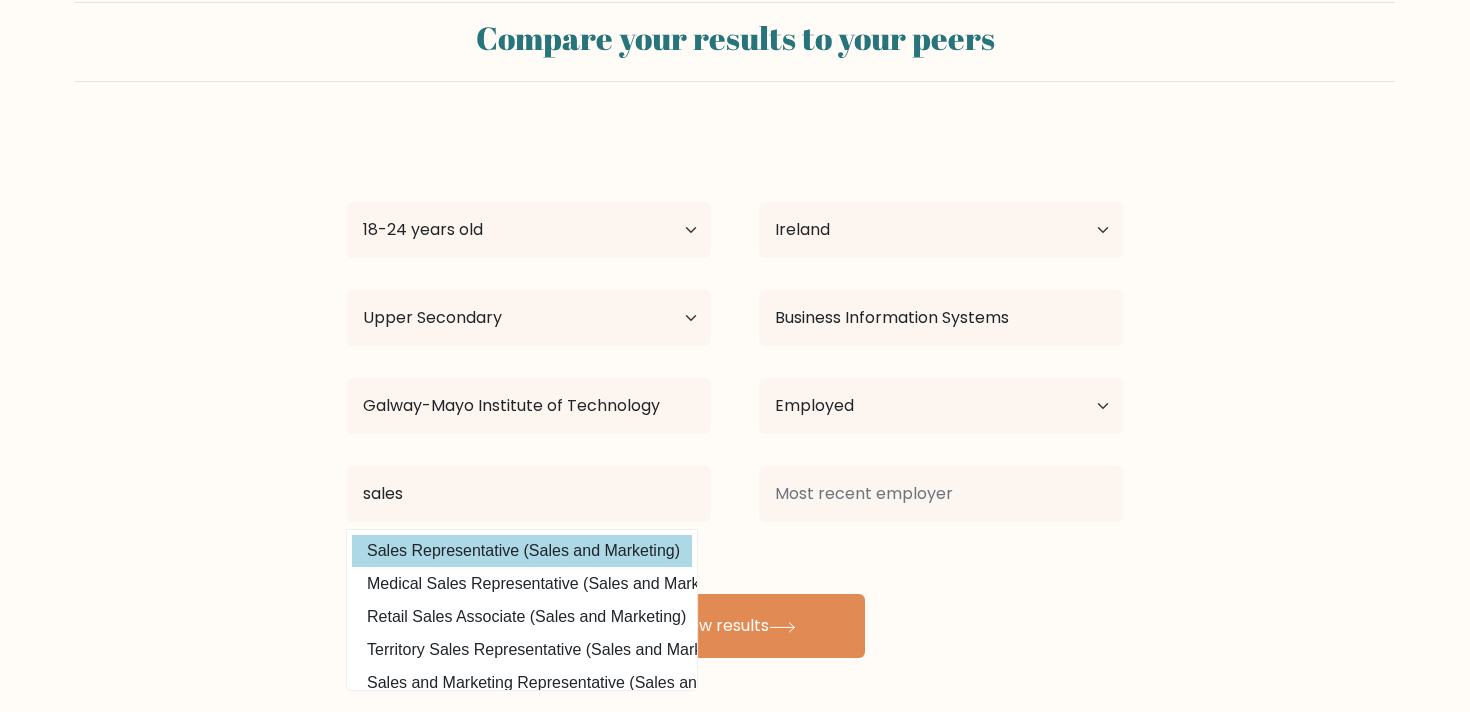 click on "Sales Representative (Sales and Marketing)" at bounding box center [522, 551] 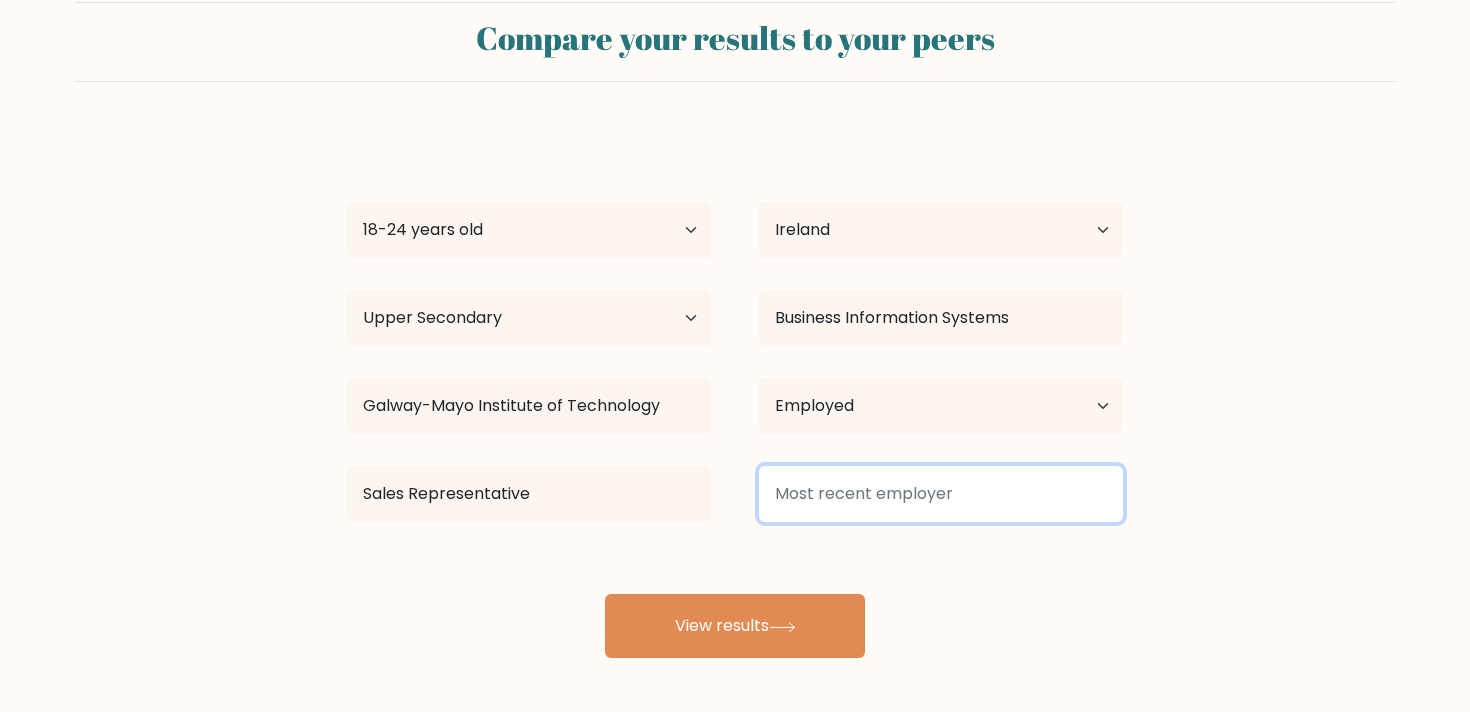 click at bounding box center (941, 494) 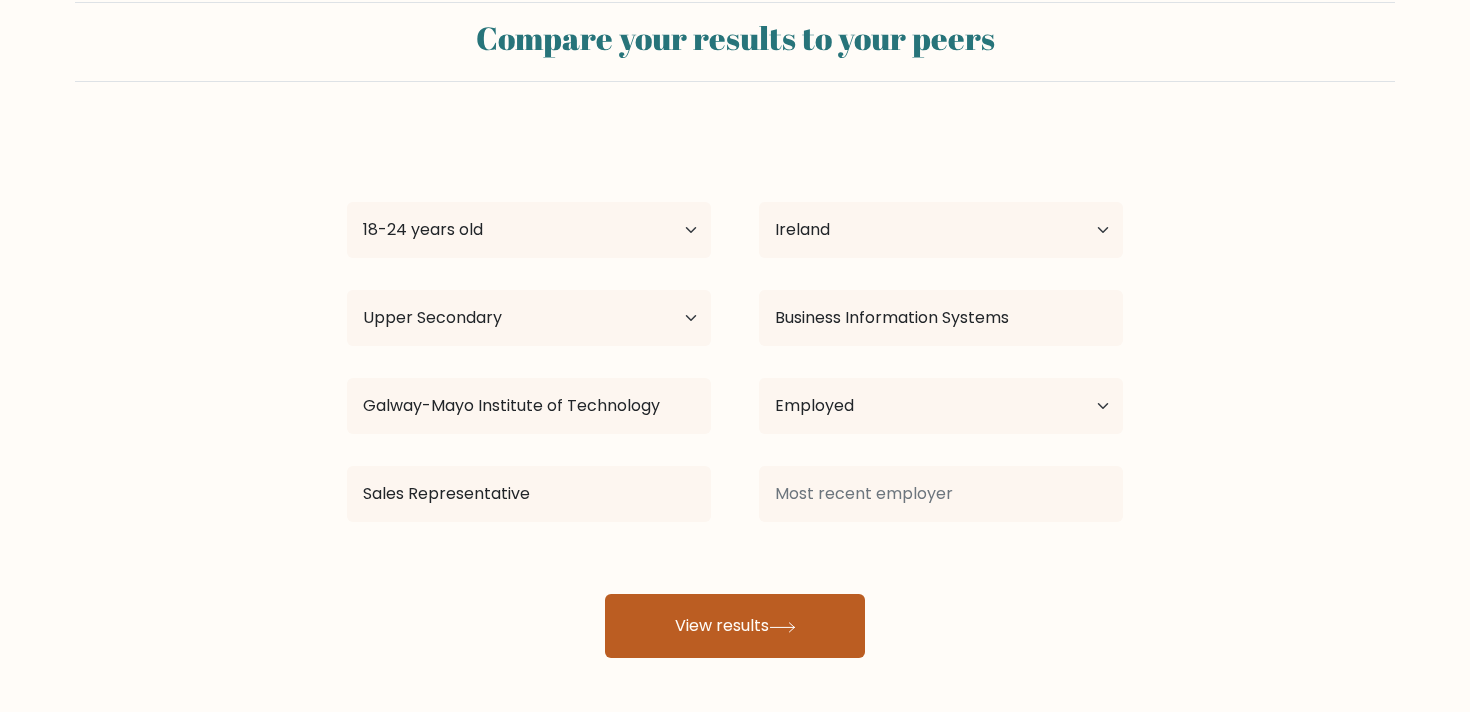 click on "View results" at bounding box center [735, 626] 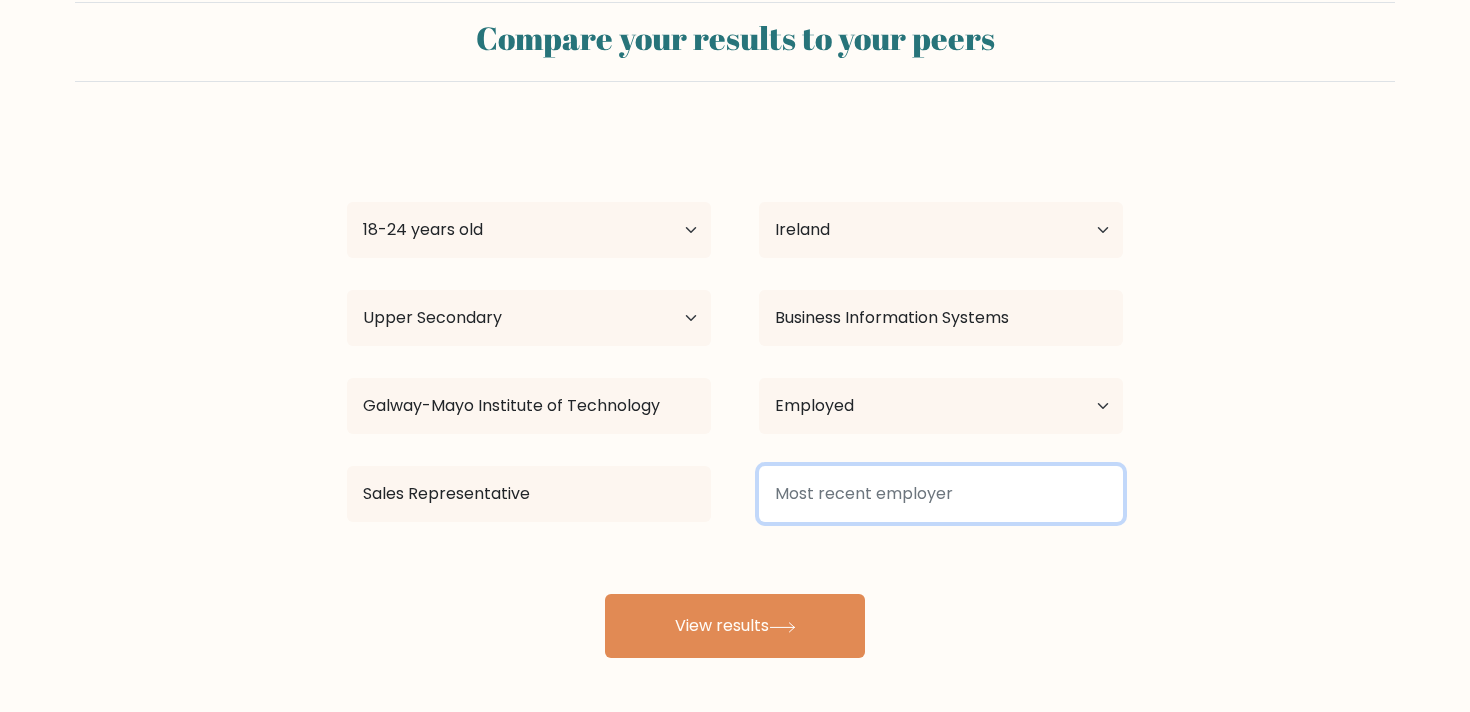 click at bounding box center [941, 494] 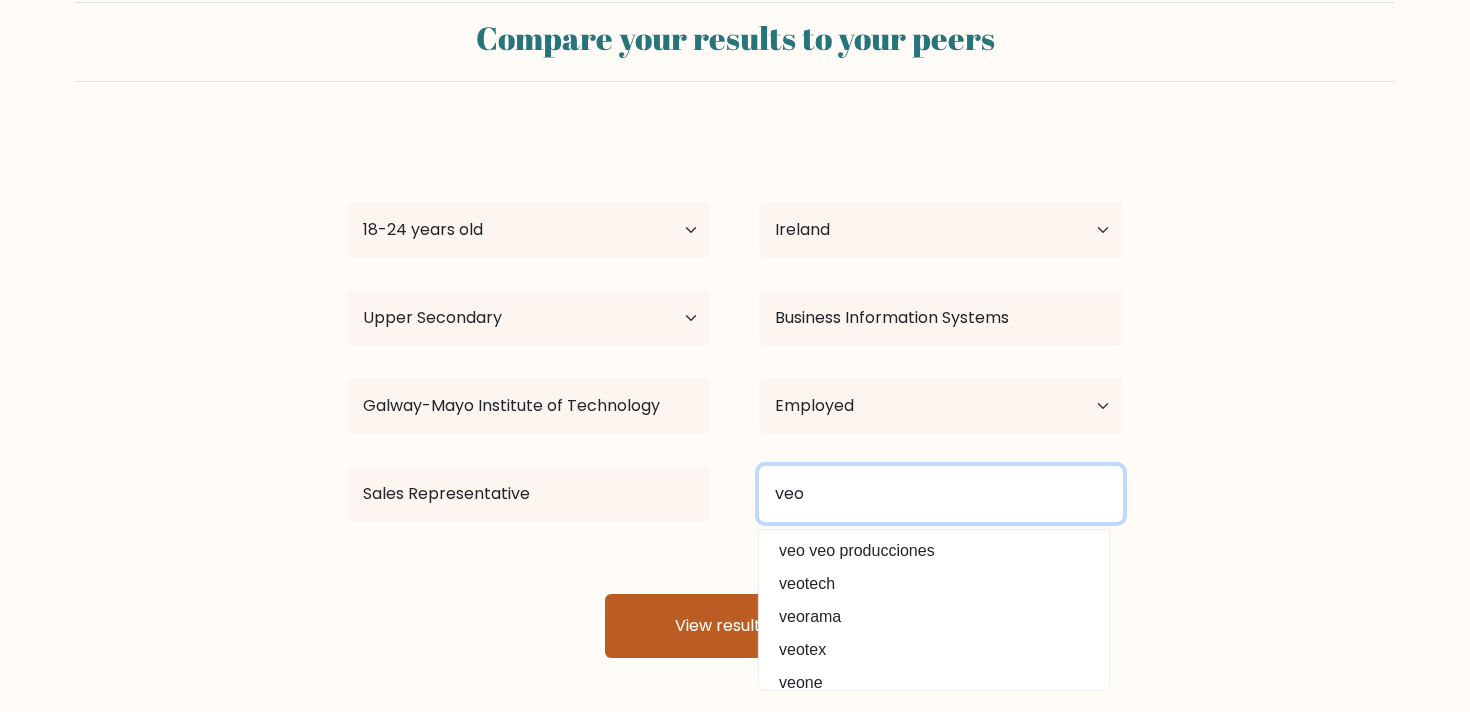 type on "veo" 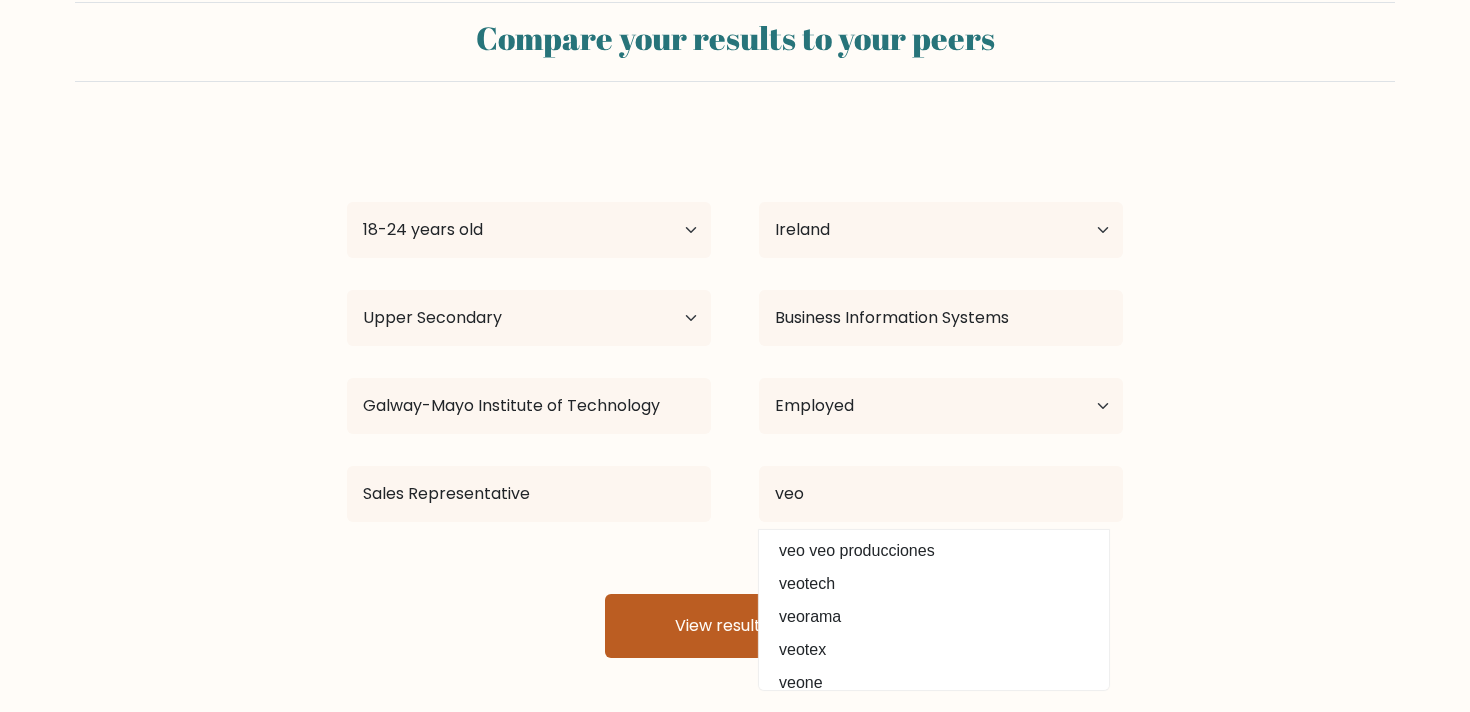 click on "View results" at bounding box center (735, 626) 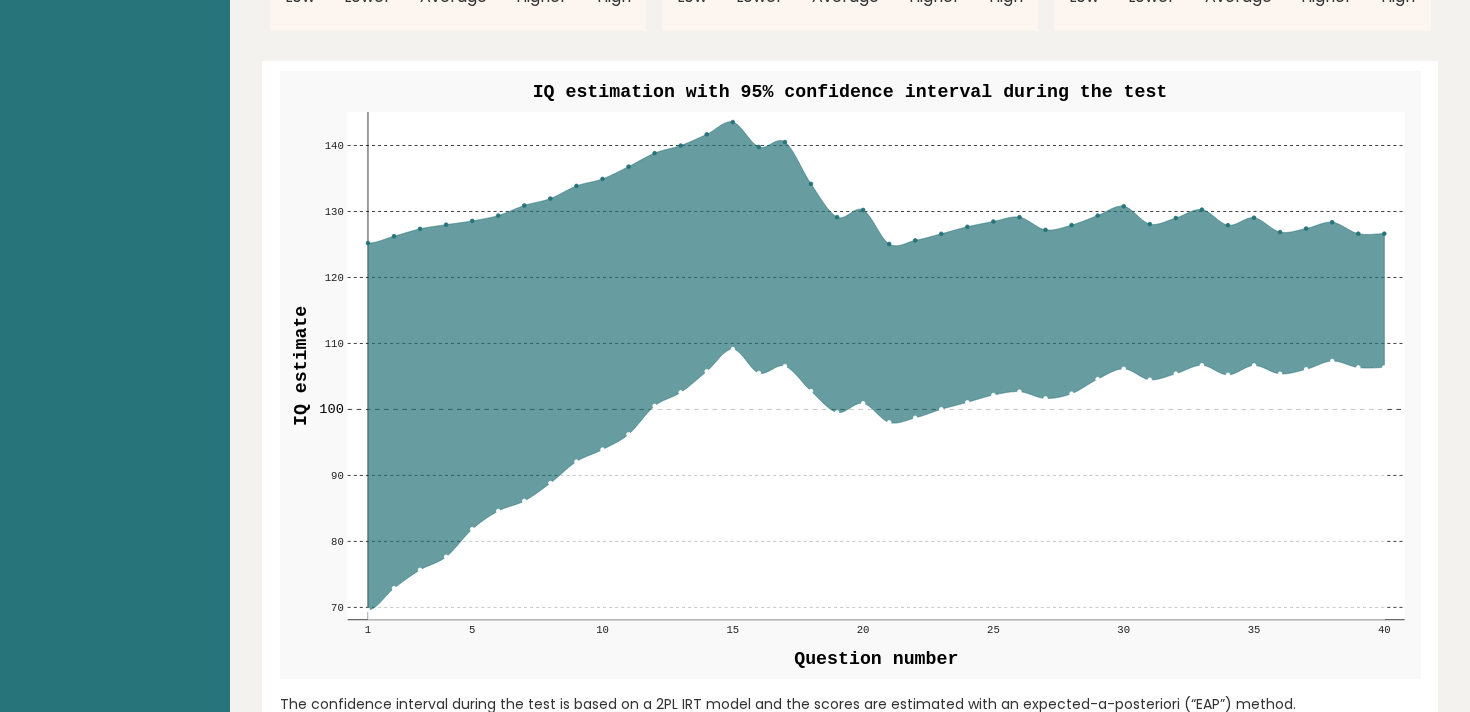 scroll, scrollTop: 2417, scrollLeft: 0, axis: vertical 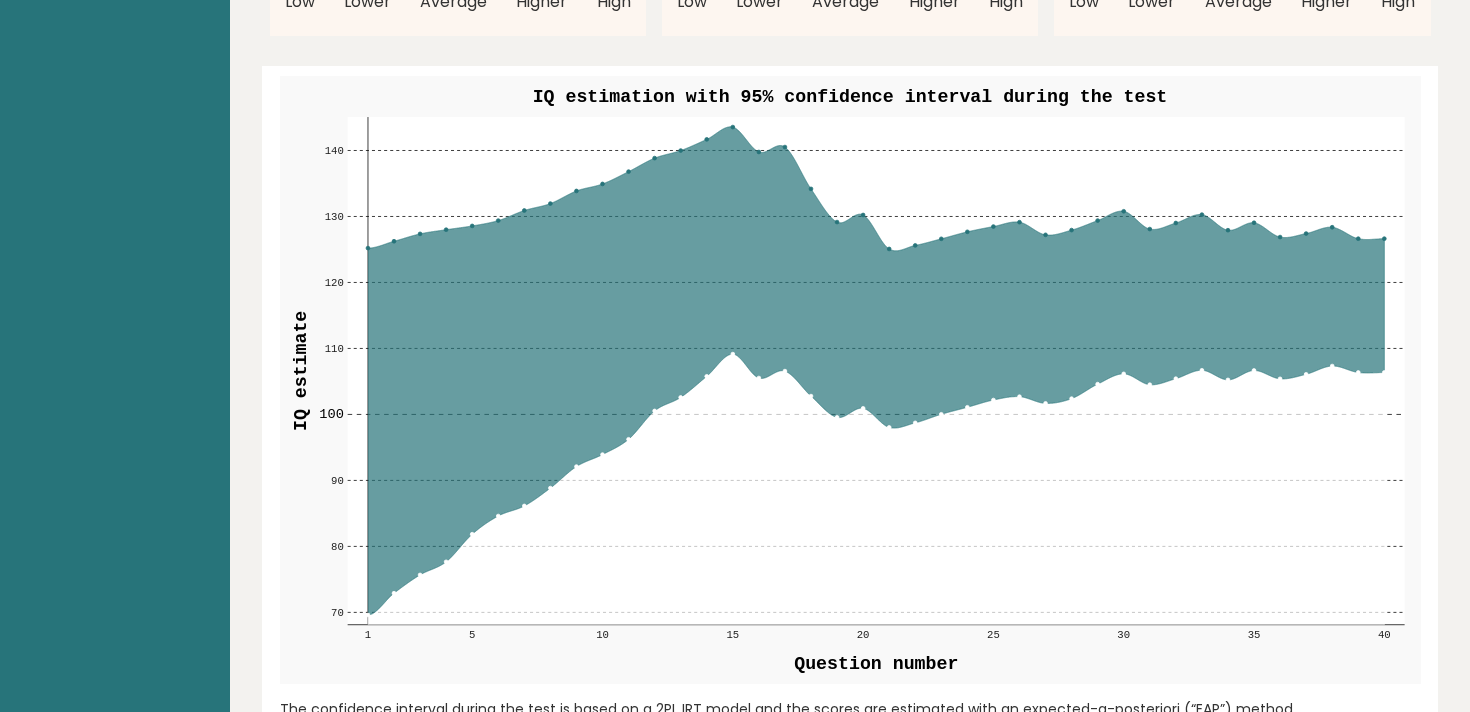 click at bounding box center (876, 371) 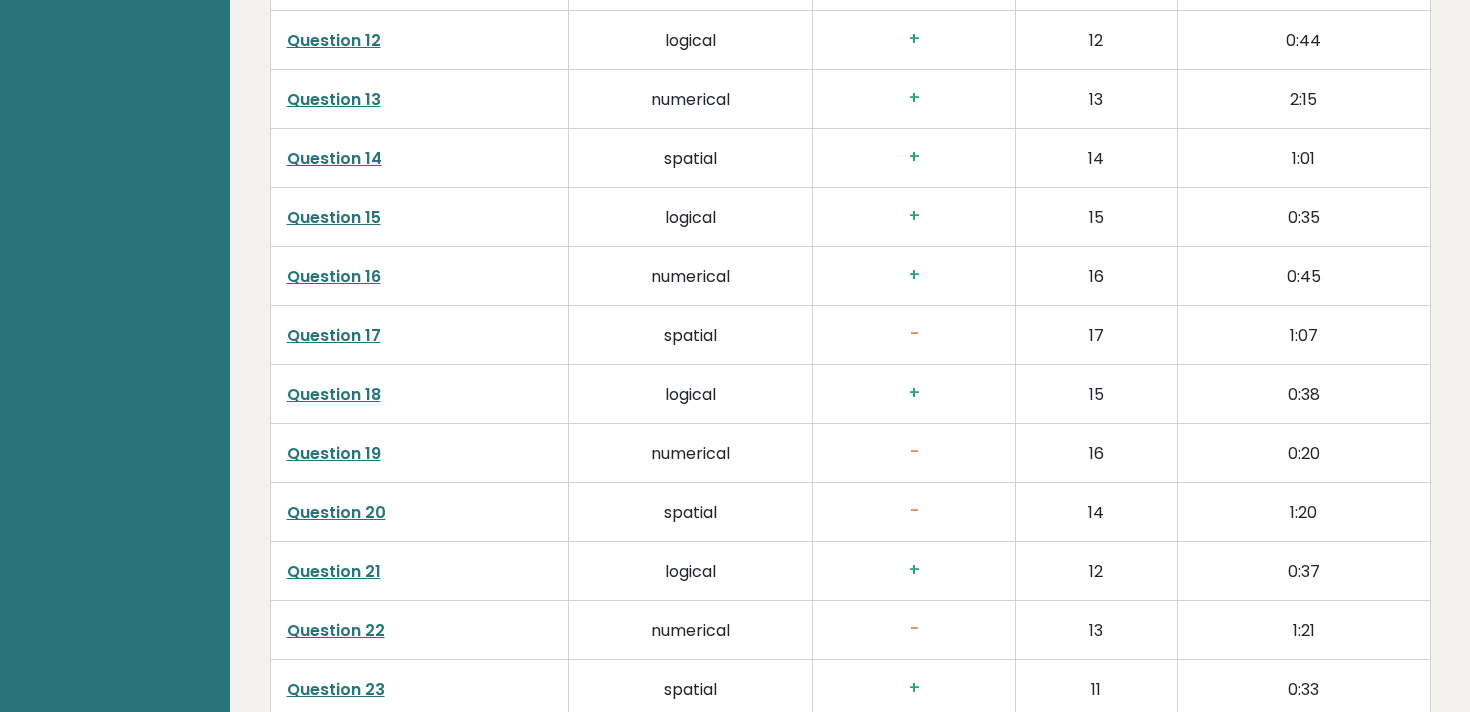 scroll, scrollTop: 3962, scrollLeft: 0, axis: vertical 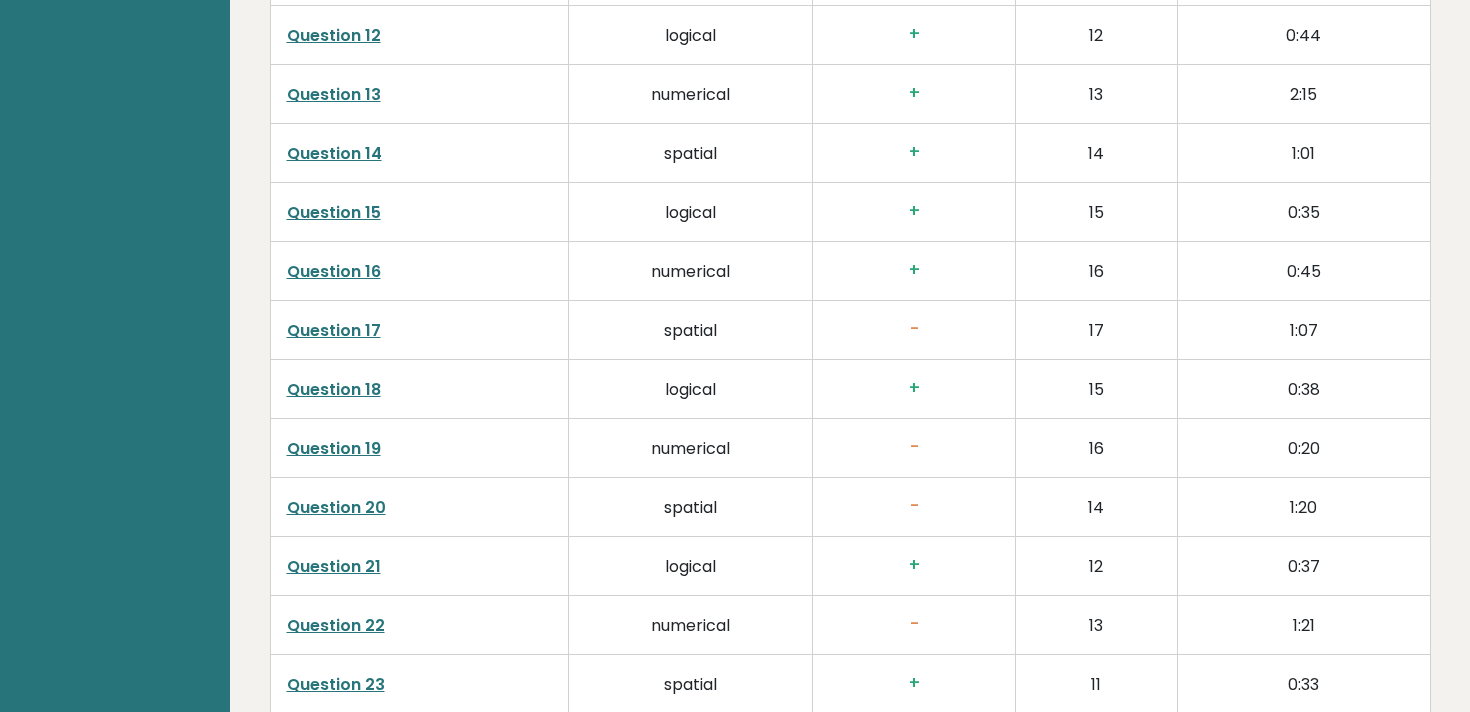 click on "Question
17" at bounding box center (334, 330) 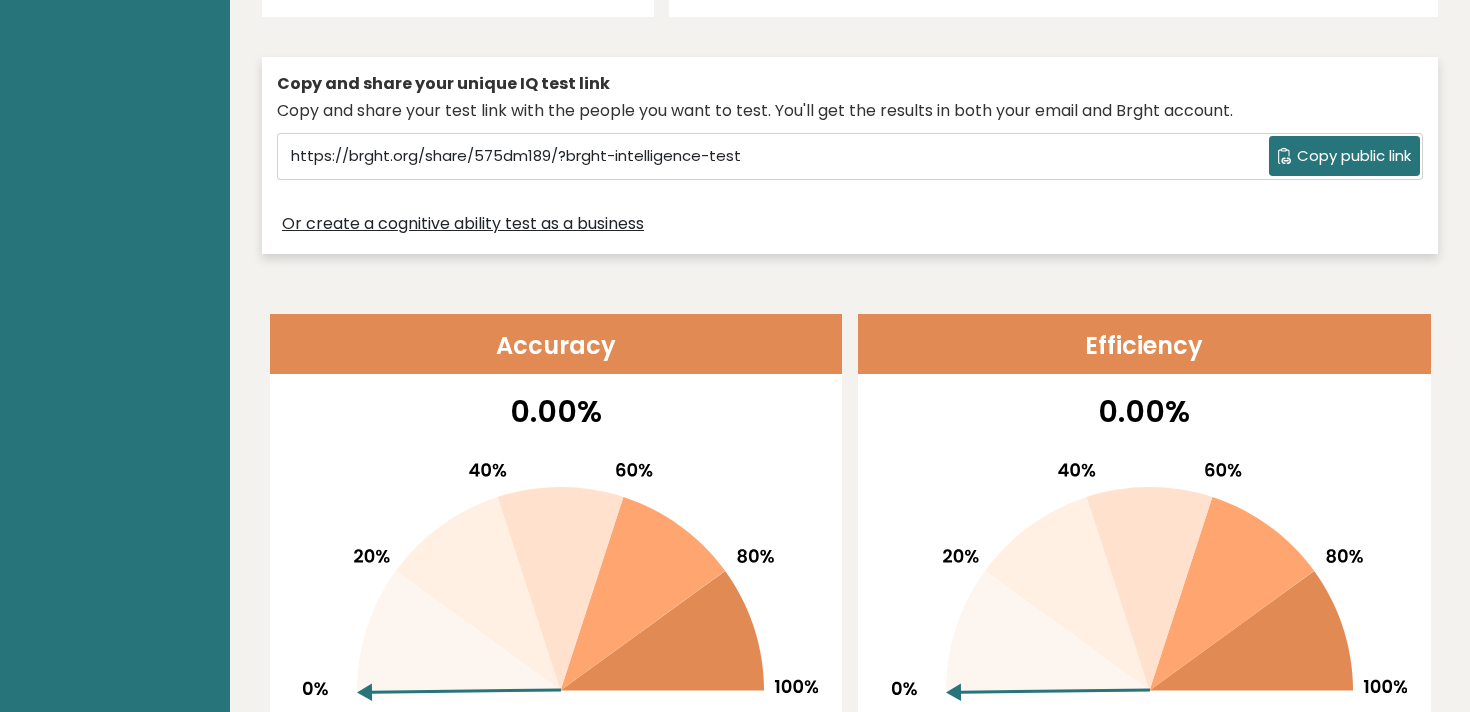 scroll, scrollTop: 0, scrollLeft: 0, axis: both 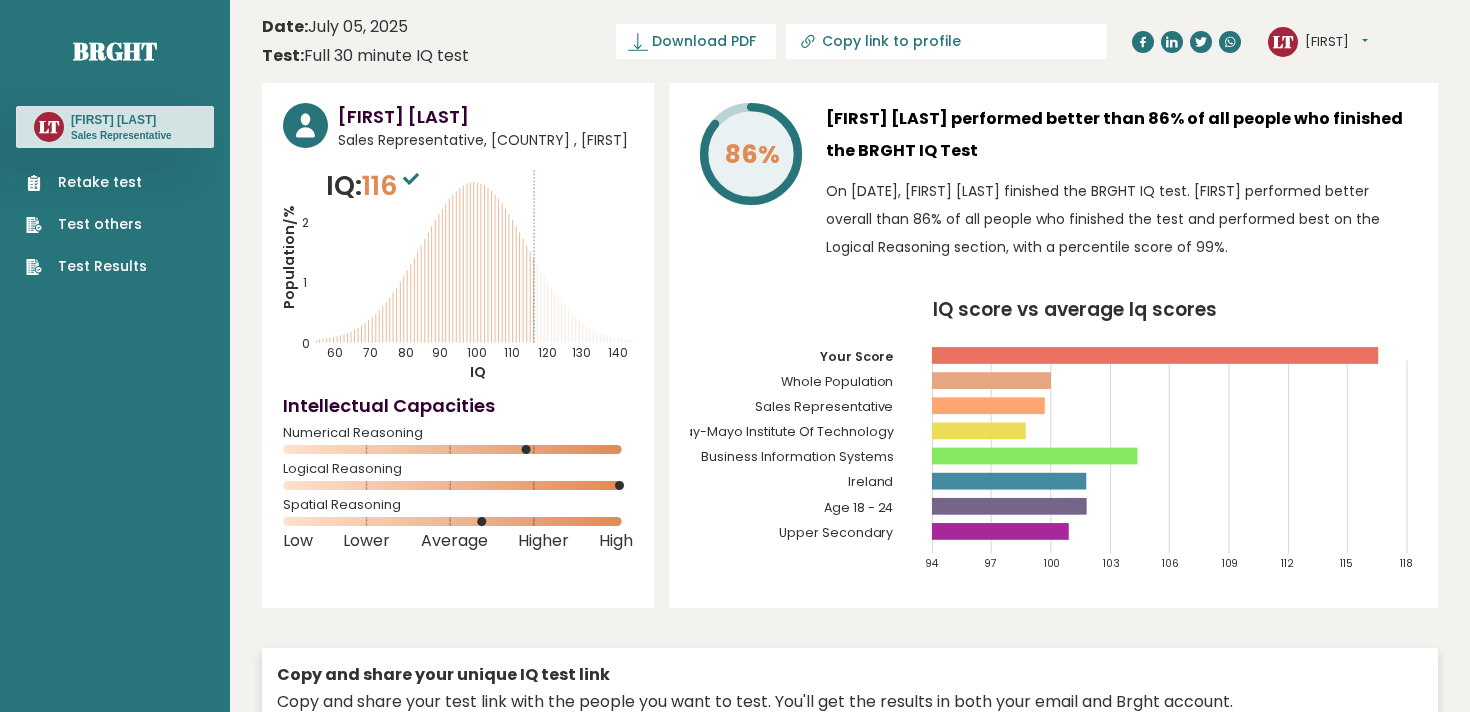 click on "Test others" at bounding box center [86, 224] 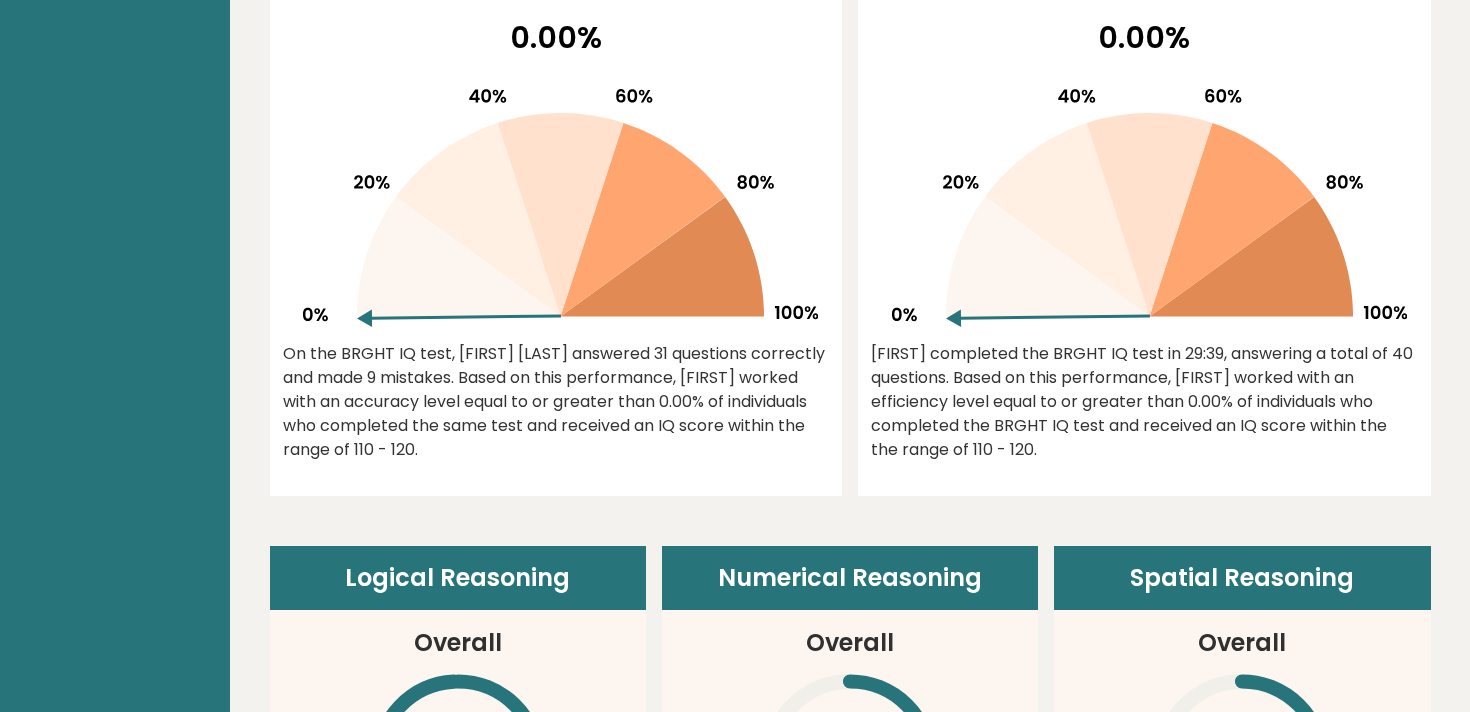 scroll, scrollTop: 969, scrollLeft: 0, axis: vertical 